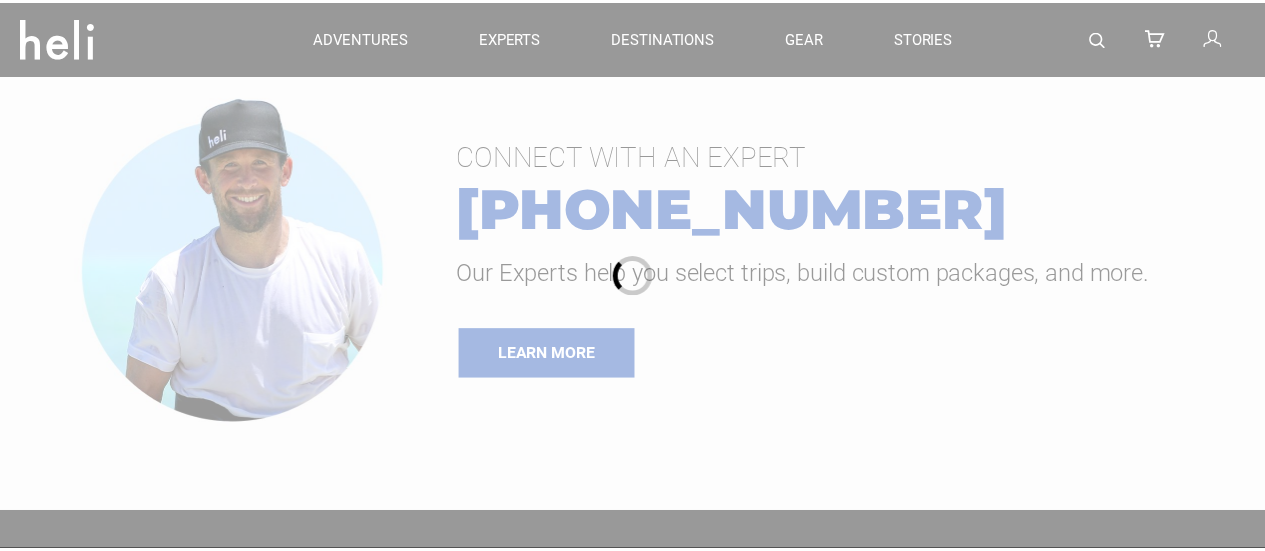 scroll, scrollTop: 0, scrollLeft: 0, axis: both 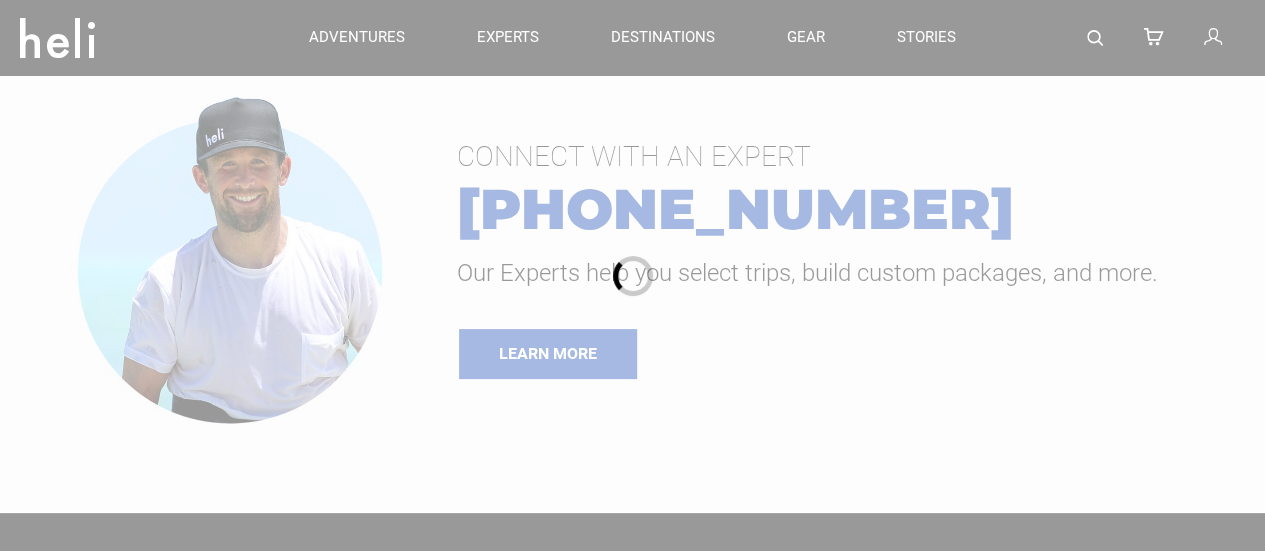 type on "Heli Skiing" 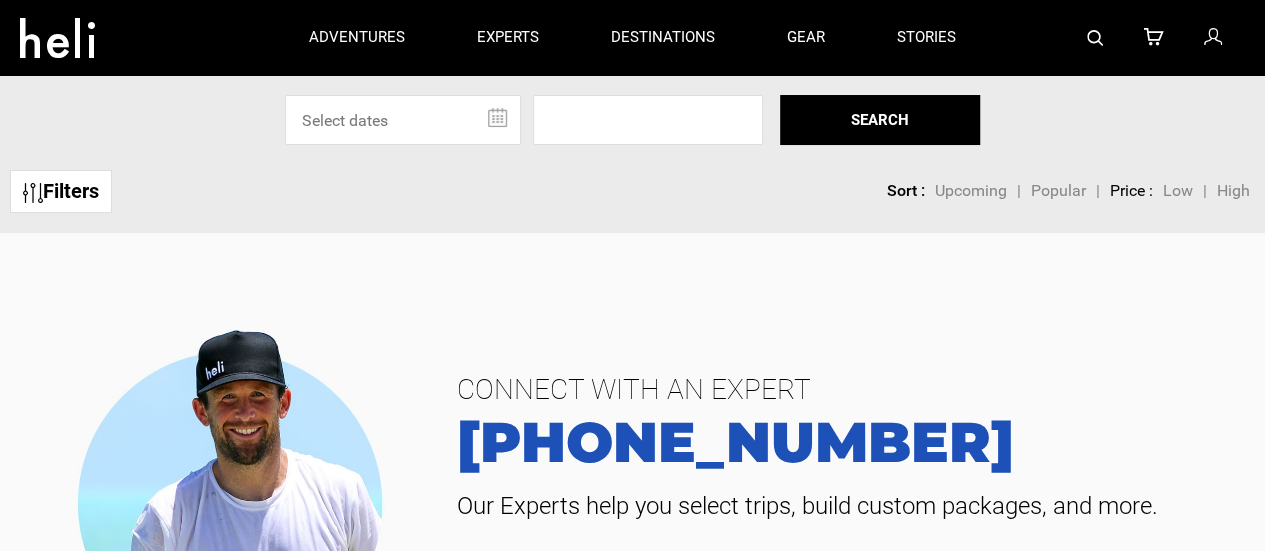scroll, scrollTop: 0, scrollLeft: 0, axis: both 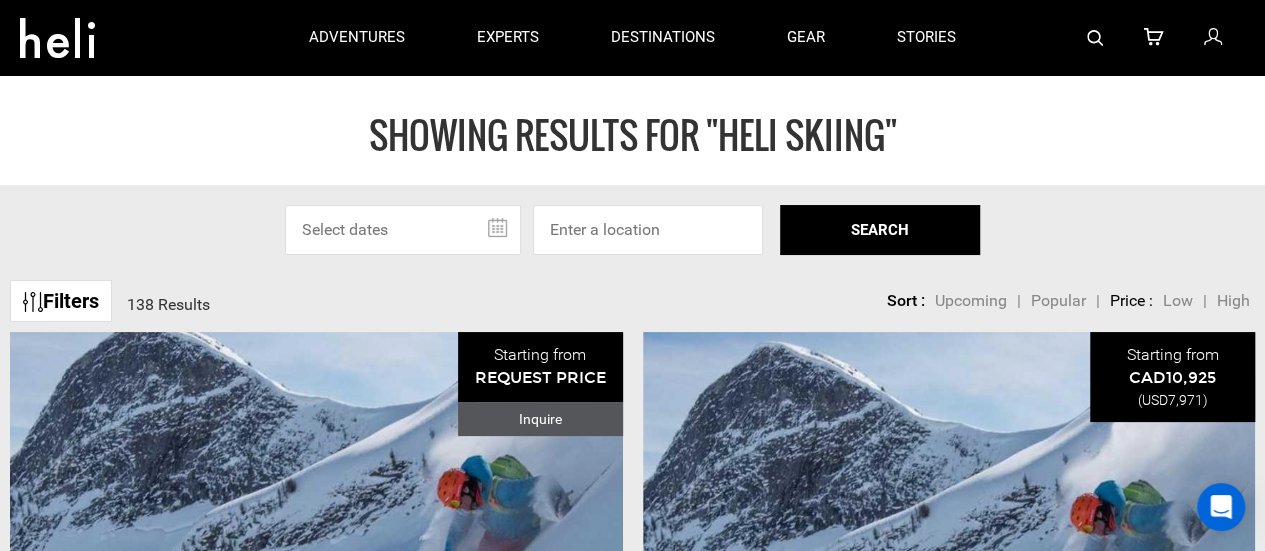 click at bounding box center (403, 230) 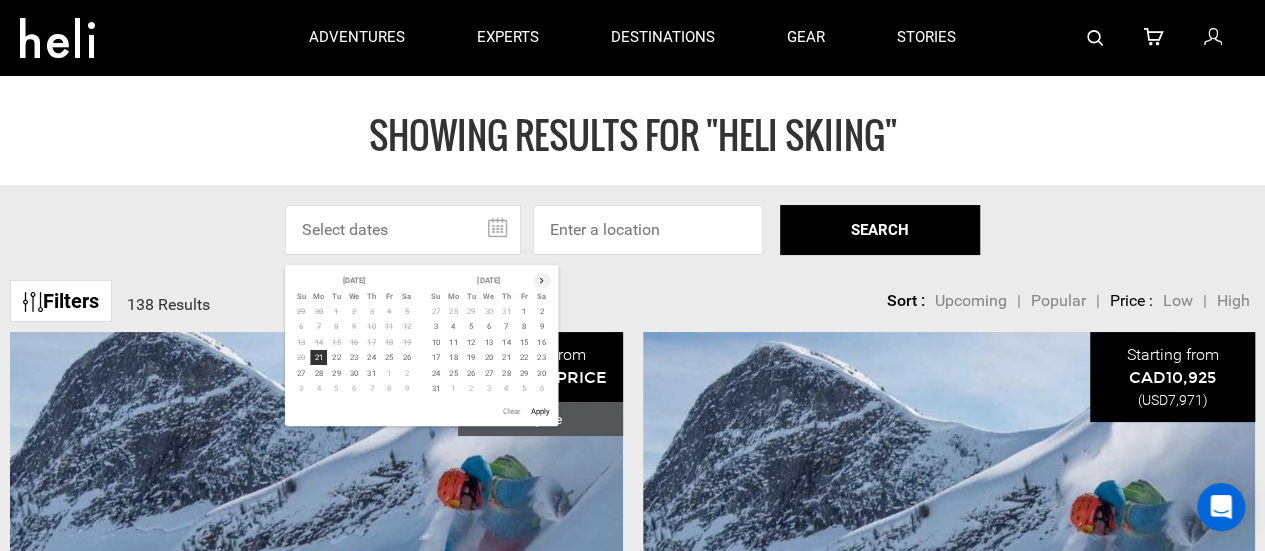 click at bounding box center [542, 279] 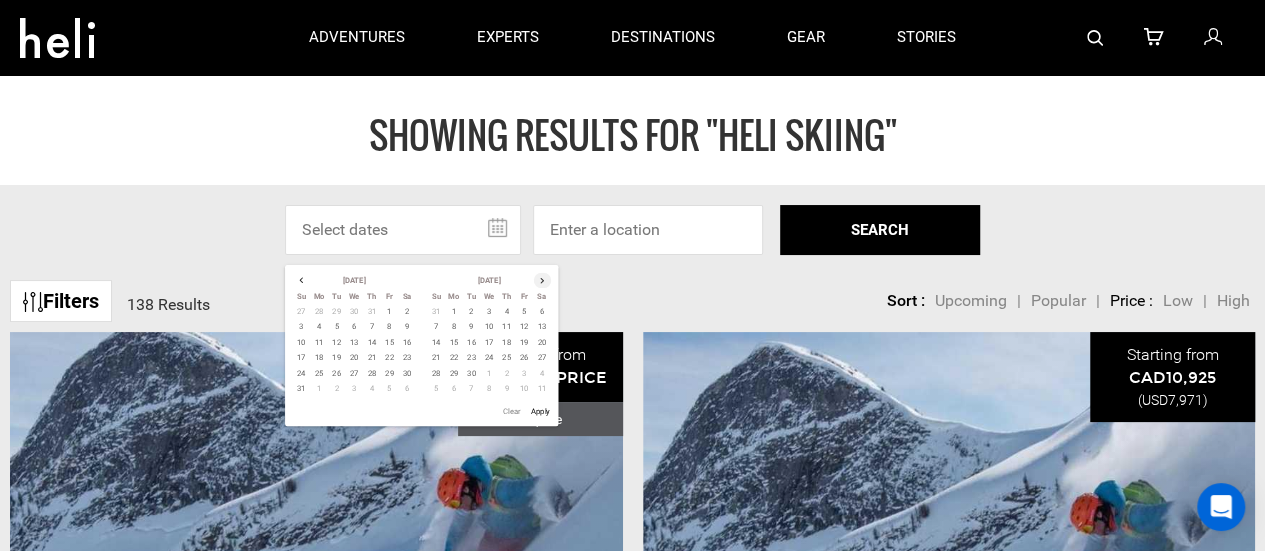 click at bounding box center [542, 279] 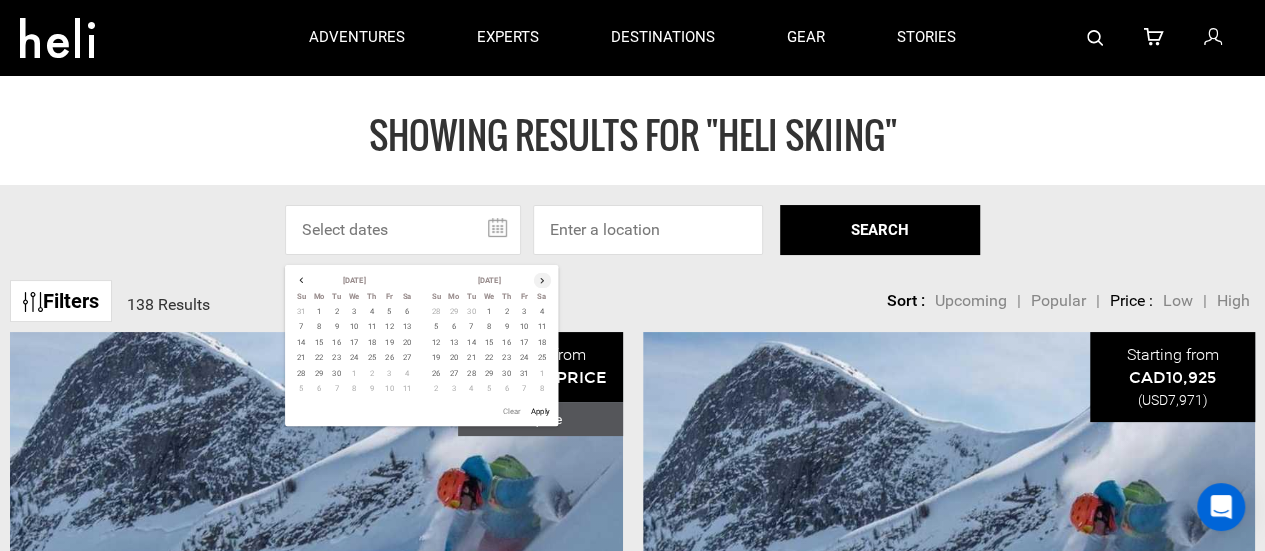 click at bounding box center [542, 279] 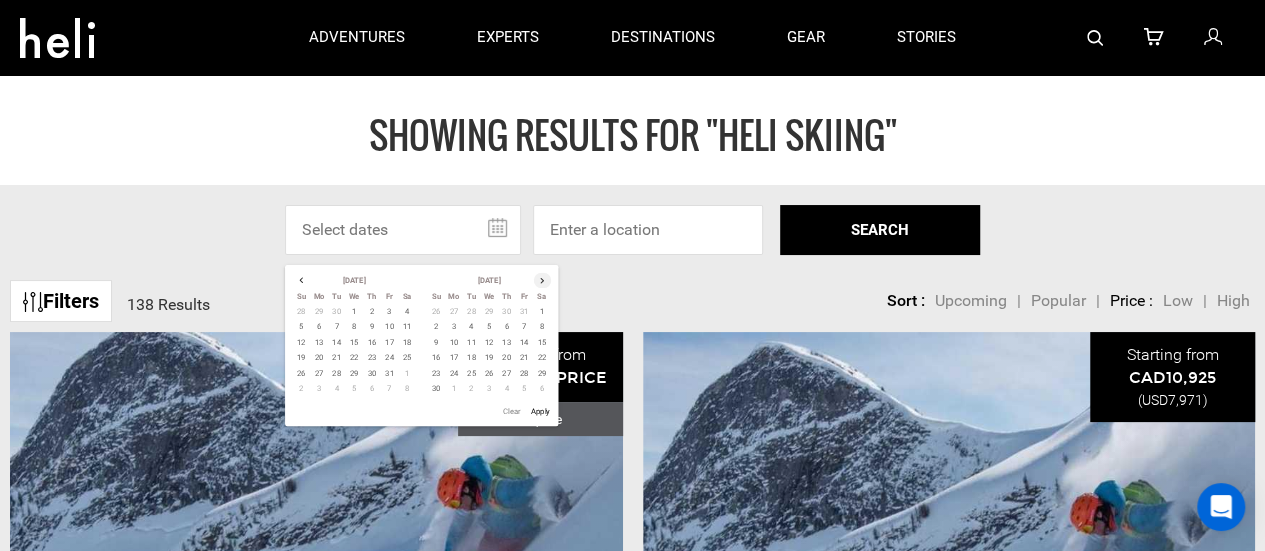 click at bounding box center [542, 279] 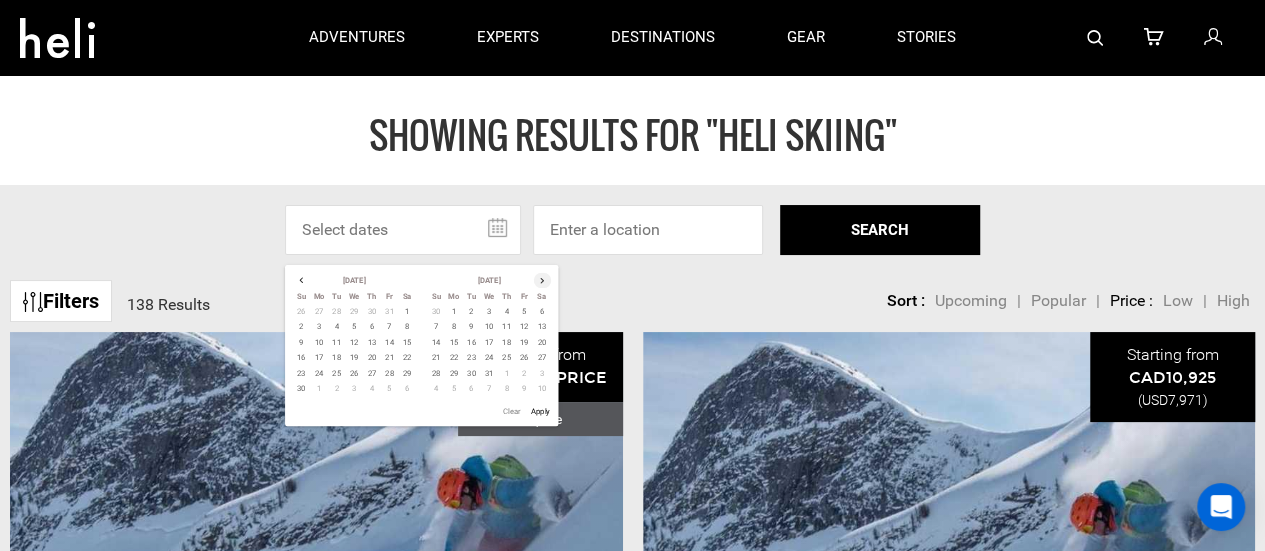 click at bounding box center [542, 279] 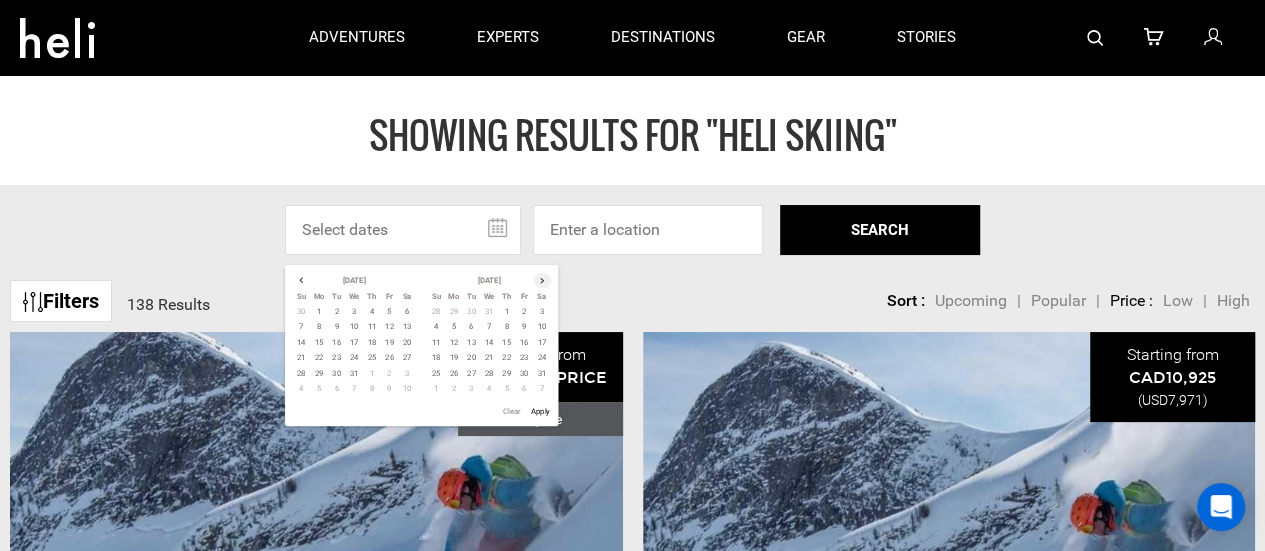 click at bounding box center [542, 279] 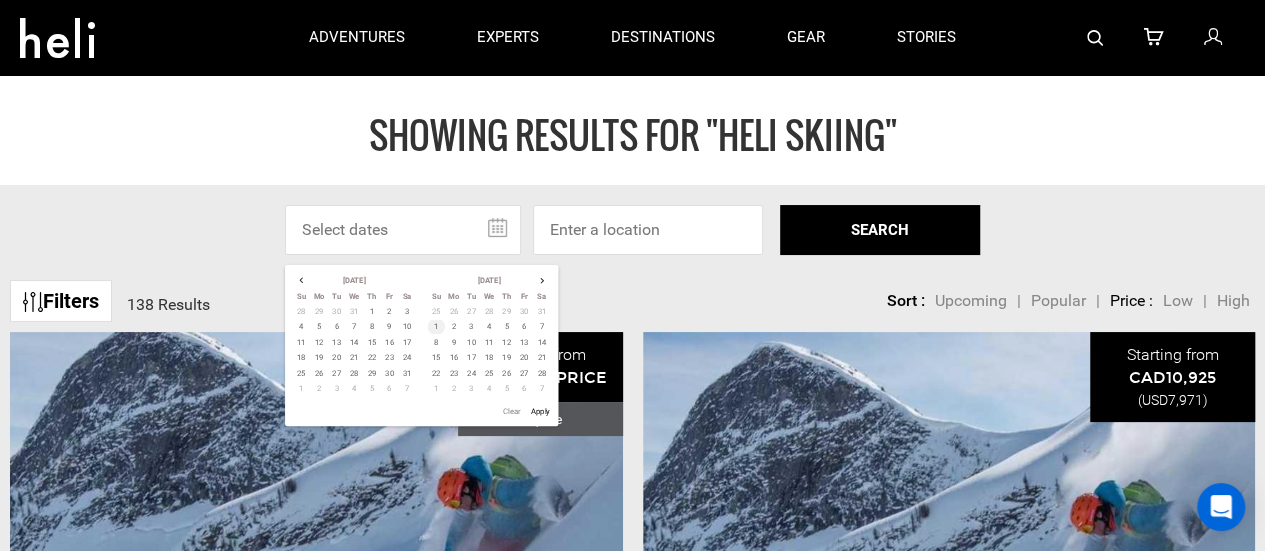 click on "1" at bounding box center [436, 325] 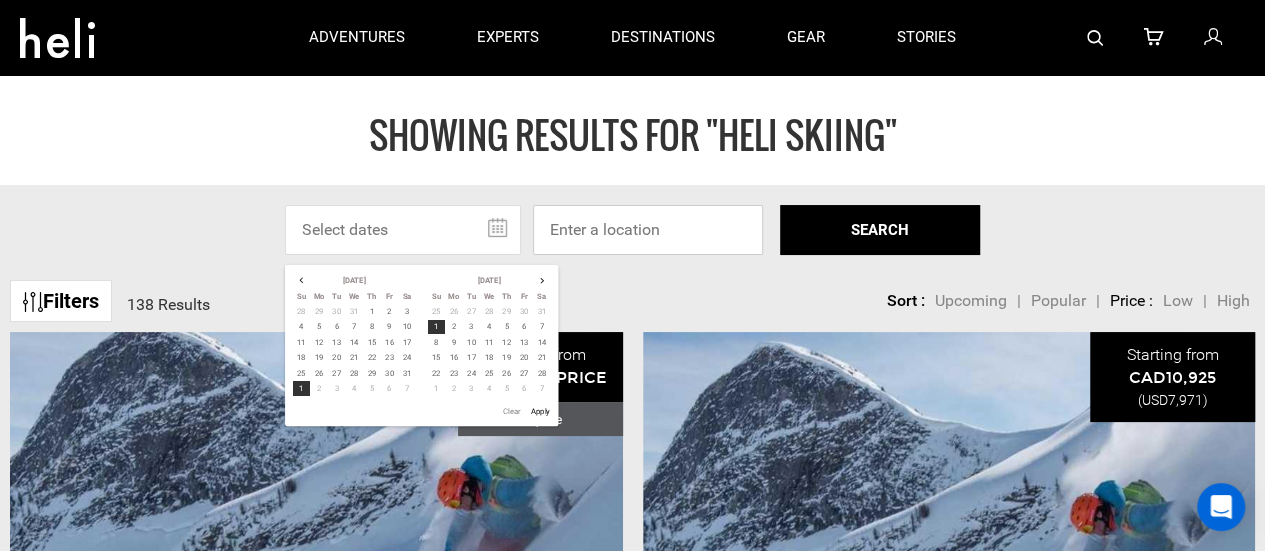 click at bounding box center [648, 230] 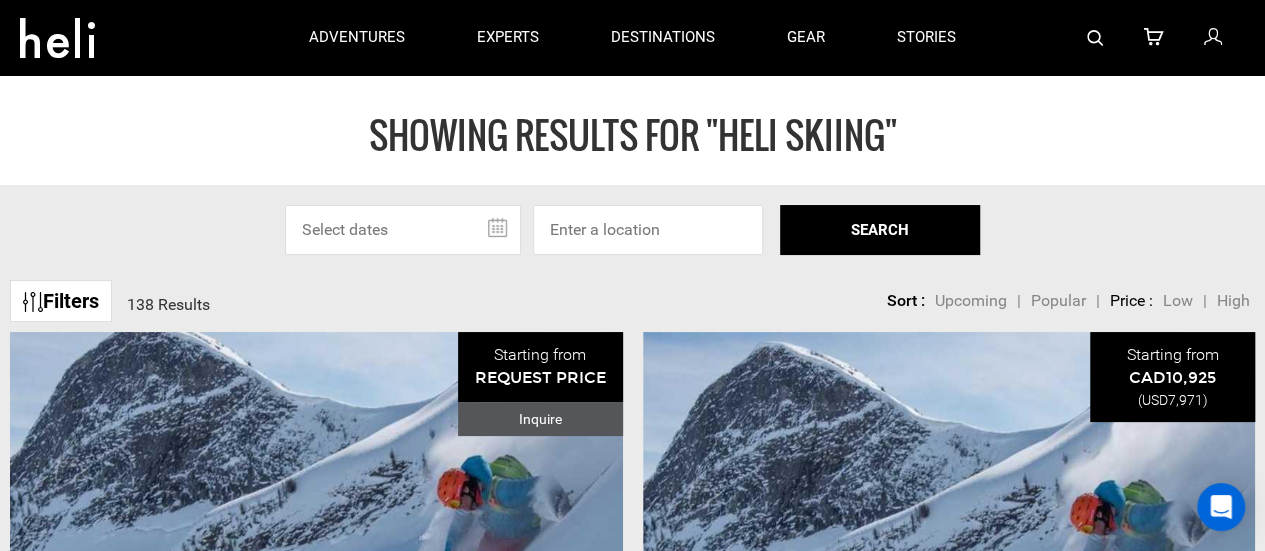 click at bounding box center [403, 230] 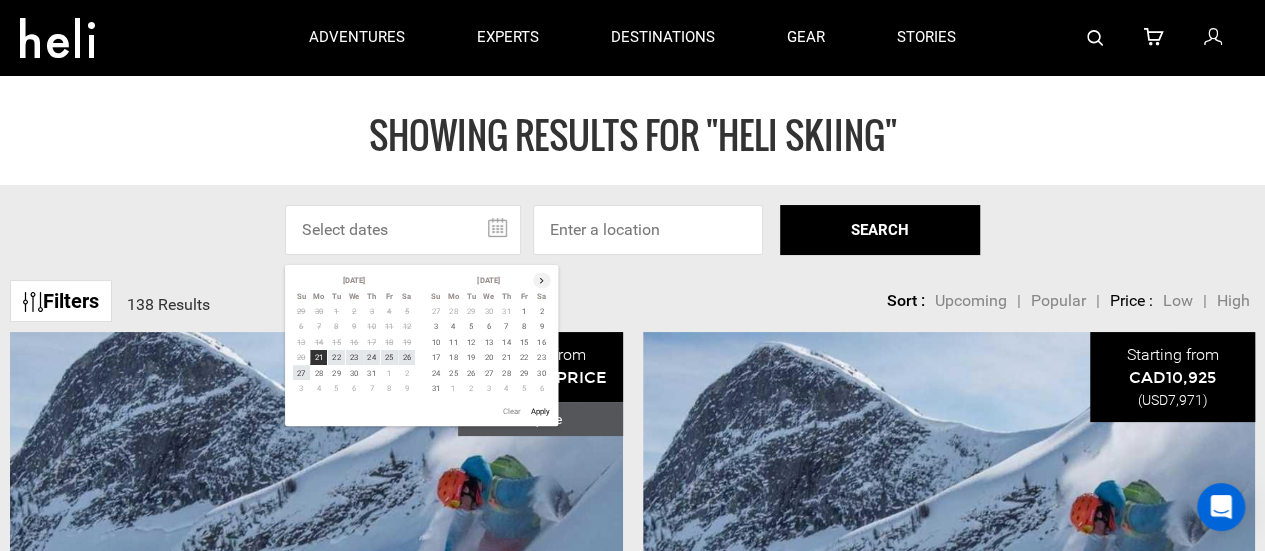 click at bounding box center [542, 279] 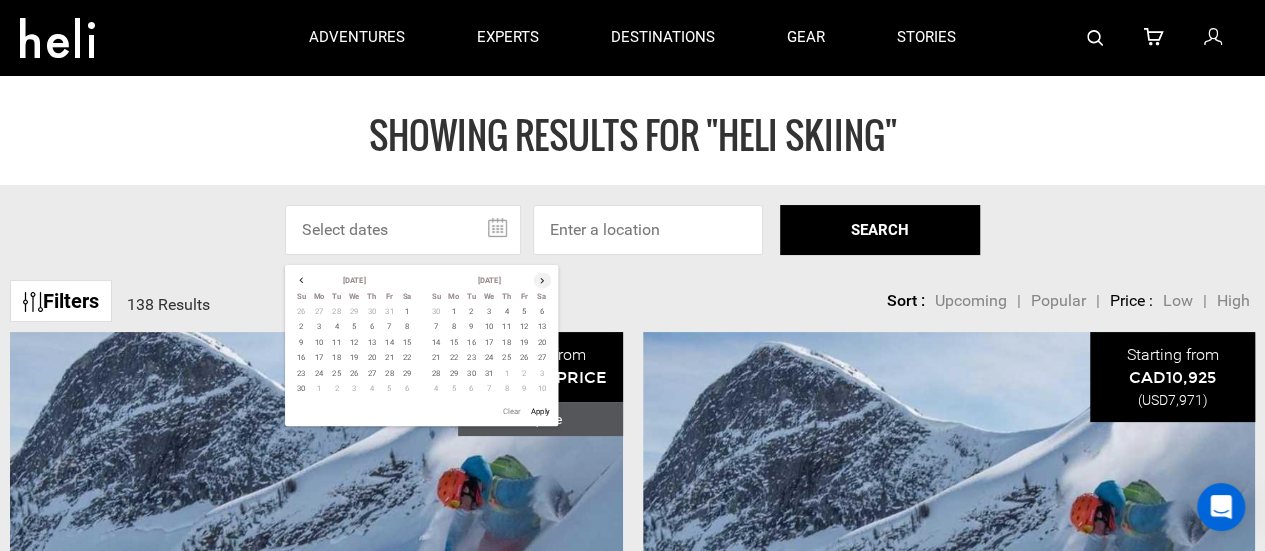 click at bounding box center [542, 279] 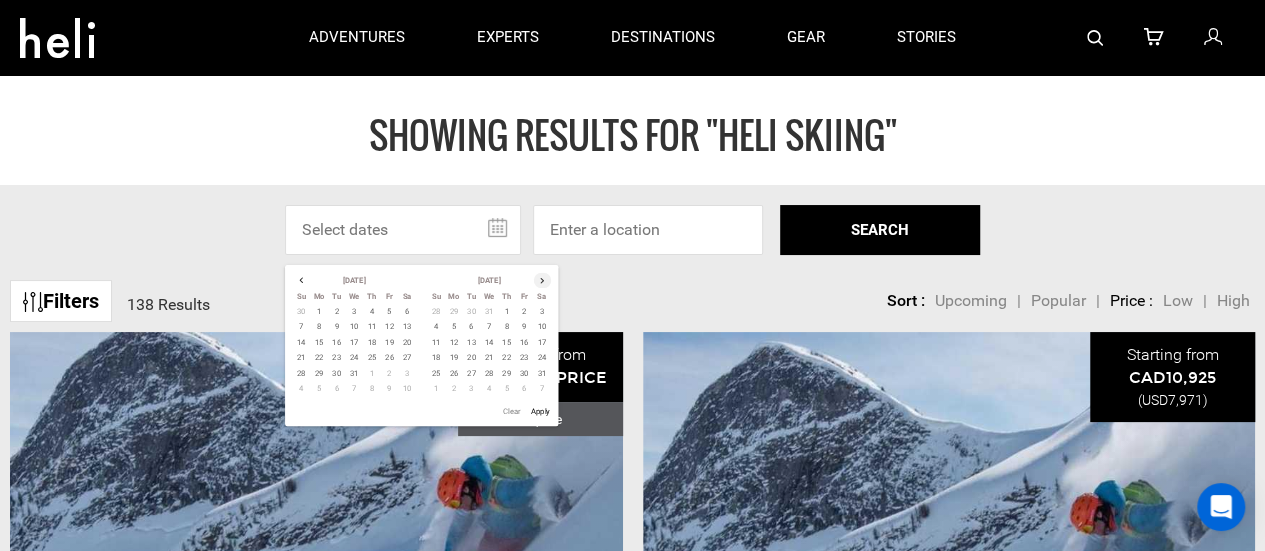 click at bounding box center (542, 279) 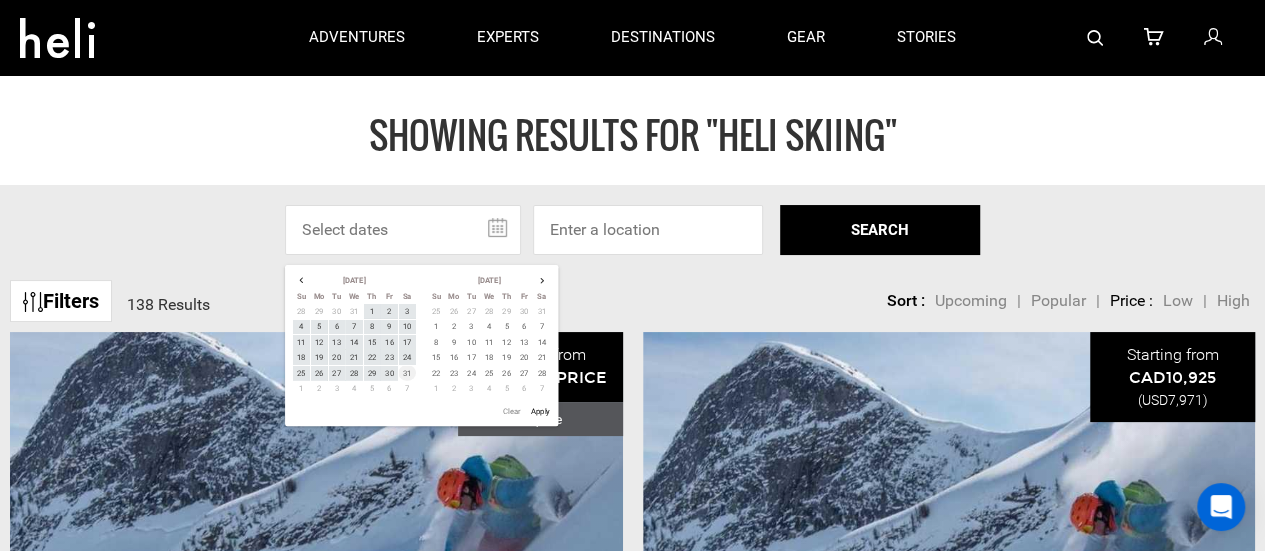 click on "31" at bounding box center (407, 372) 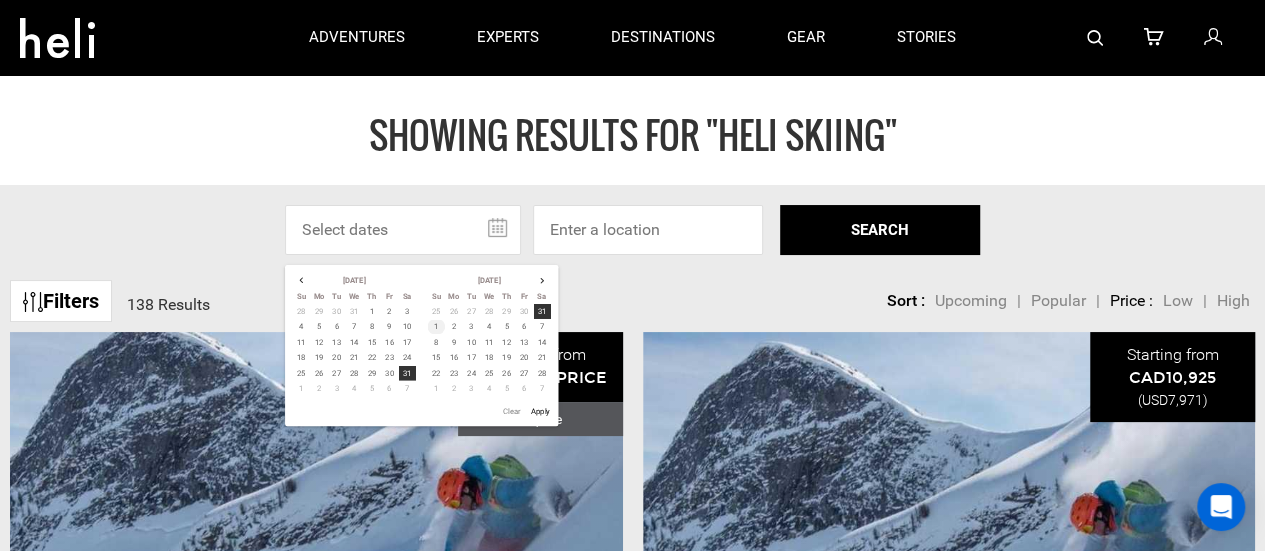 click on "1" at bounding box center [436, 325] 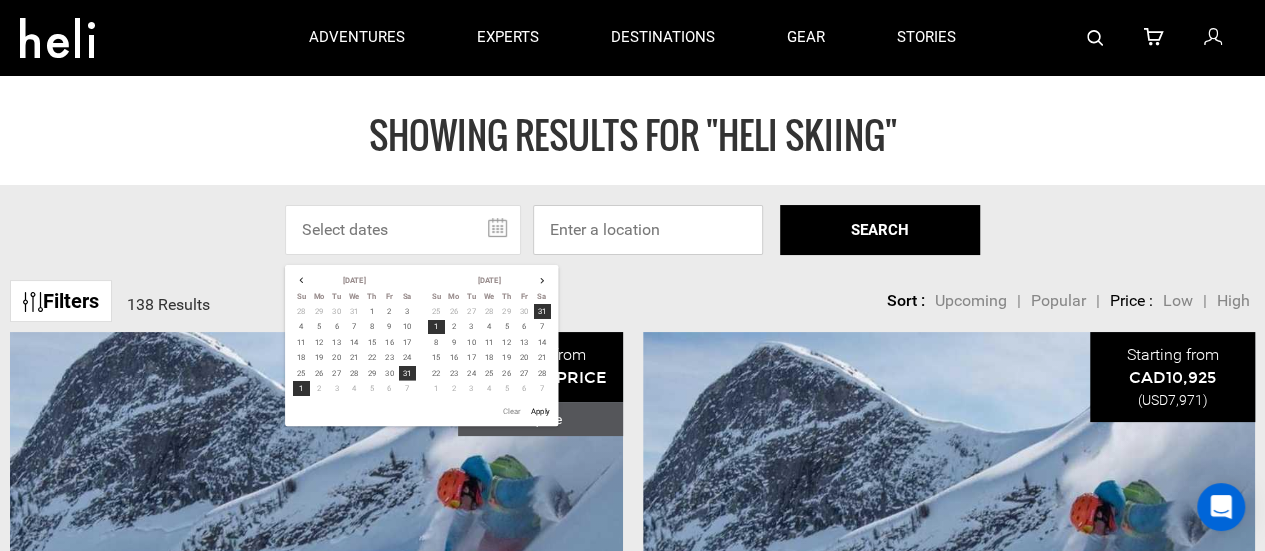click at bounding box center [648, 230] 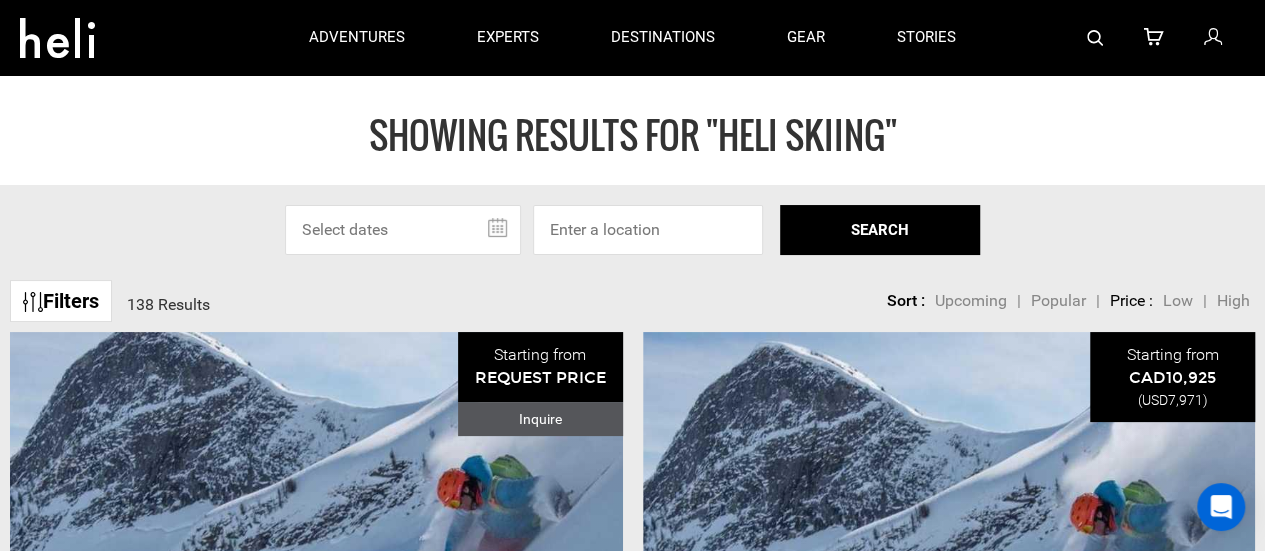 click at bounding box center (403, 230) 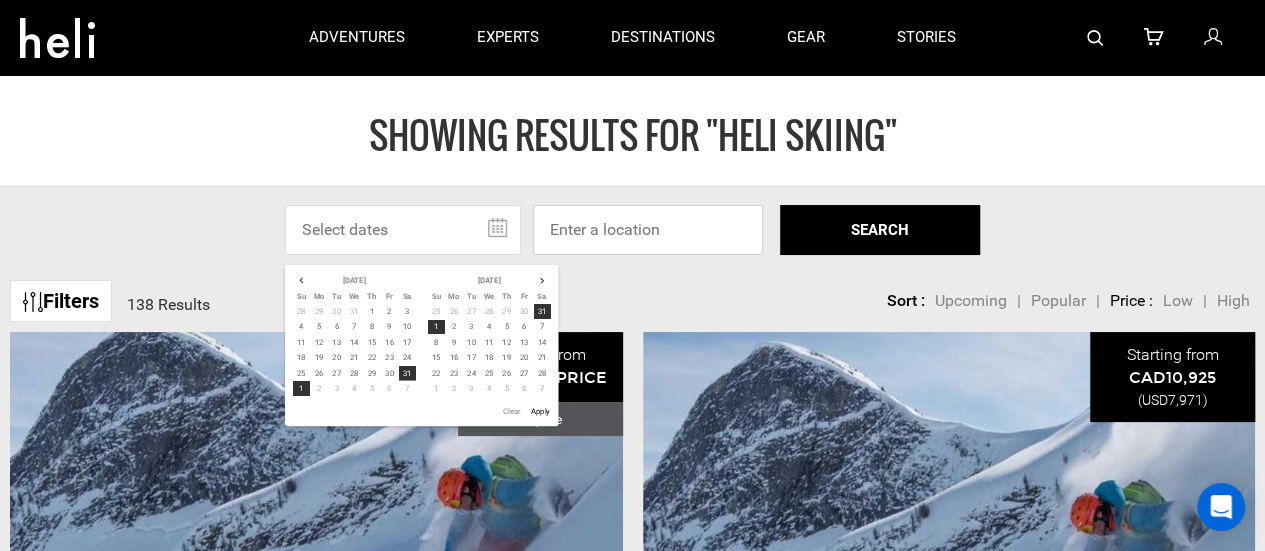 click at bounding box center (648, 230) 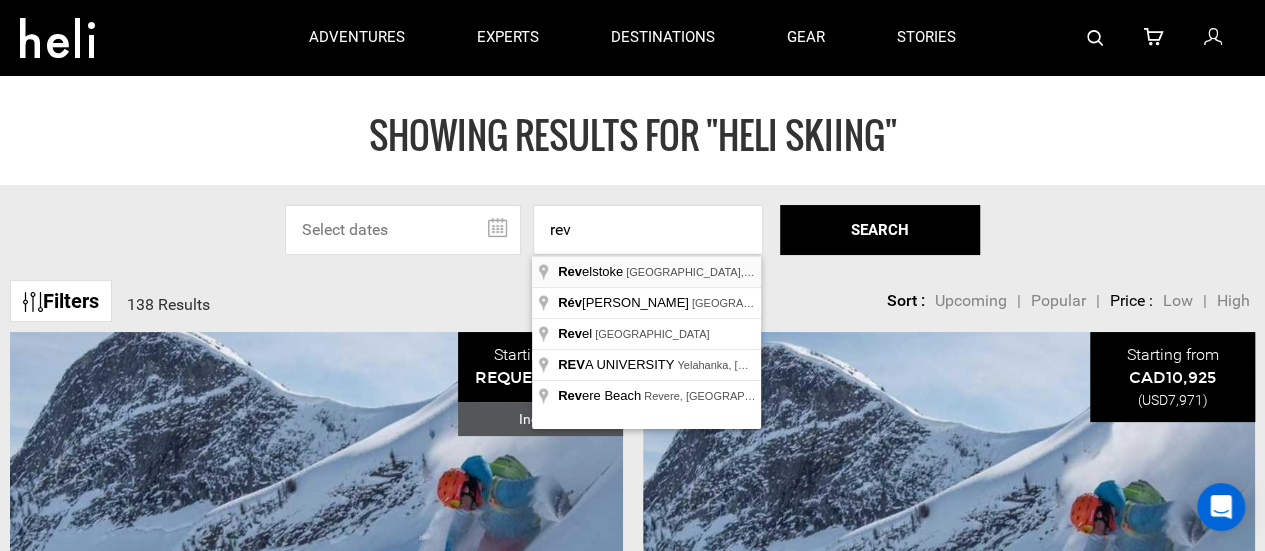 type on "Revelstoke, [GEOGRAPHIC_DATA], [GEOGRAPHIC_DATA]" 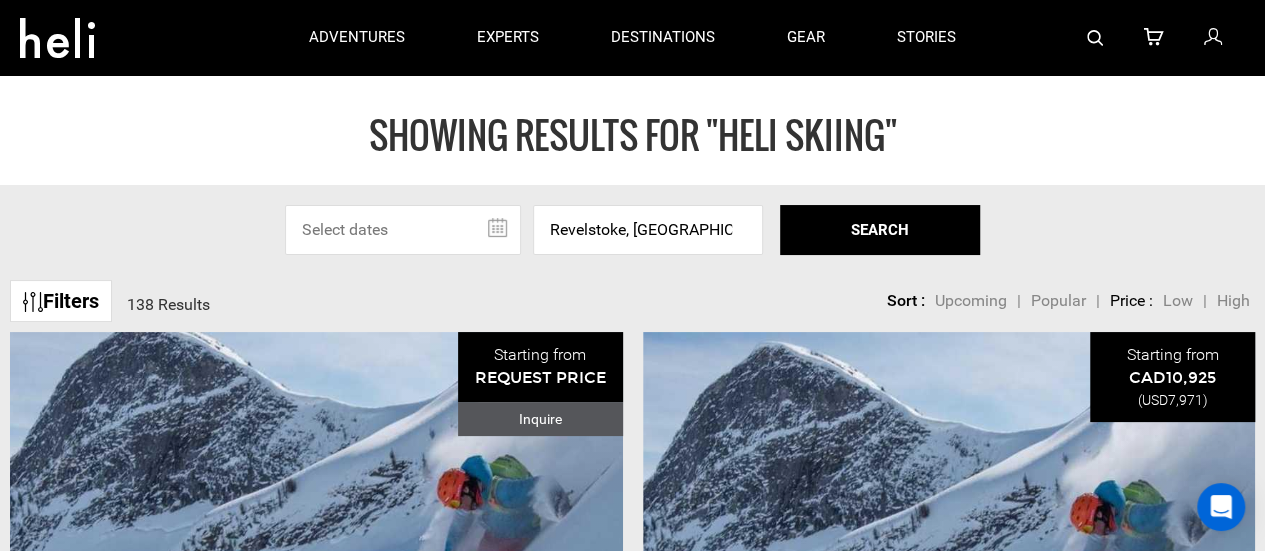 click on "SEARCH" at bounding box center [880, 230] 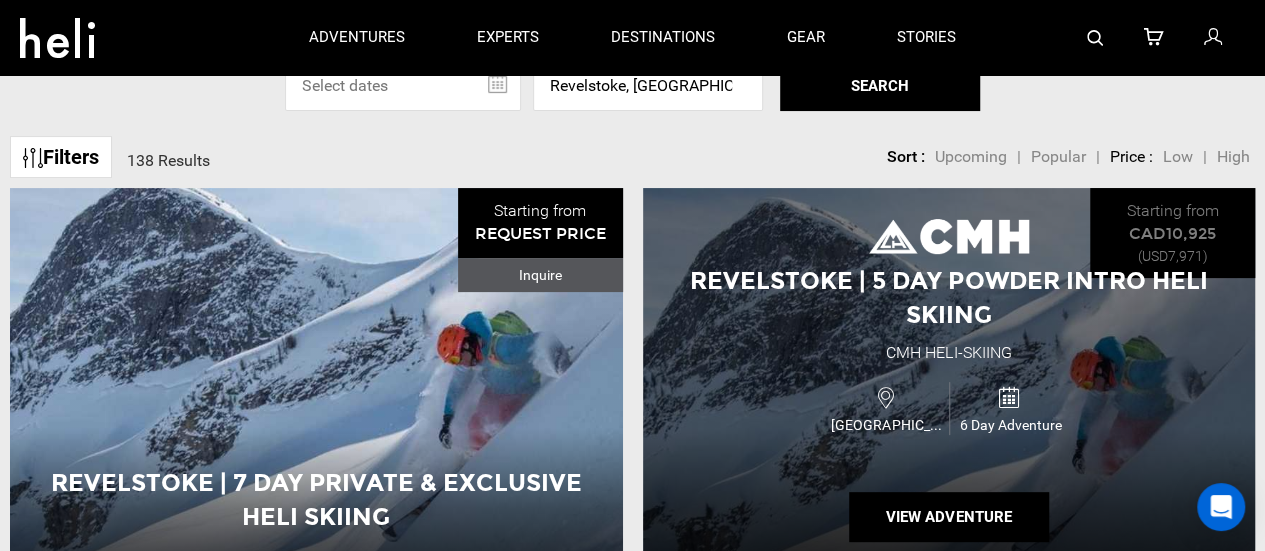 scroll, scrollTop: 219, scrollLeft: 0, axis: vertical 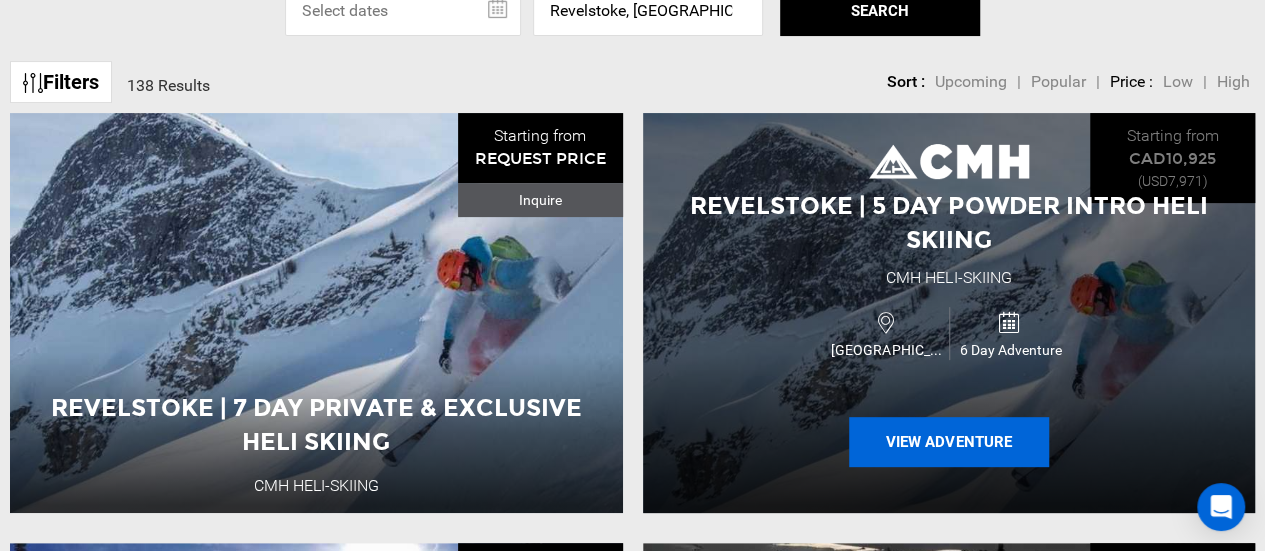 click on "View Adventure" at bounding box center (949, 442) 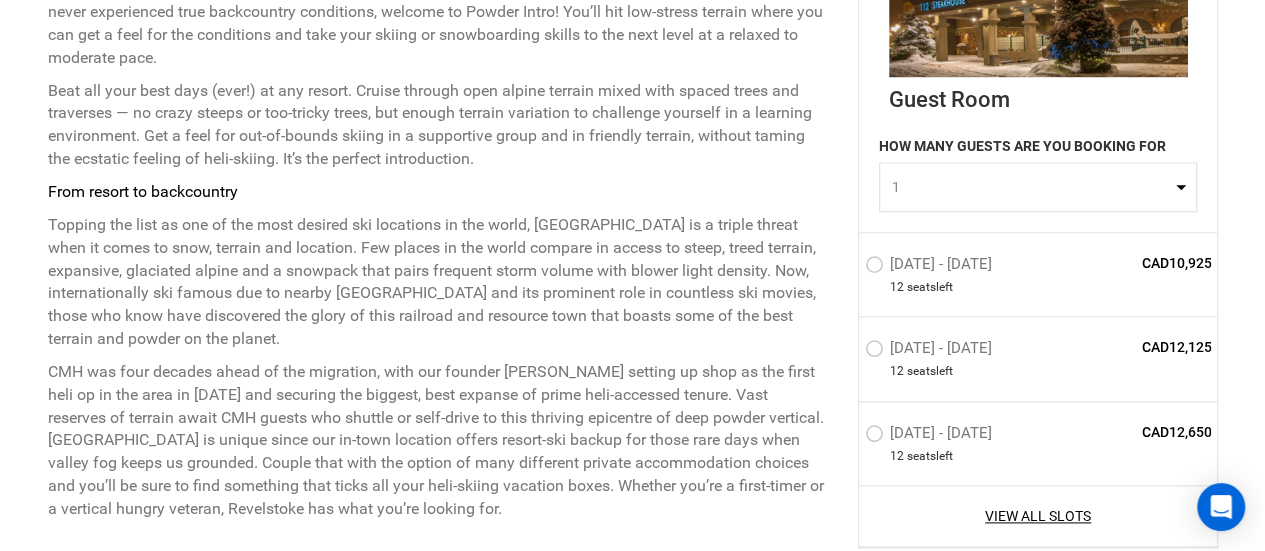 scroll, scrollTop: 1104, scrollLeft: 0, axis: vertical 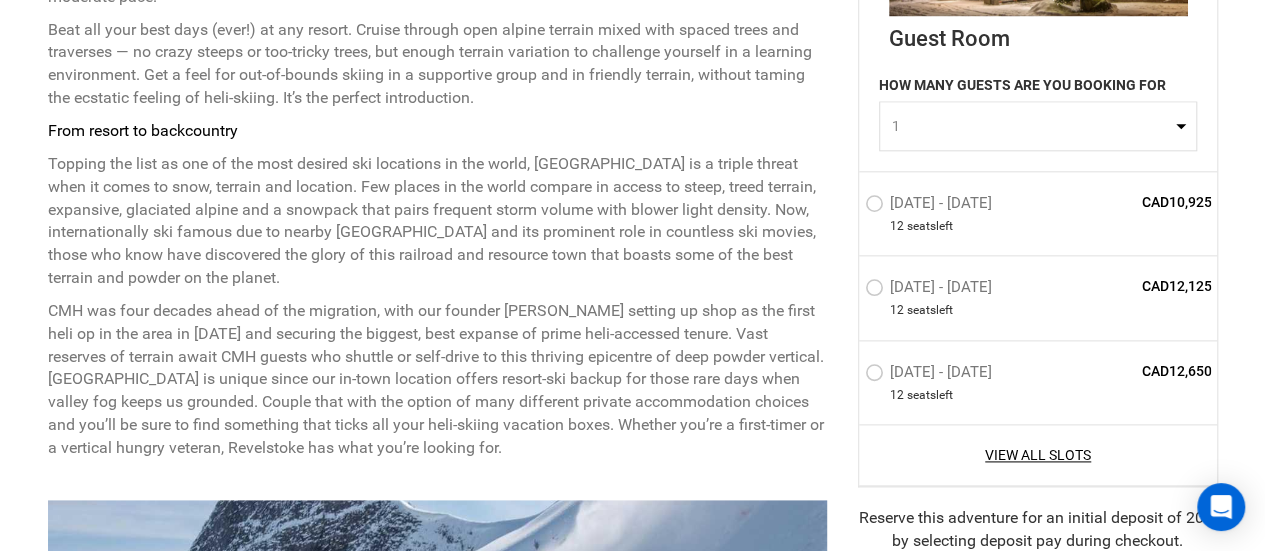 type on "Heli Skiing" 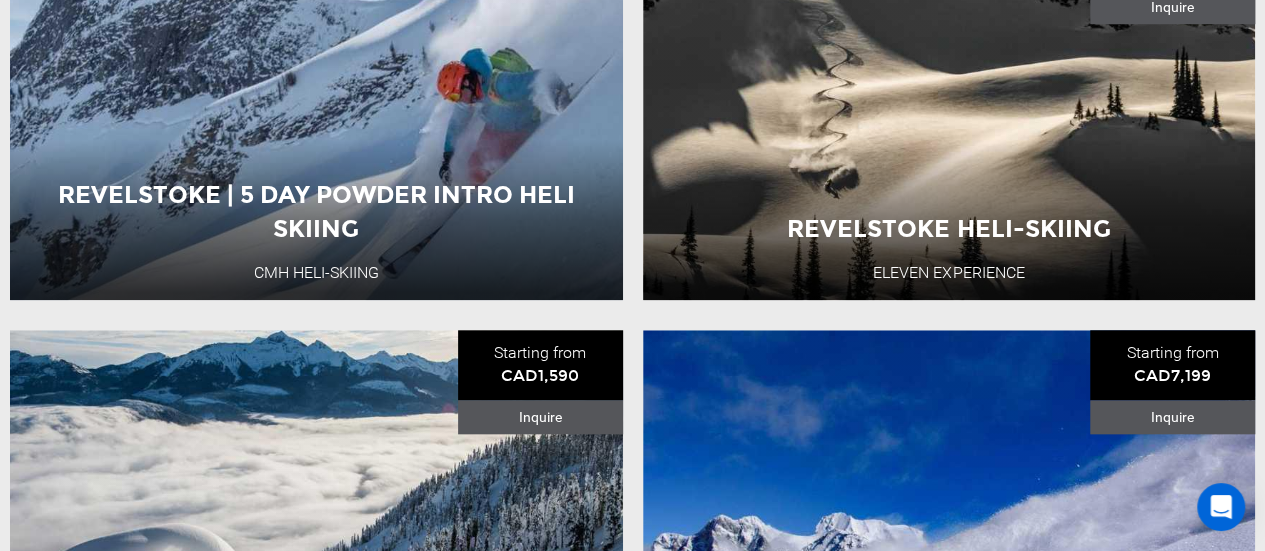 scroll, scrollTop: 1015, scrollLeft: 0, axis: vertical 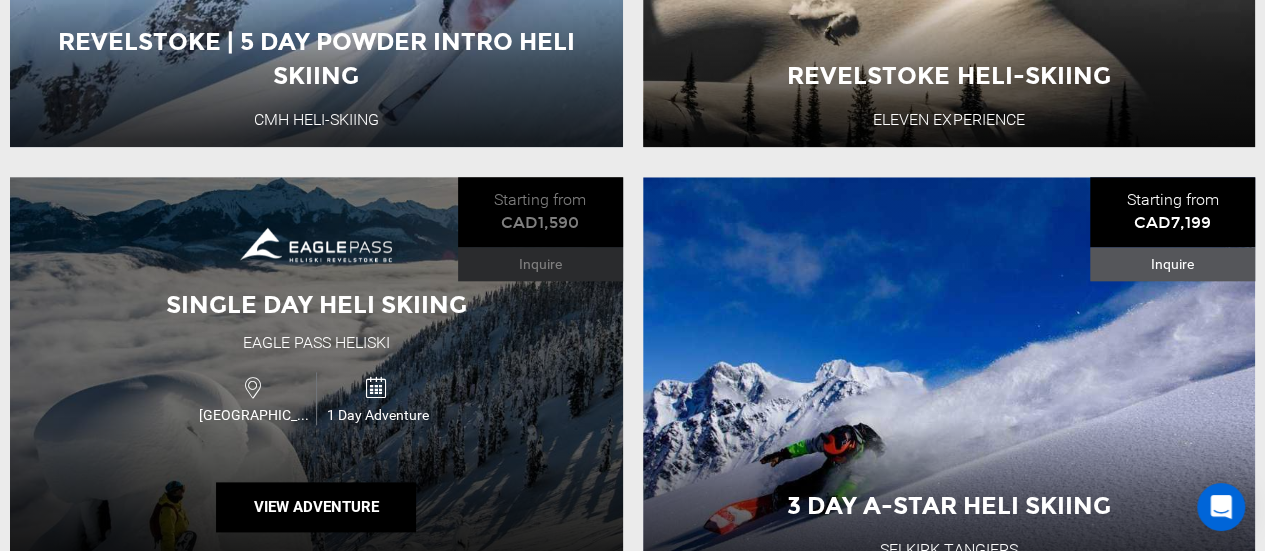 click on "Single Day Heli Skiing Eagle Pass Heliski  [GEOGRAPHIC_DATA] 1 Day Adventure  View Adventure" at bounding box center [316, 377] 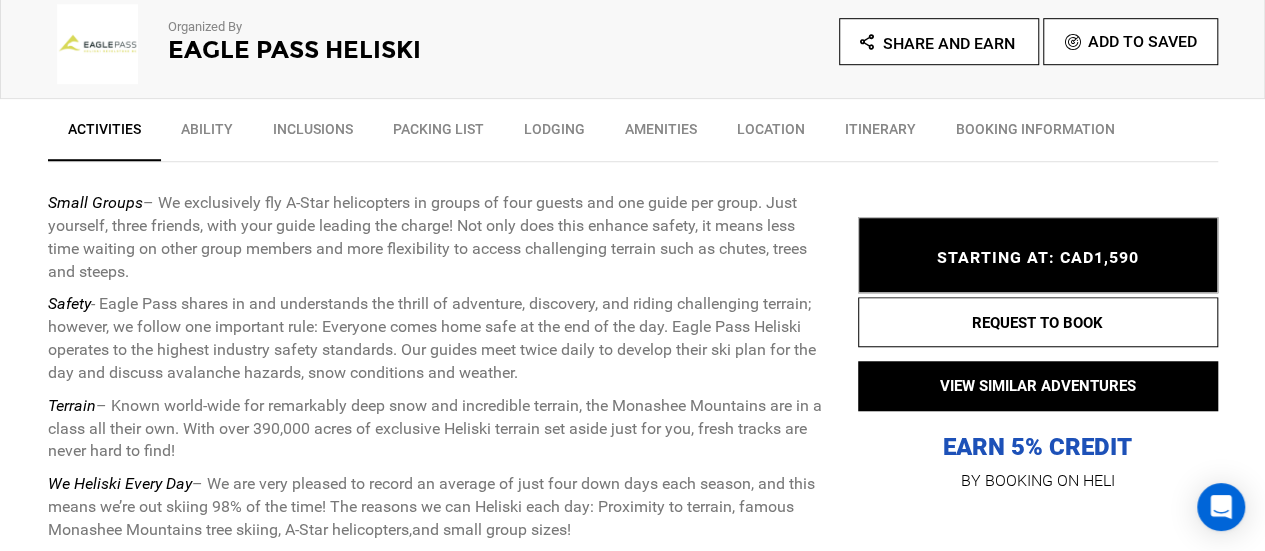 scroll, scrollTop: 725, scrollLeft: 0, axis: vertical 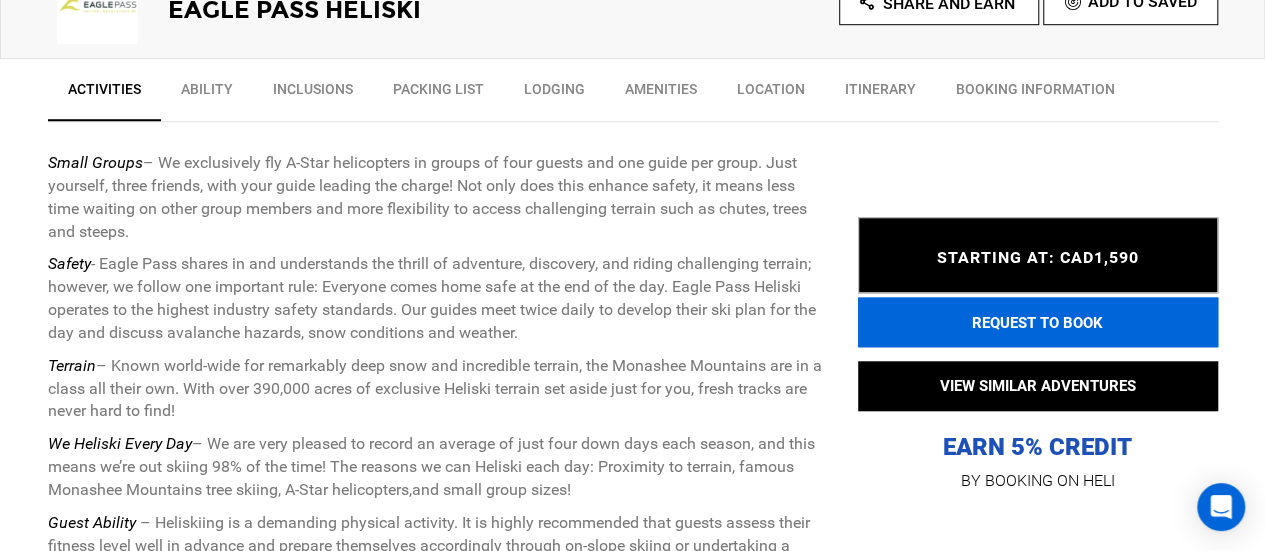 click on "REQUEST TO BOOK" at bounding box center (1038, 323) 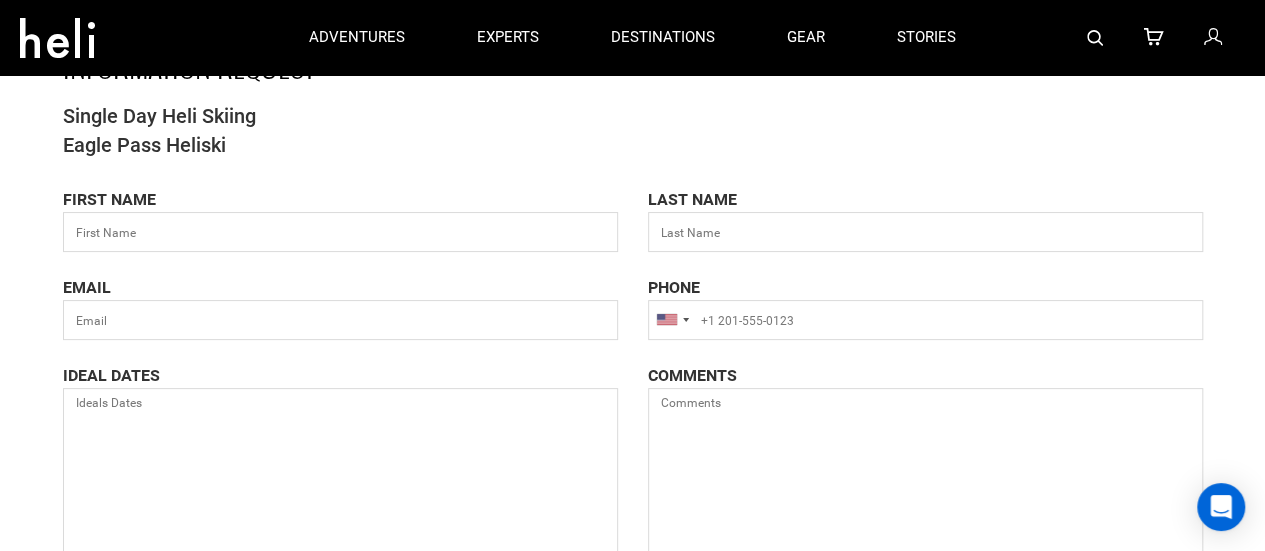 scroll, scrollTop: 70, scrollLeft: 0, axis: vertical 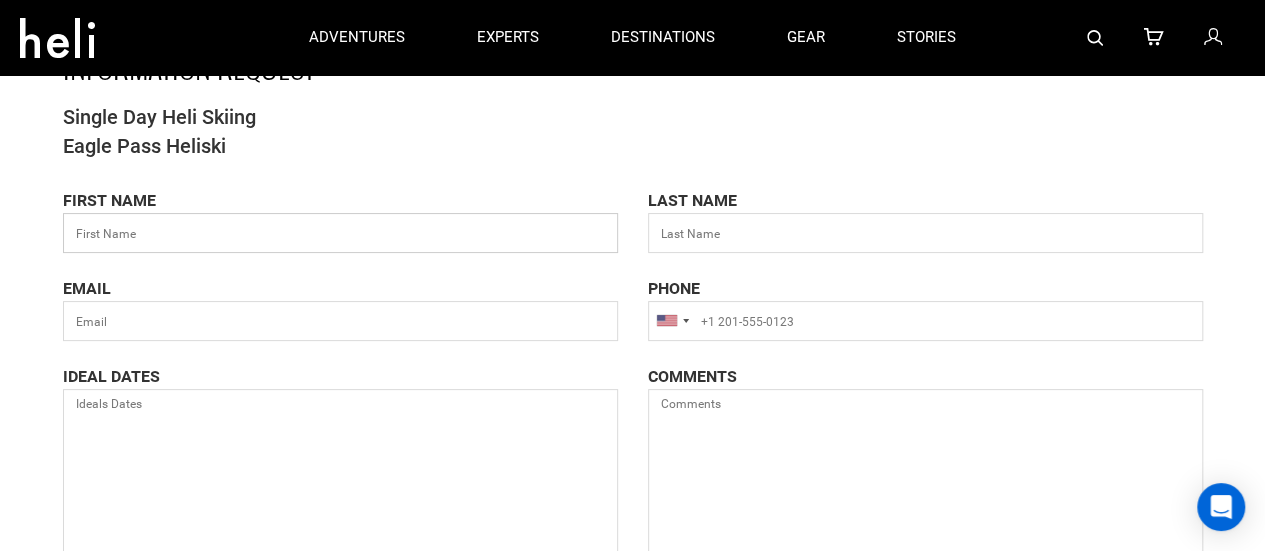 click at bounding box center [340, 233] 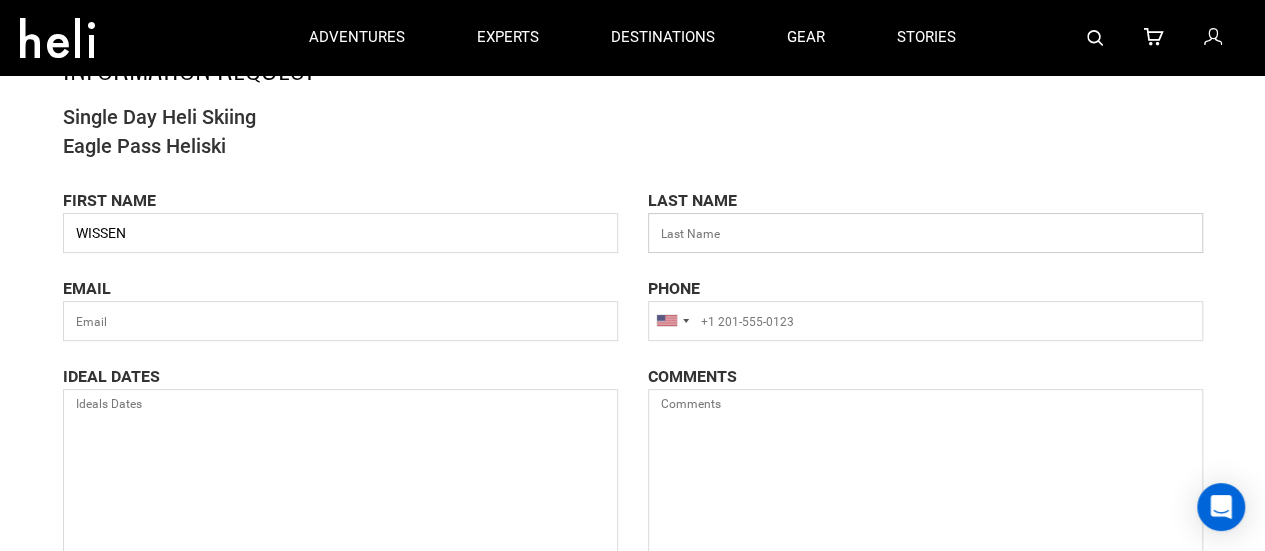 type on "TAM" 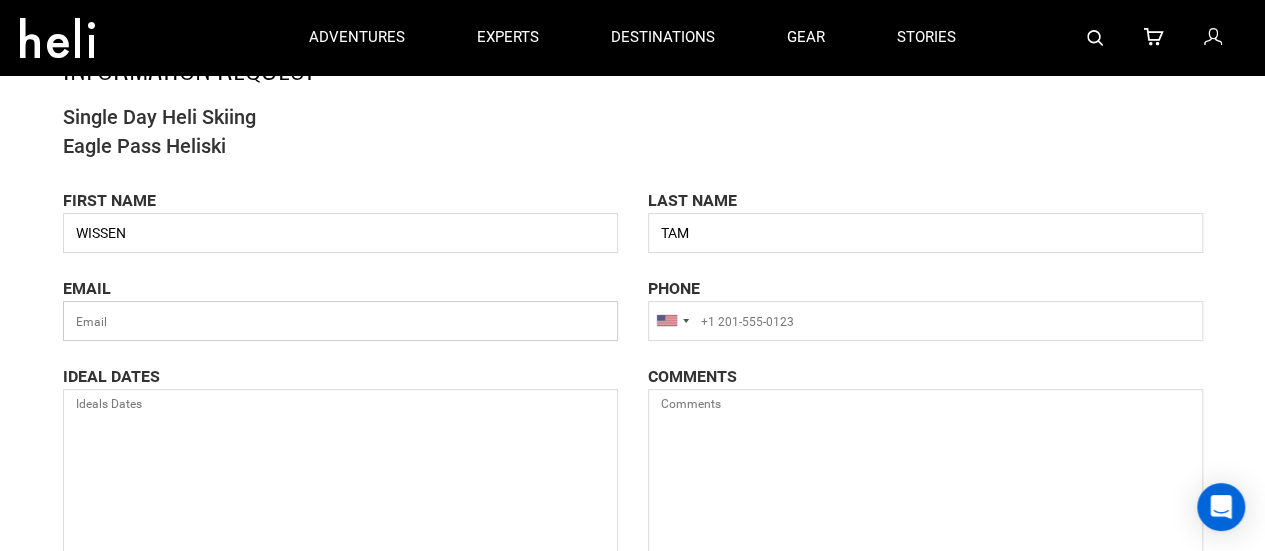 type on "[EMAIL_ADDRESS][DOMAIN_NAME]" 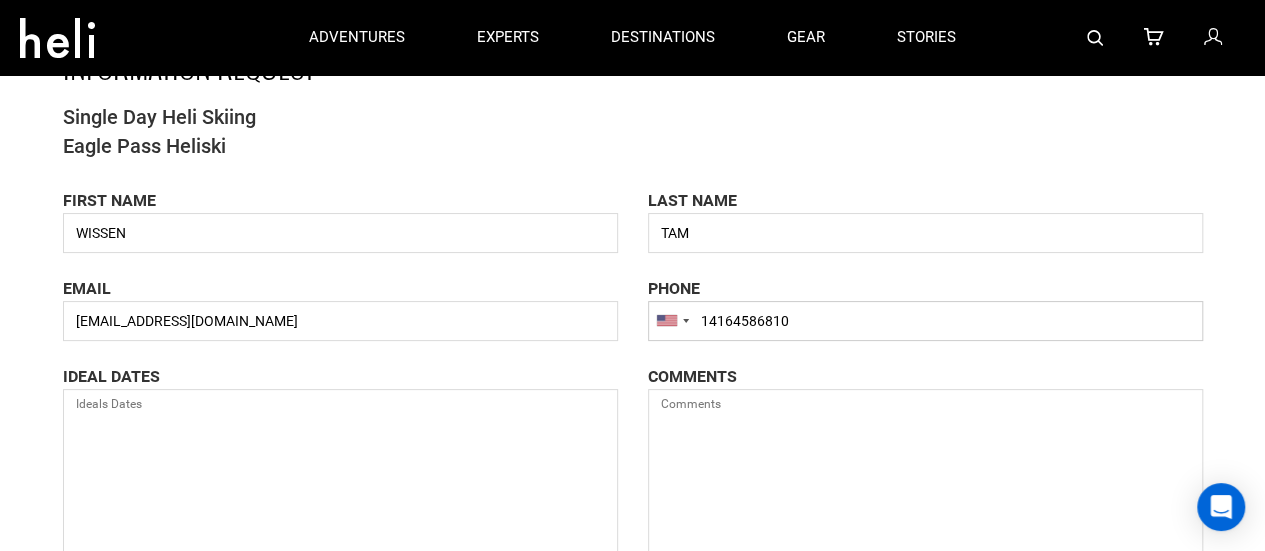 click on "14164586810" at bounding box center [925, 321] 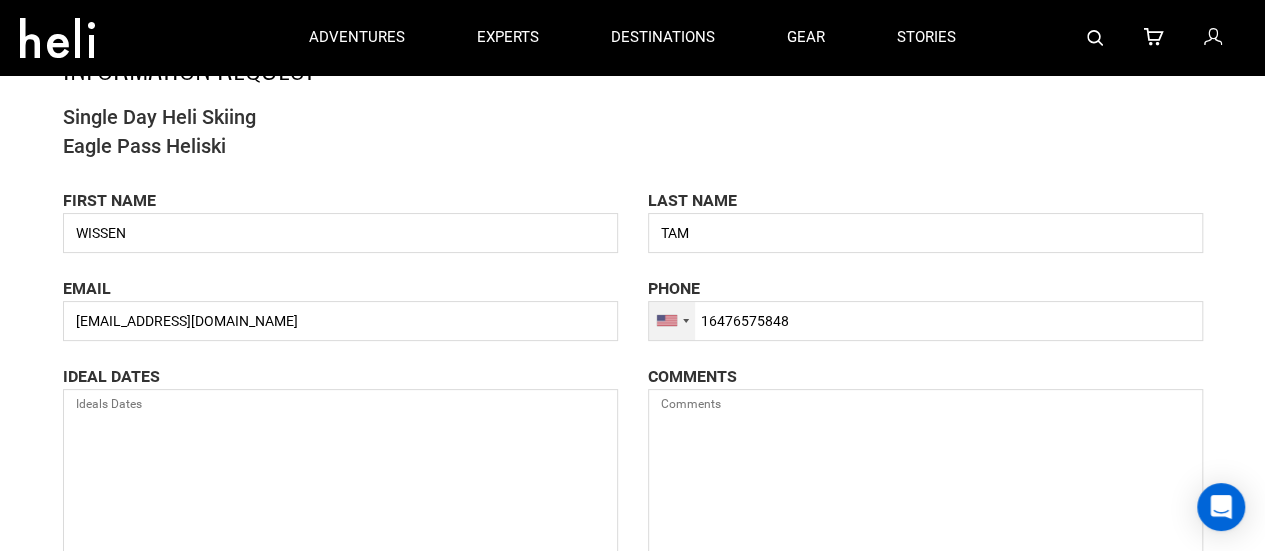 click at bounding box center (686, 321) 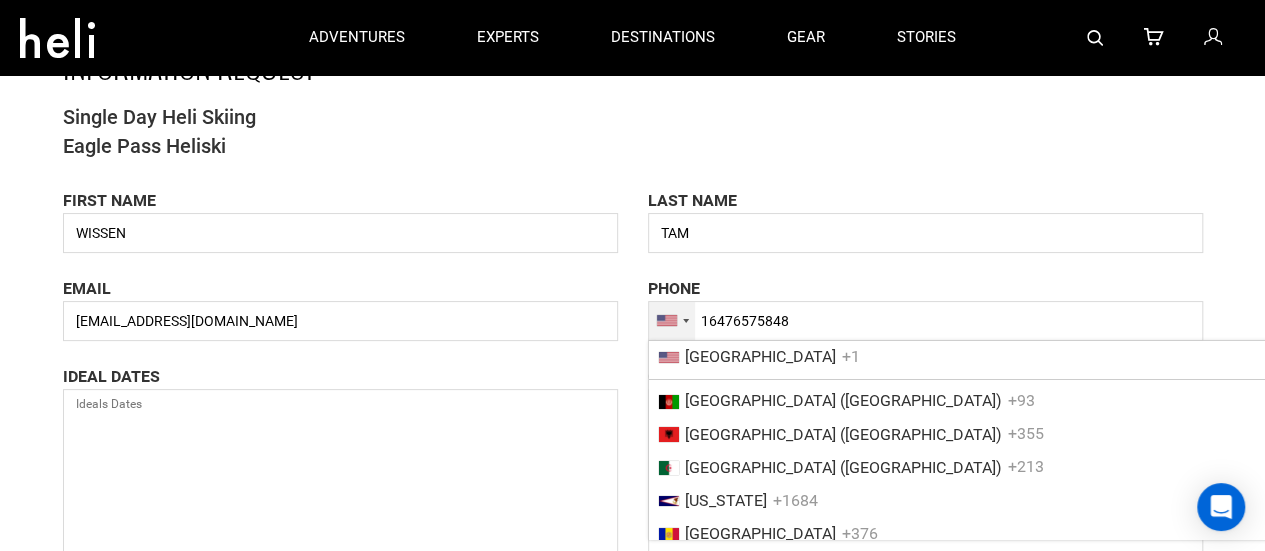 scroll, scrollTop: 1114, scrollLeft: 0, axis: vertical 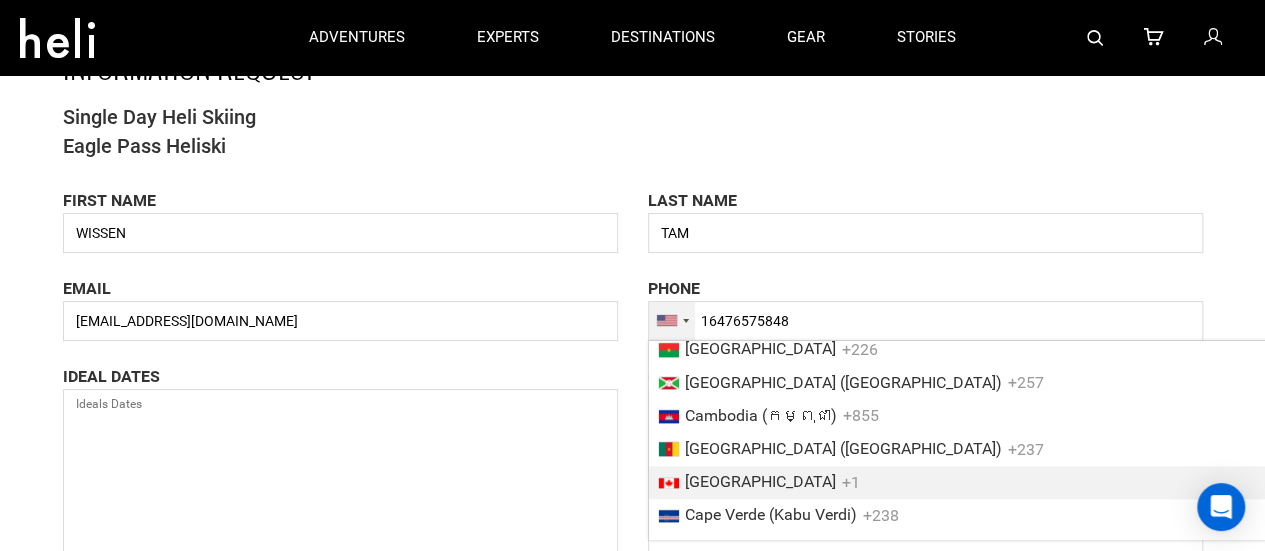 click on "Canada +1" at bounding box center (979, 482) 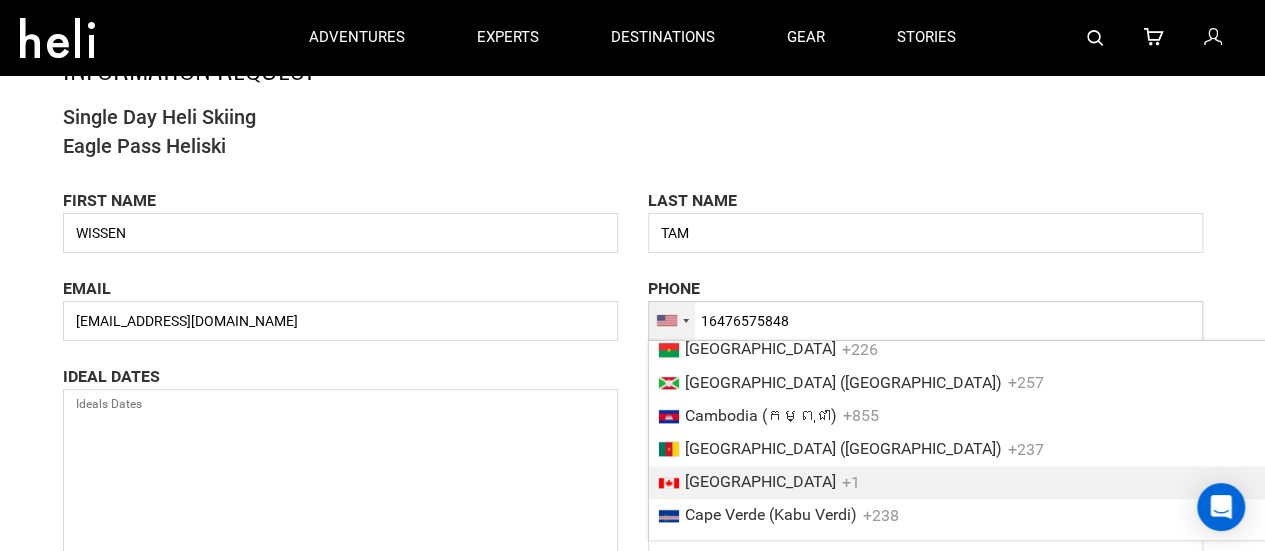 type on "[PHONE_NUMBER]" 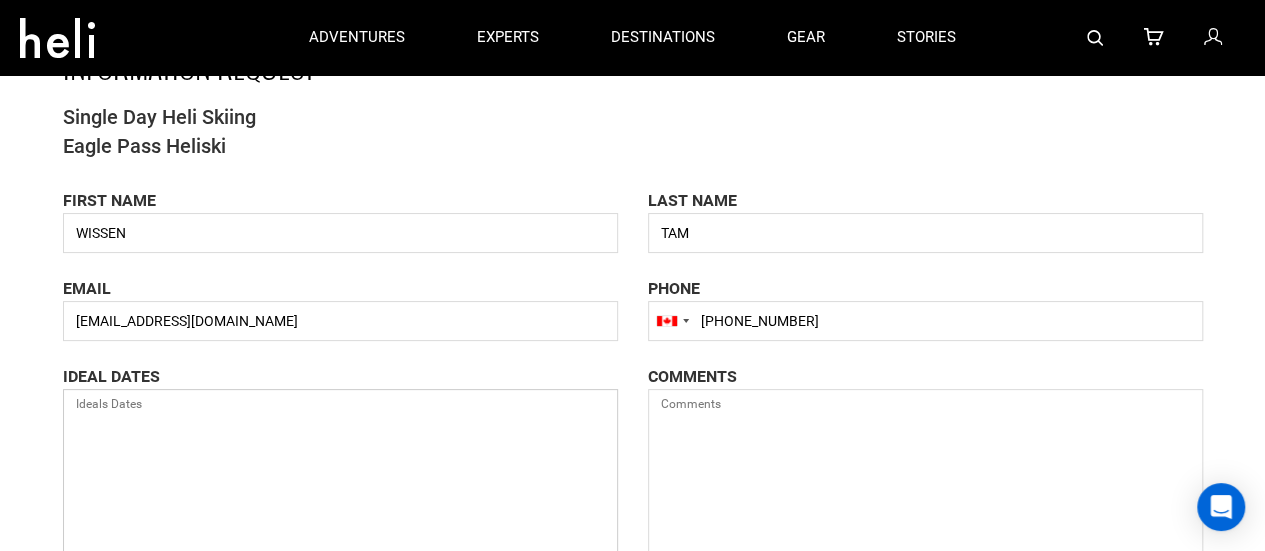 click at bounding box center (340, 496) 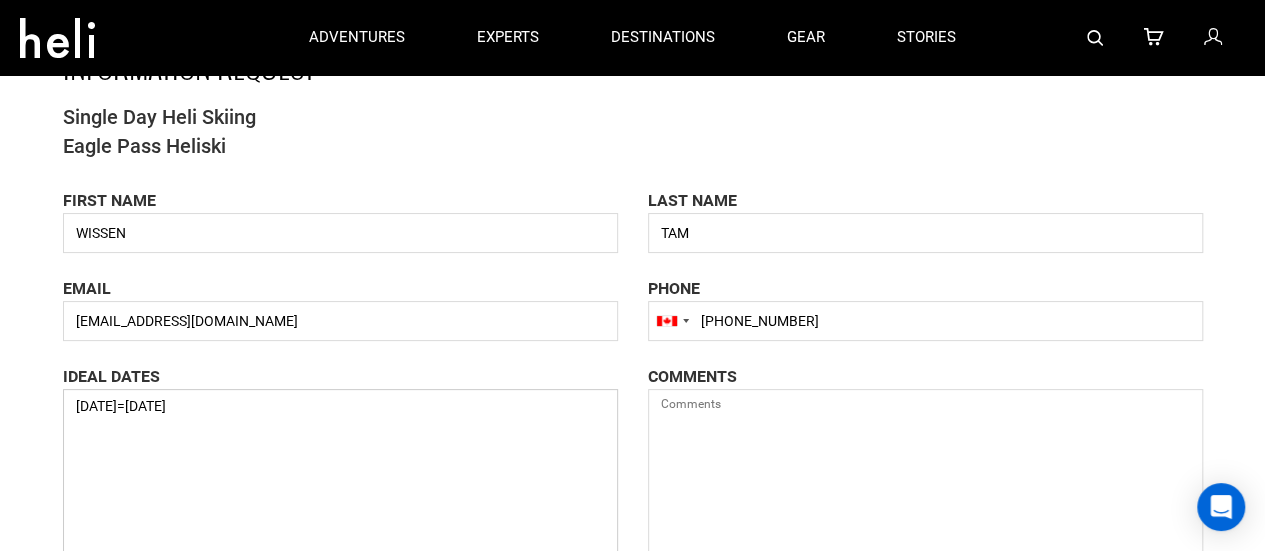 type on "[DATE]=[DATE]" 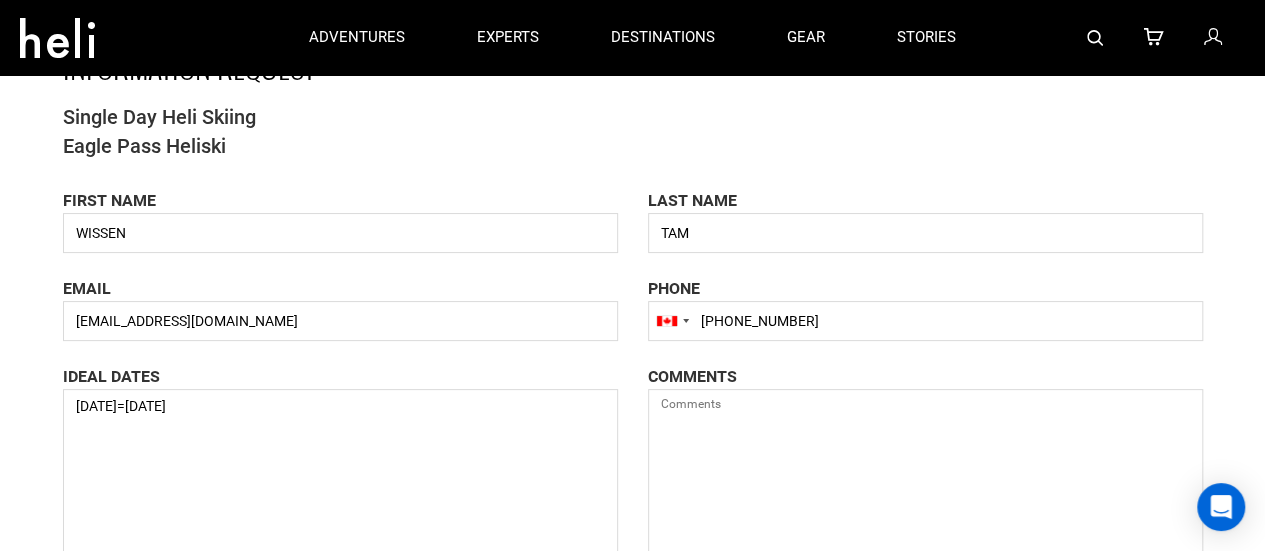scroll, scrollTop: 130, scrollLeft: 0, axis: vertical 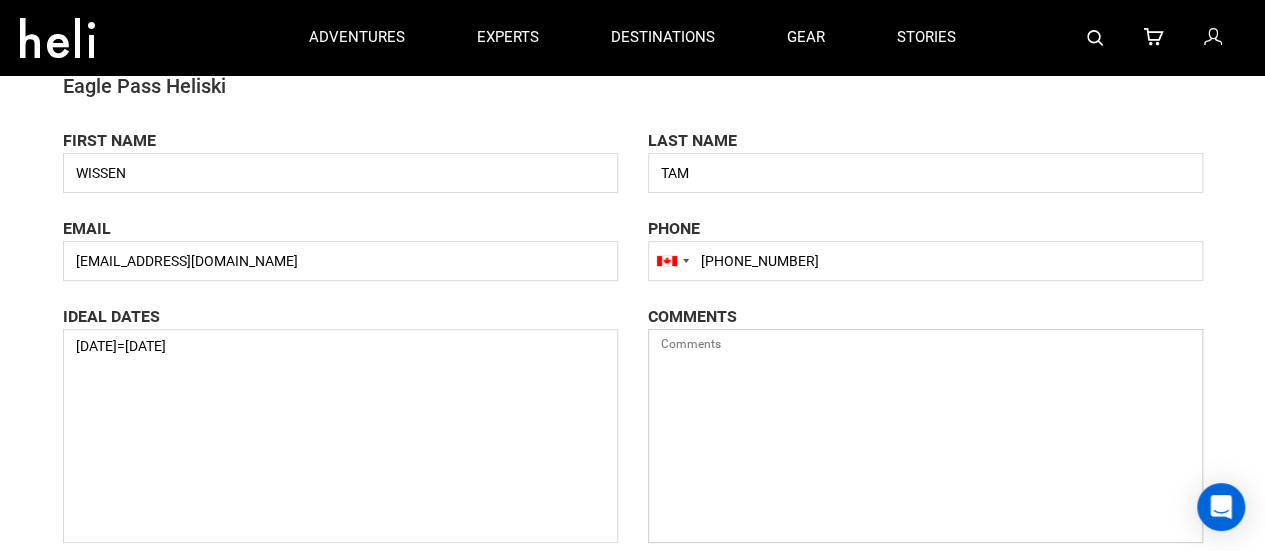 click at bounding box center (925, 436) 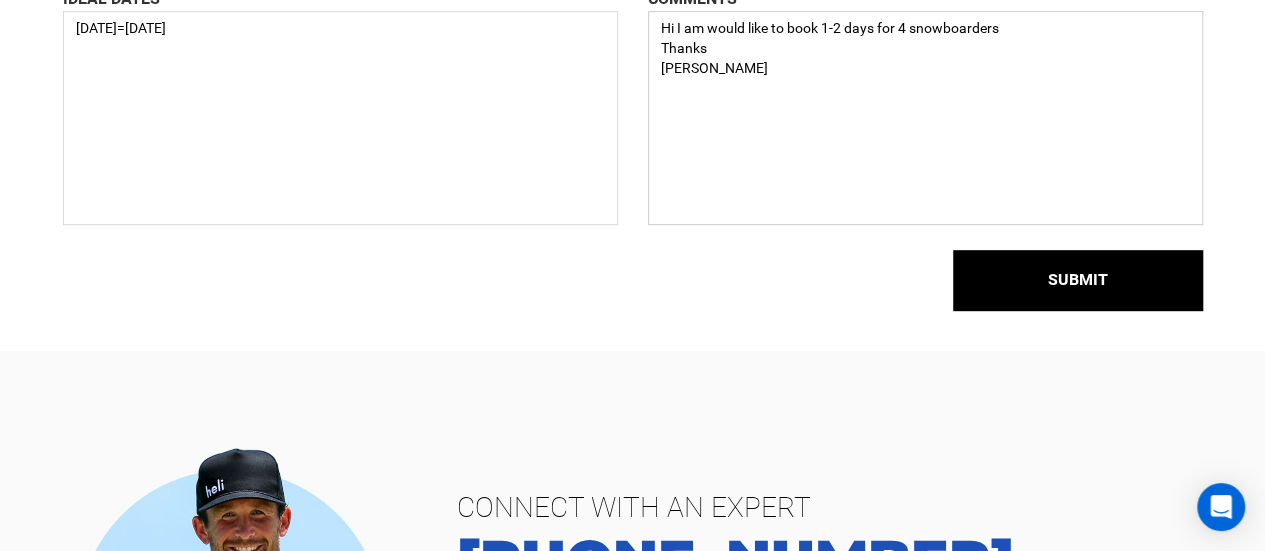 scroll, scrollTop: 456, scrollLeft: 0, axis: vertical 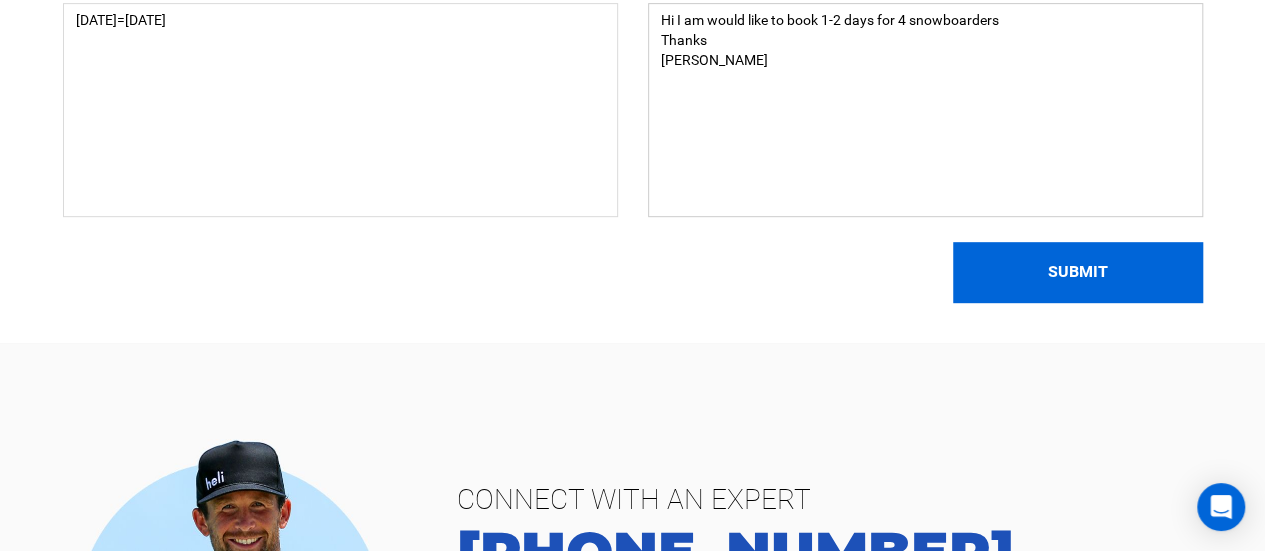 type on "Hi I am would like to book 1-2 days for 4 snowboarders
Thanks
[PERSON_NAME]" 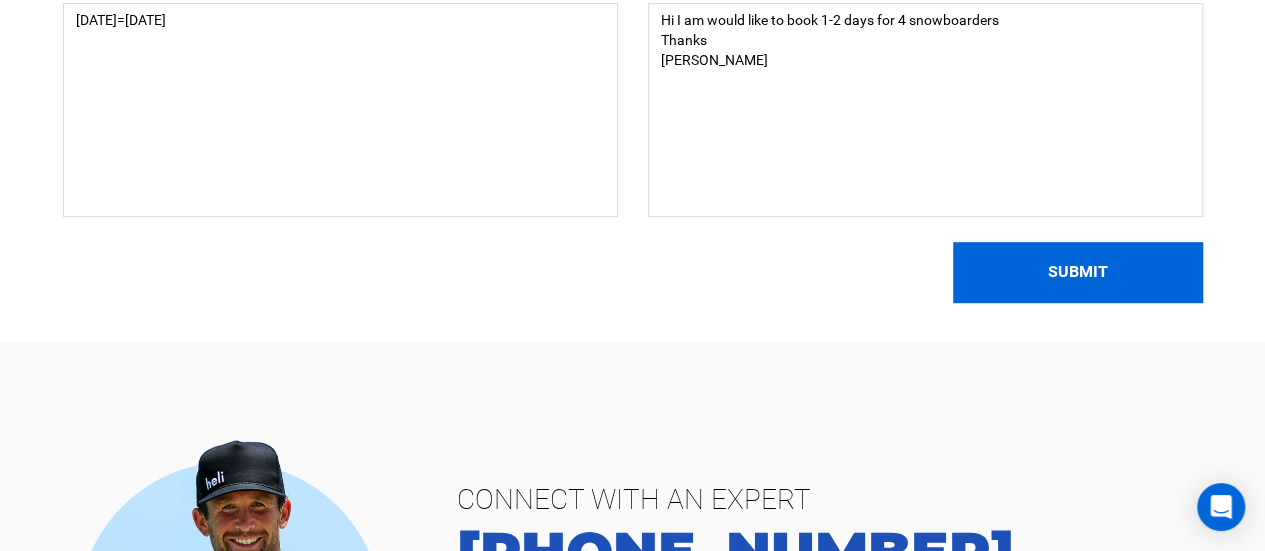 click on "SUBMIT" at bounding box center [1078, 272] 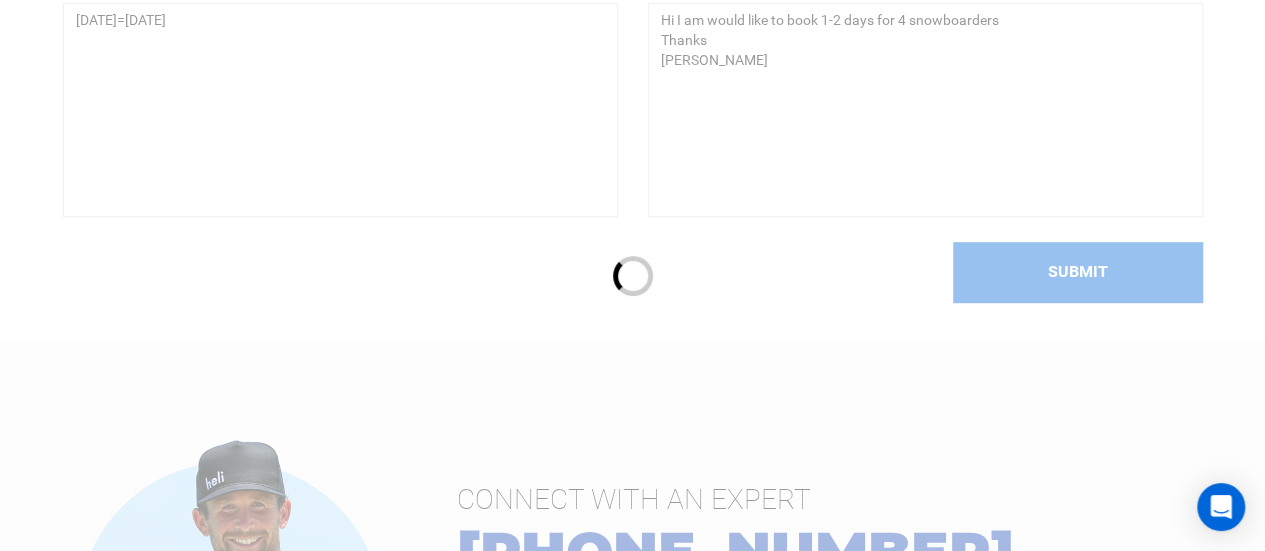 type 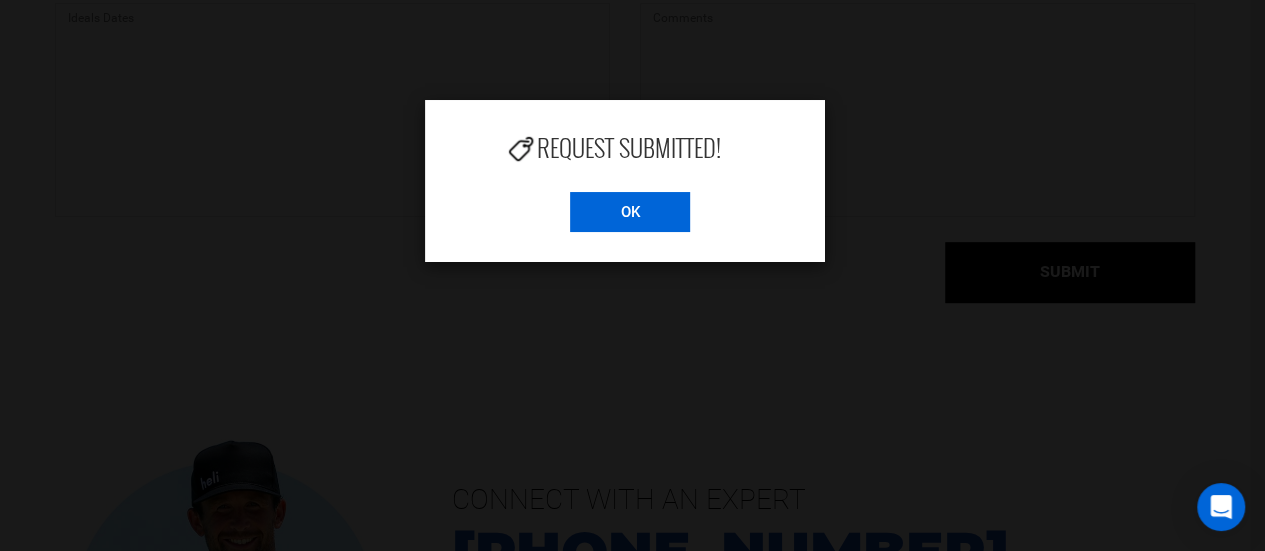 click on "OK" at bounding box center [630, 212] 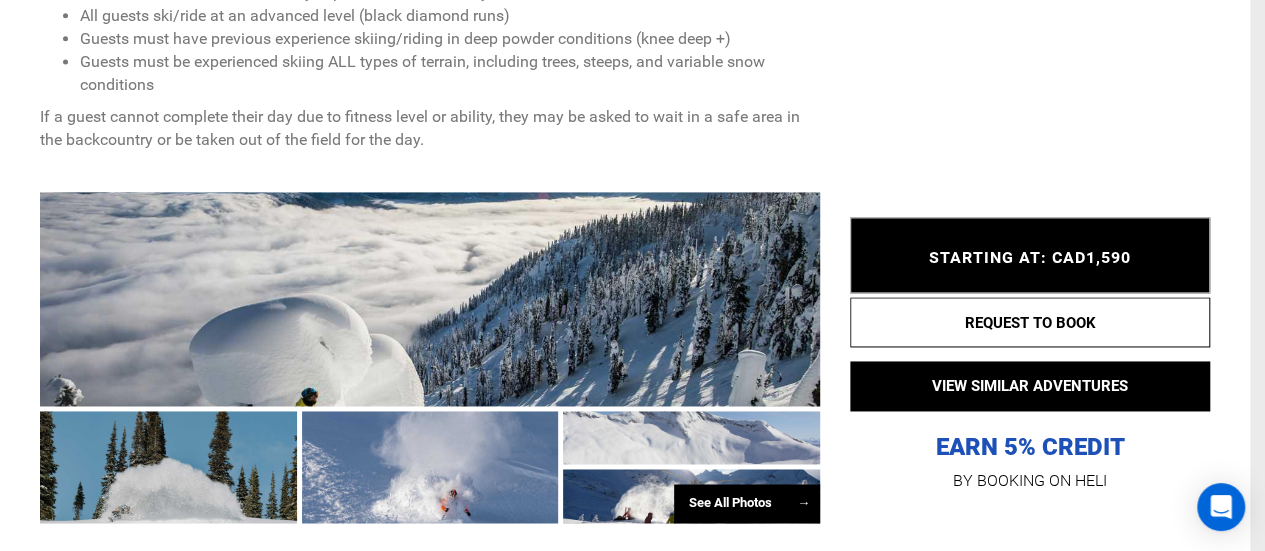 scroll, scrollTop: 1371, scrollLeft: 0, axis: vertical 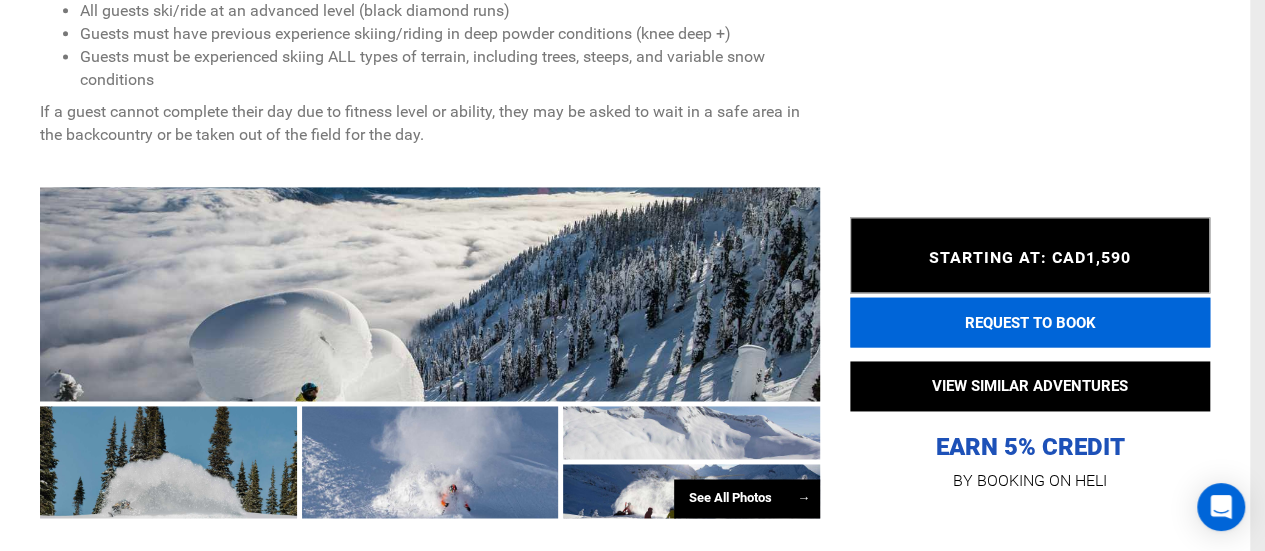 click on "REQUEST TO BOOK" at bounding box center [1030, 323] 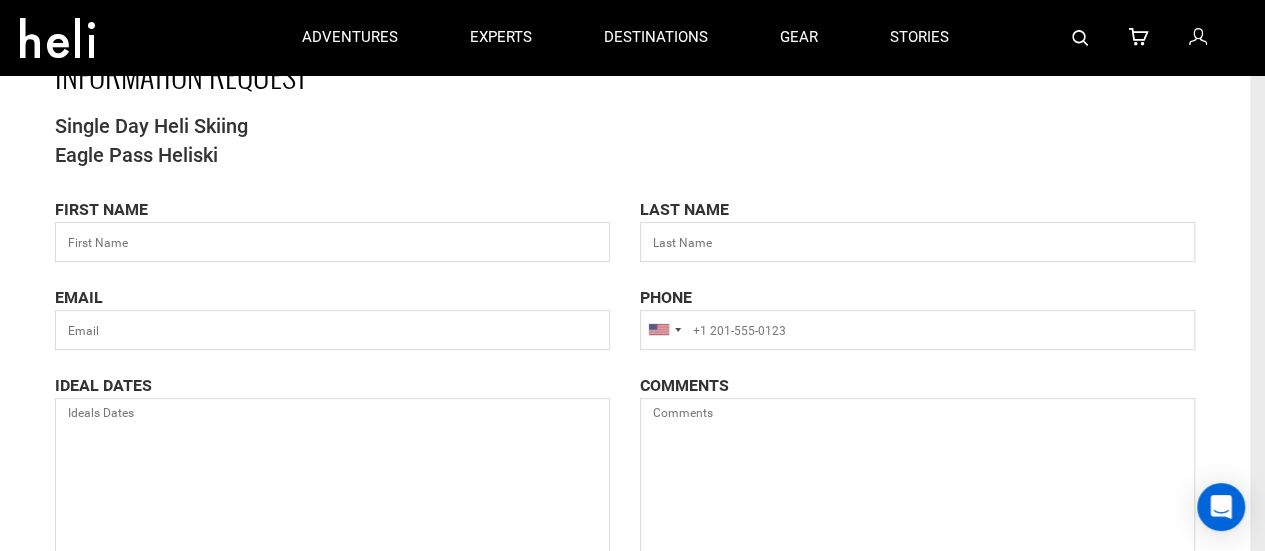 scroll, scrollTop: 0, scrollLeft: 0, axis: both 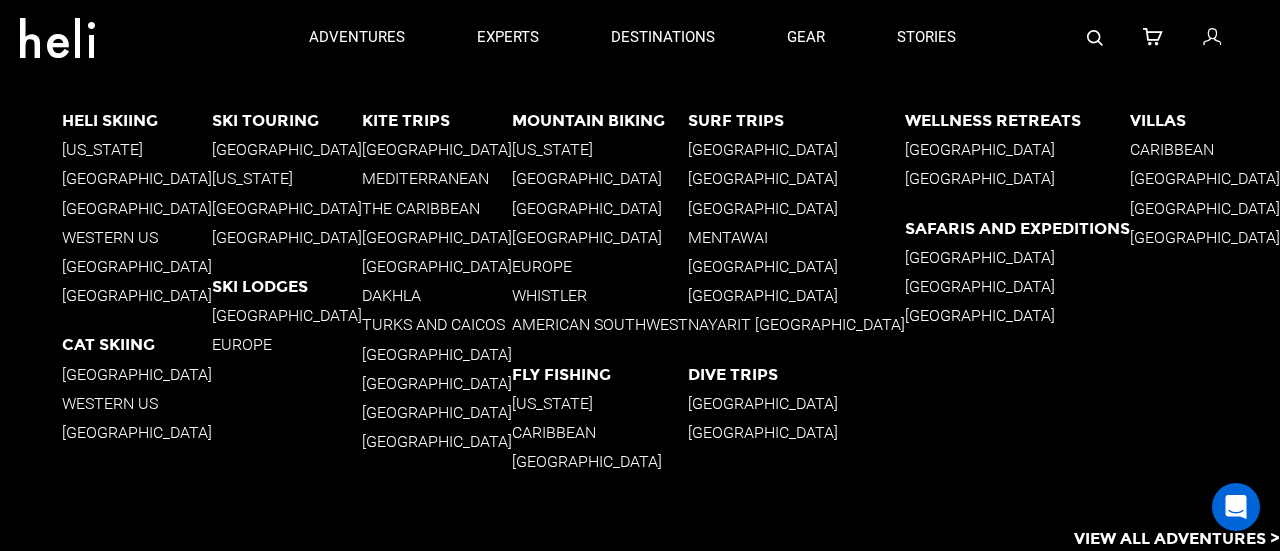 click on "[GEOGRAPHIC_DATA]" at bounding box center (137, 178) 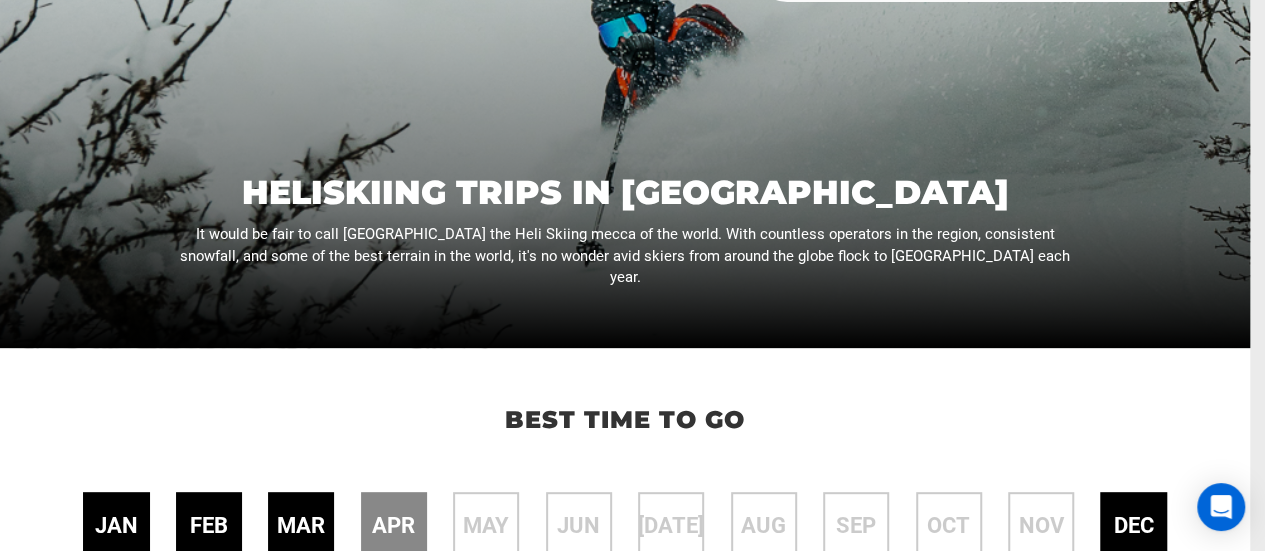 scroll, scrollTop: 5172, scrollLeft: 0, axis: vertical 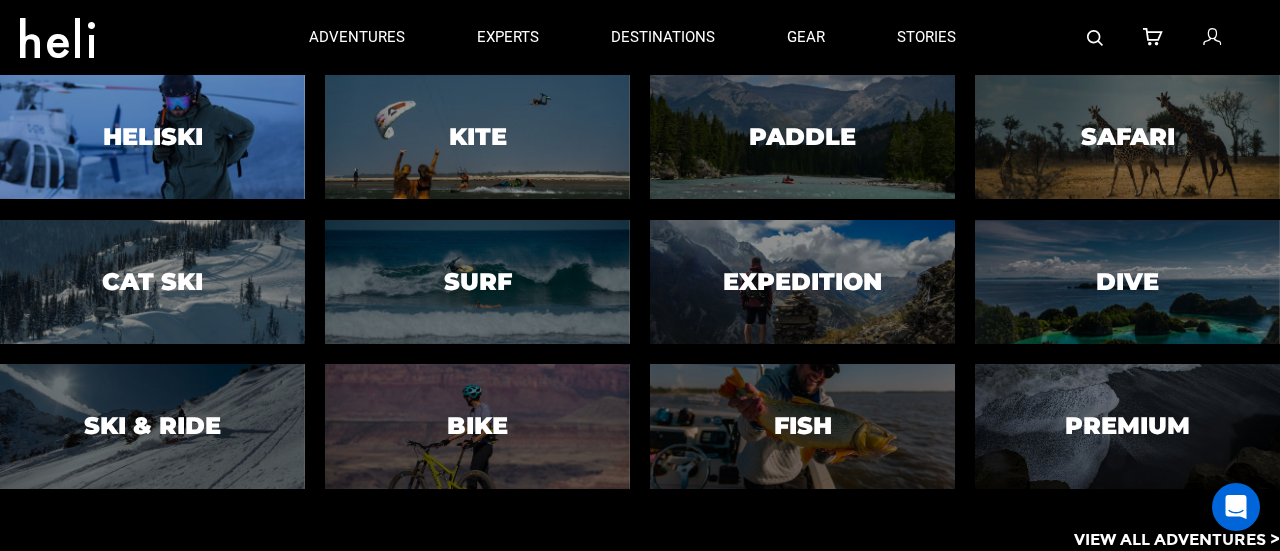 click at bounding box center (152, 137) 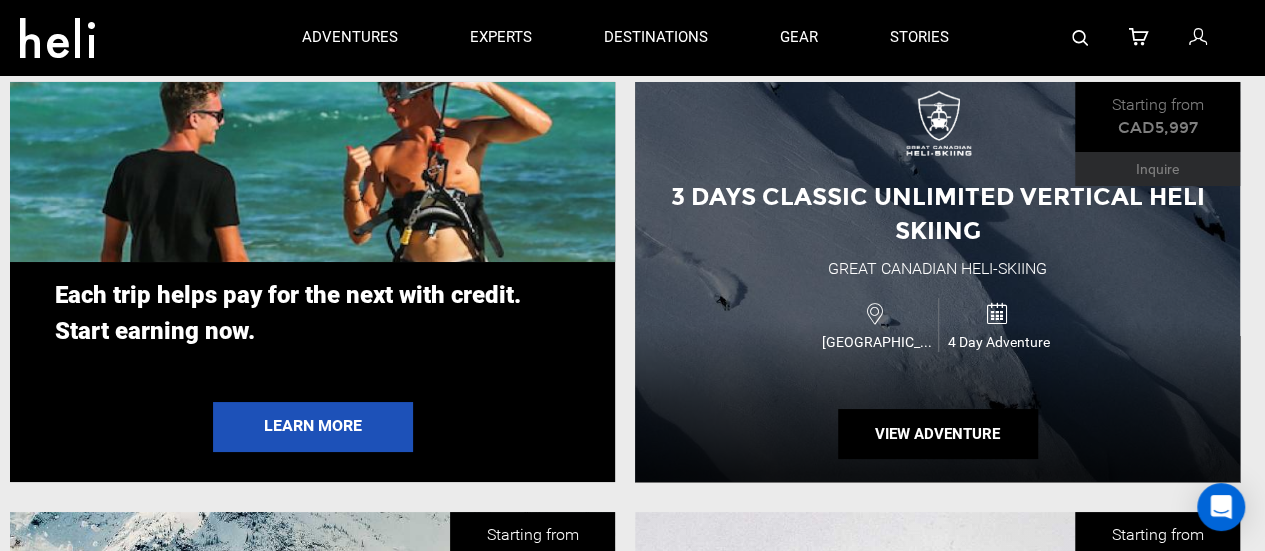 scroll, scrollTop: 3626, scrollLeft: 0, axis: vertical 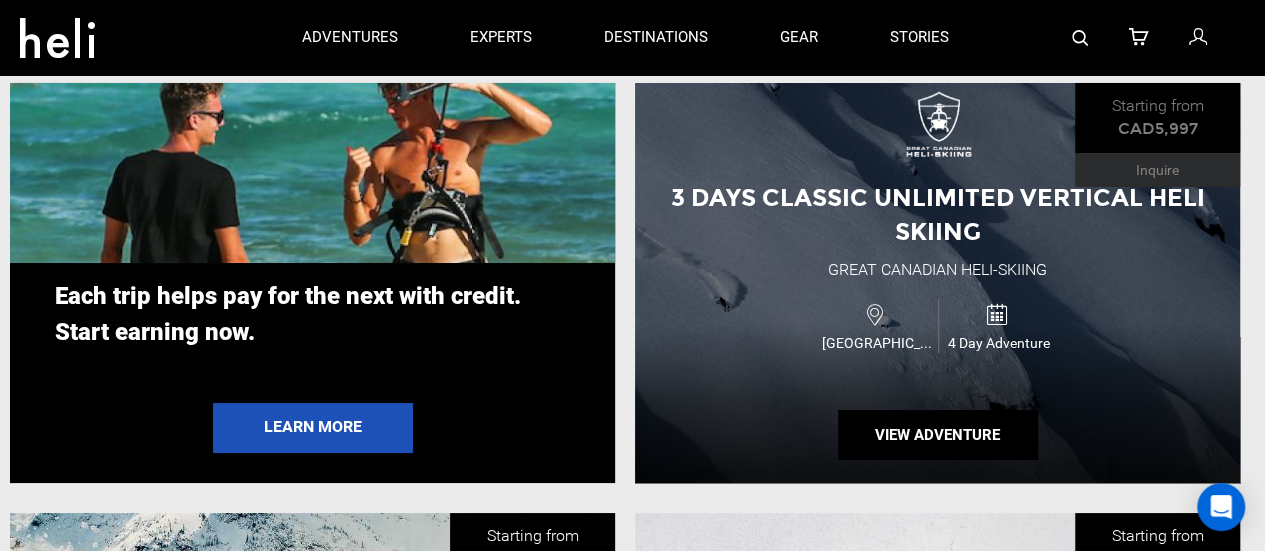 click on "3 Days Classic Unlimited Vertical Heli Skiing Great Canadian Heli-Skiing  [GEOGRAPHIC_DATA] 4 Day Adventure  View Adventure" at bounding box center (937, 283) 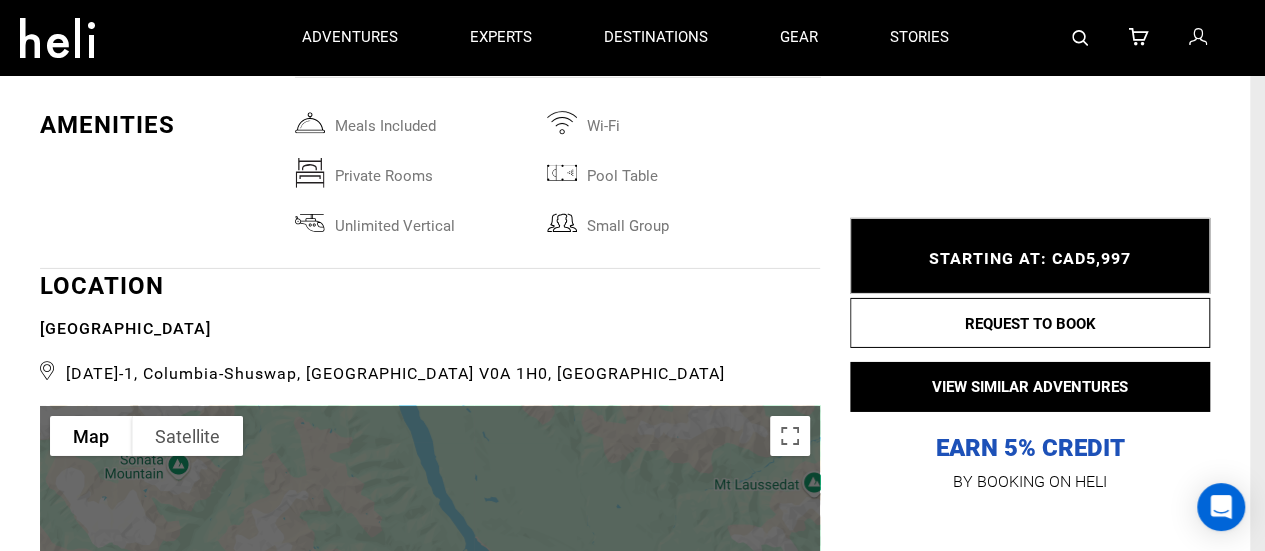 scroll, scrollTop: 2823, scrollLeft: 0, axis: vertical 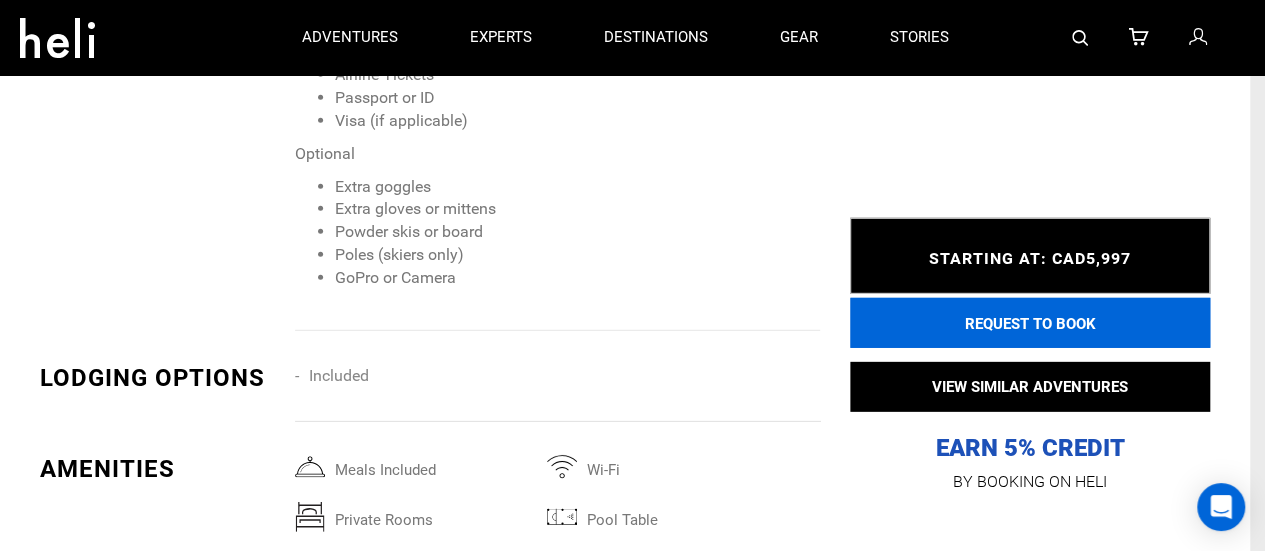 click on "REQUEST TO BOOK" at bounding box center (1030, 323) 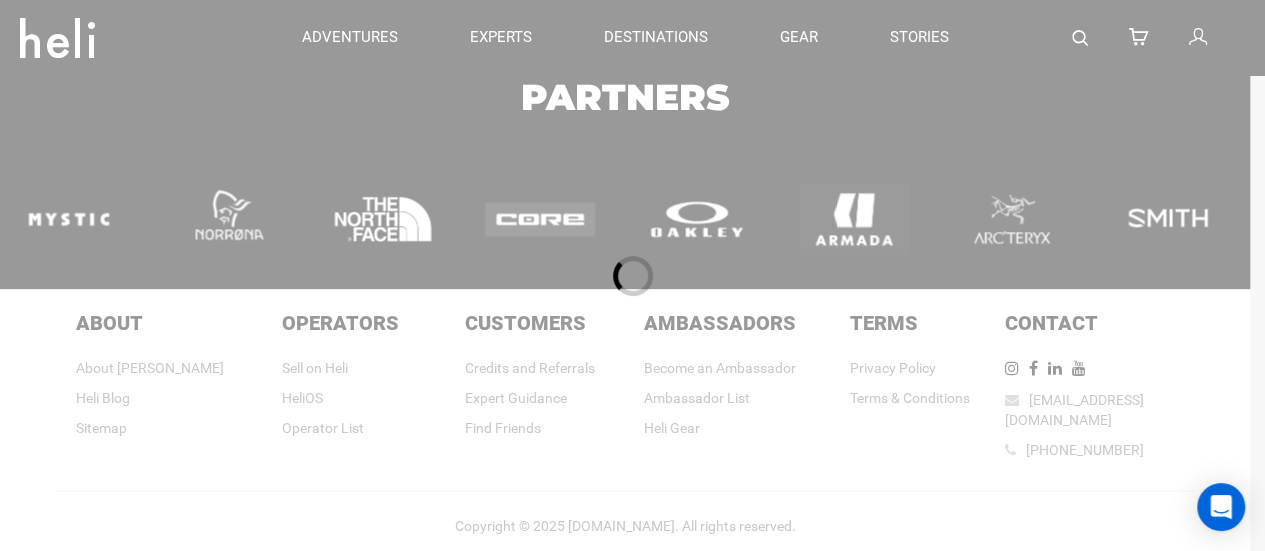 scroll, scrollTop: 0, scrollLeft: 0, axis: both 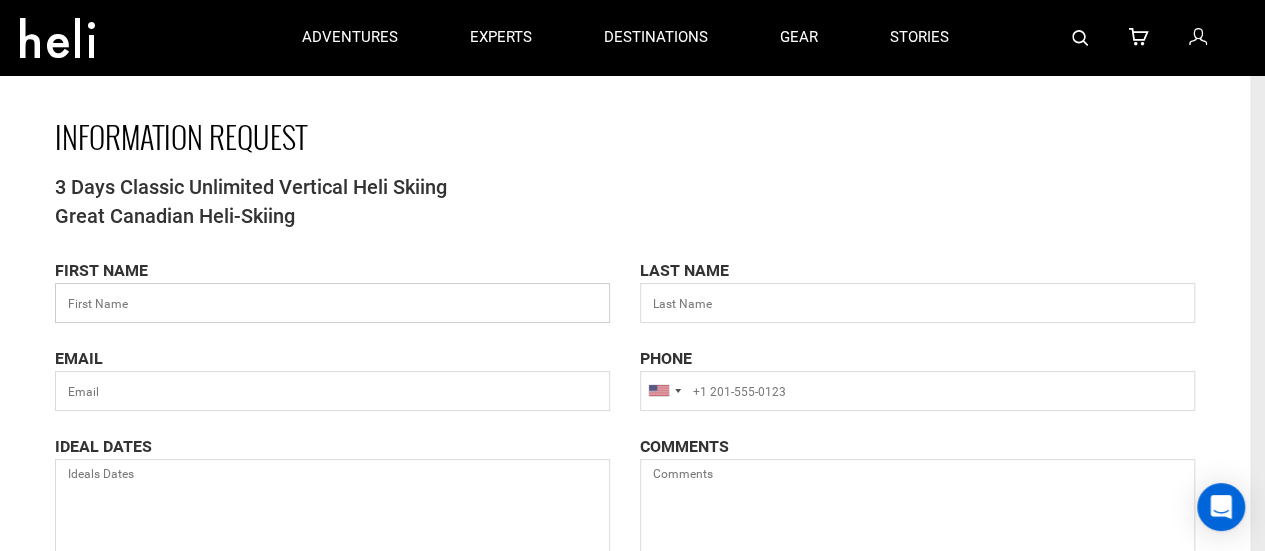 click at bounding box center [332, 303] 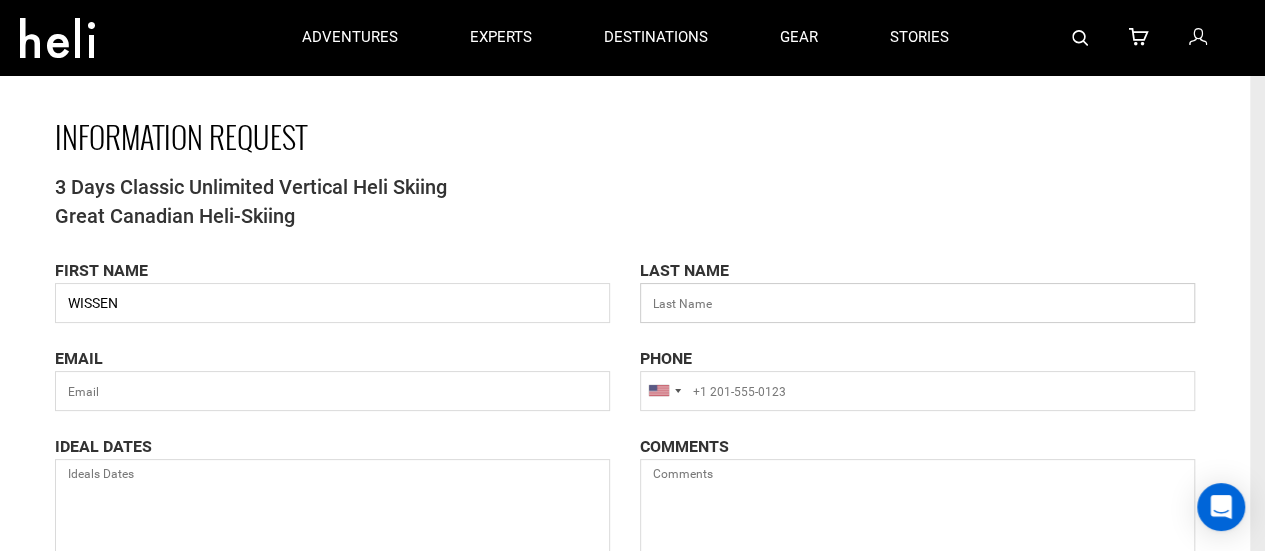 type on "TAM" 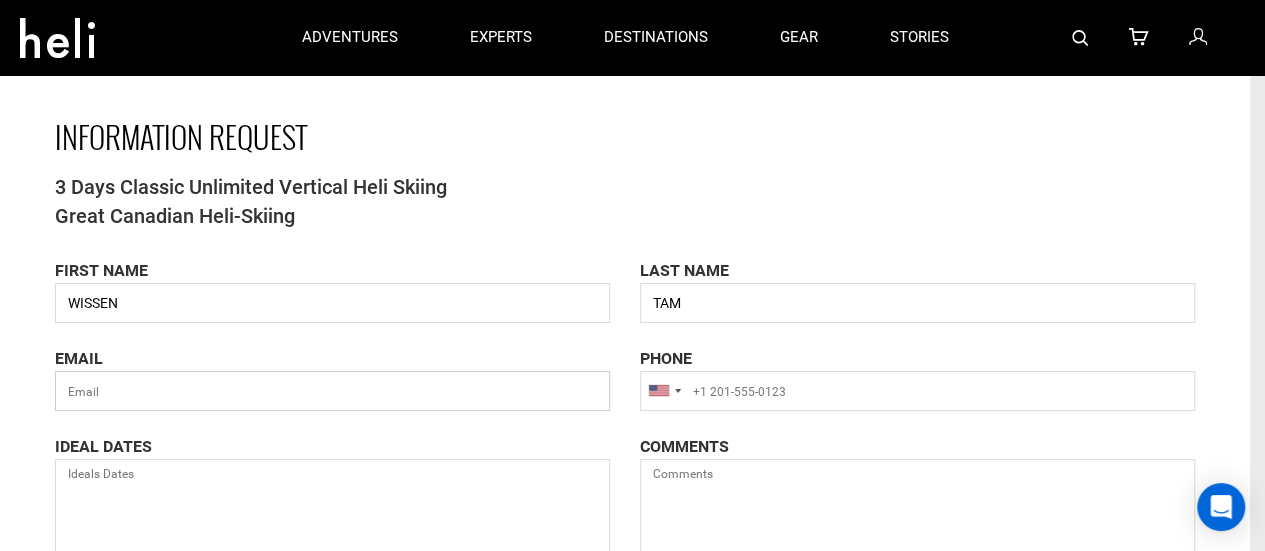 type on "[EMAIL_ADDRESS][DOMAIN_NAME]" 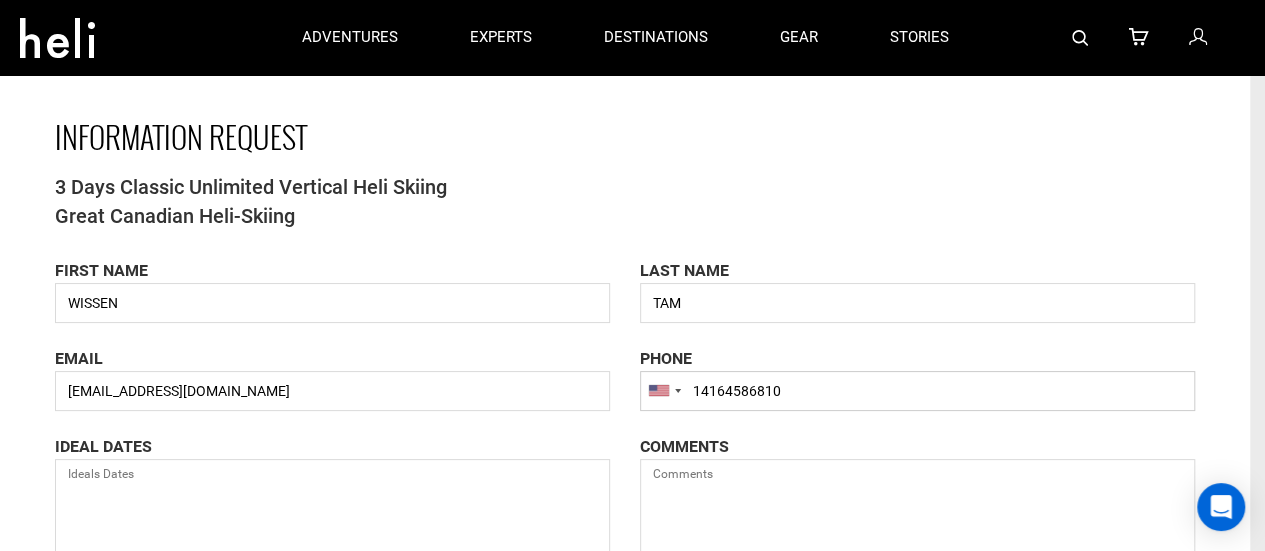 click on "14164586810" at bounding box center (917, 391) 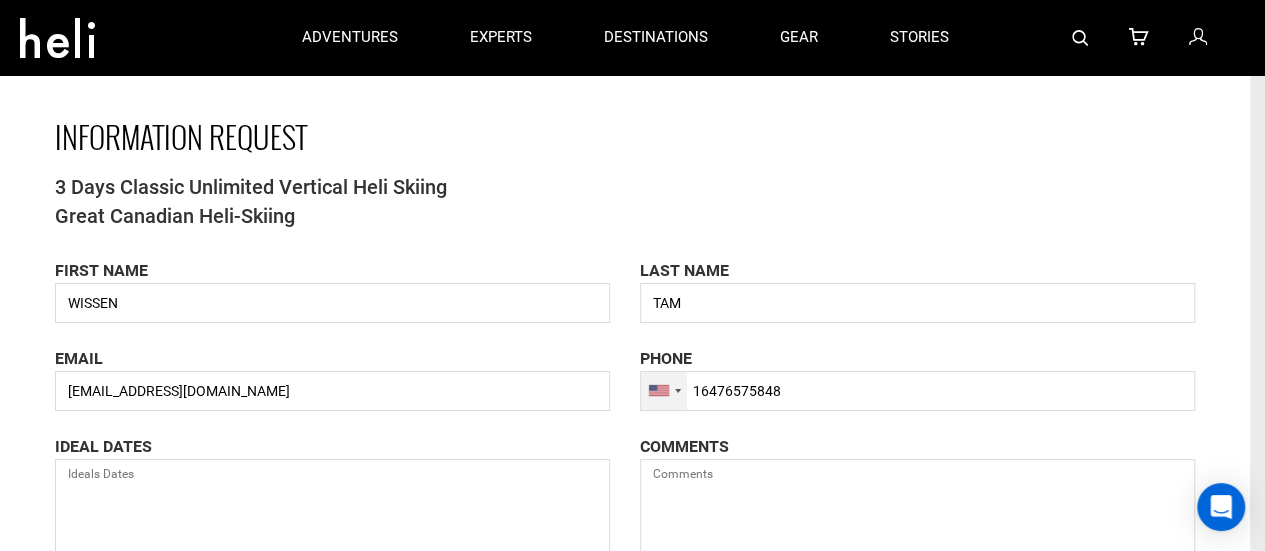 click at bounding box center (678, 391) 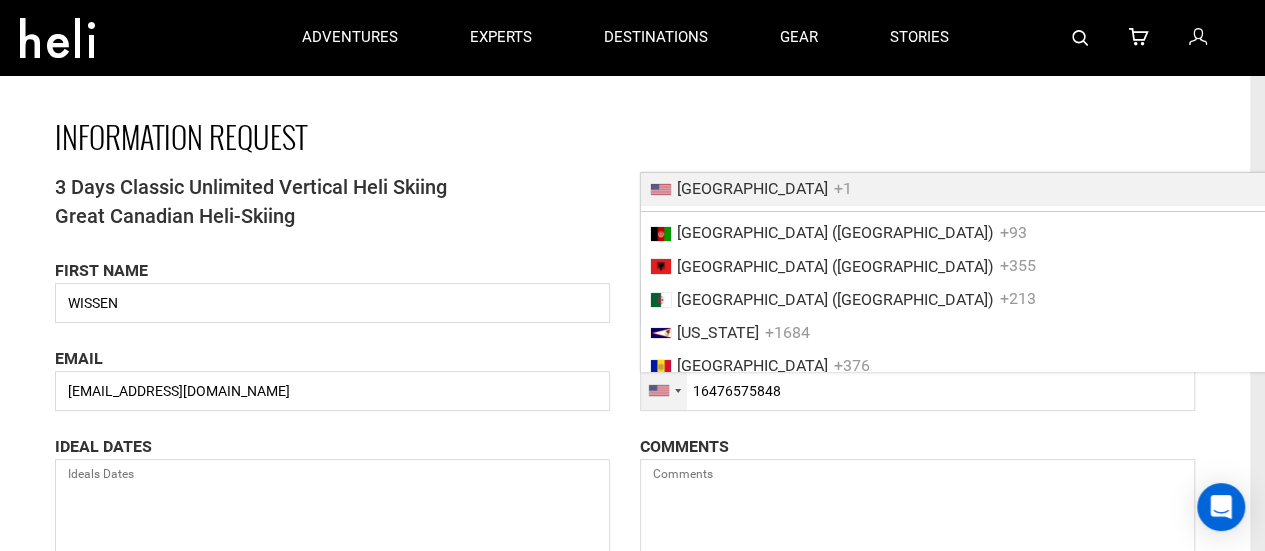 scroll, scrollTop: 1114, scrollLeft: 0, axis: vertical 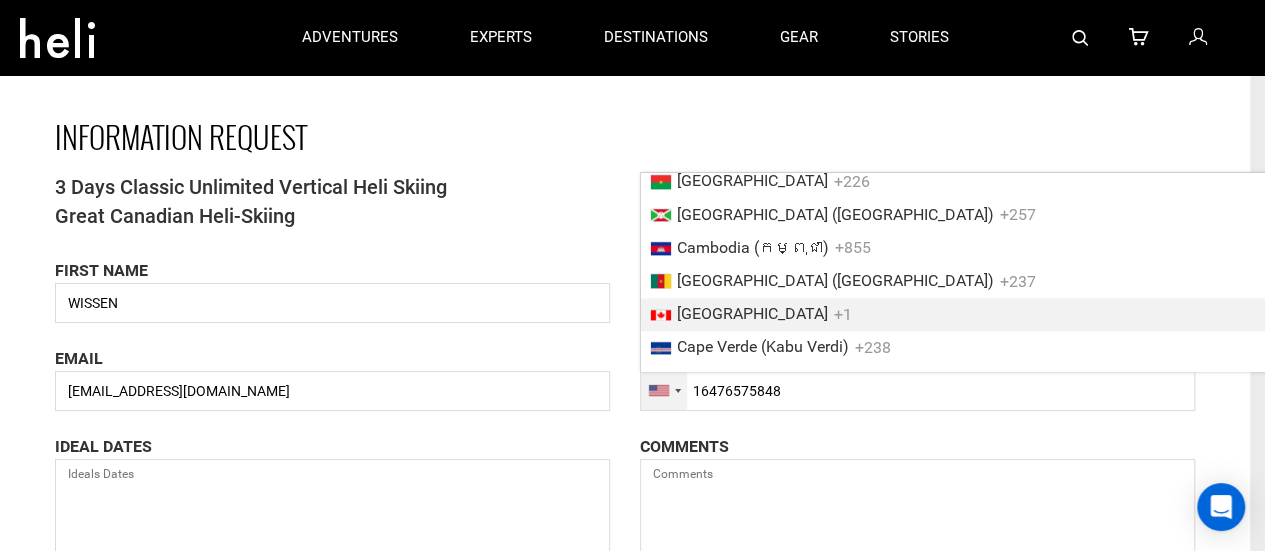 click on "[GEOGRAPHIC_DATA]" at bounding box center [752, 313] 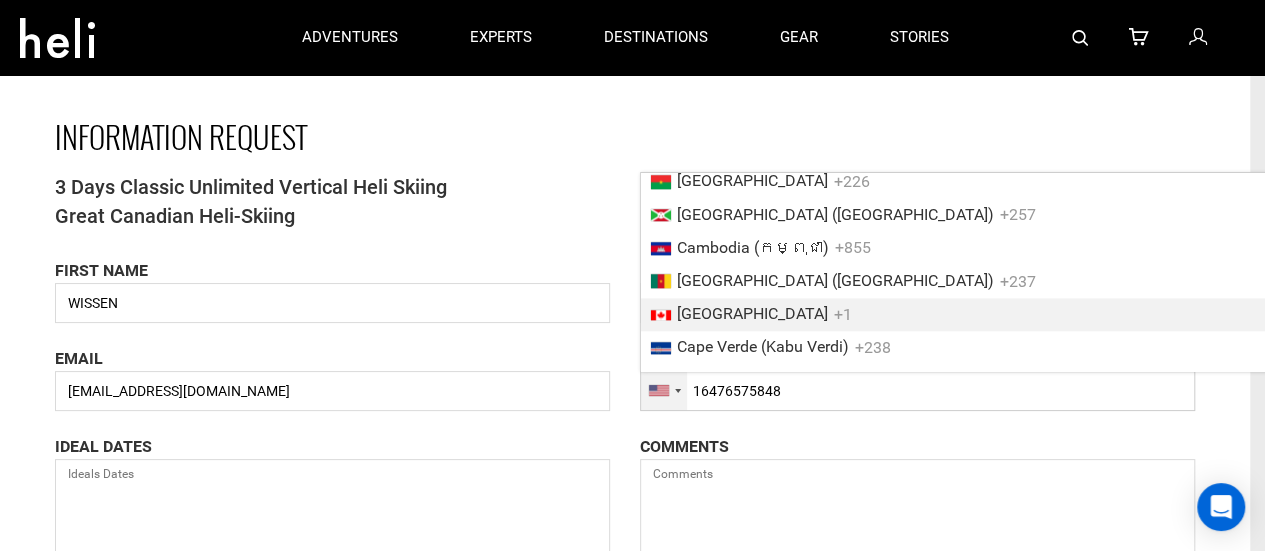 type on "[PHONE_NUMBER]" 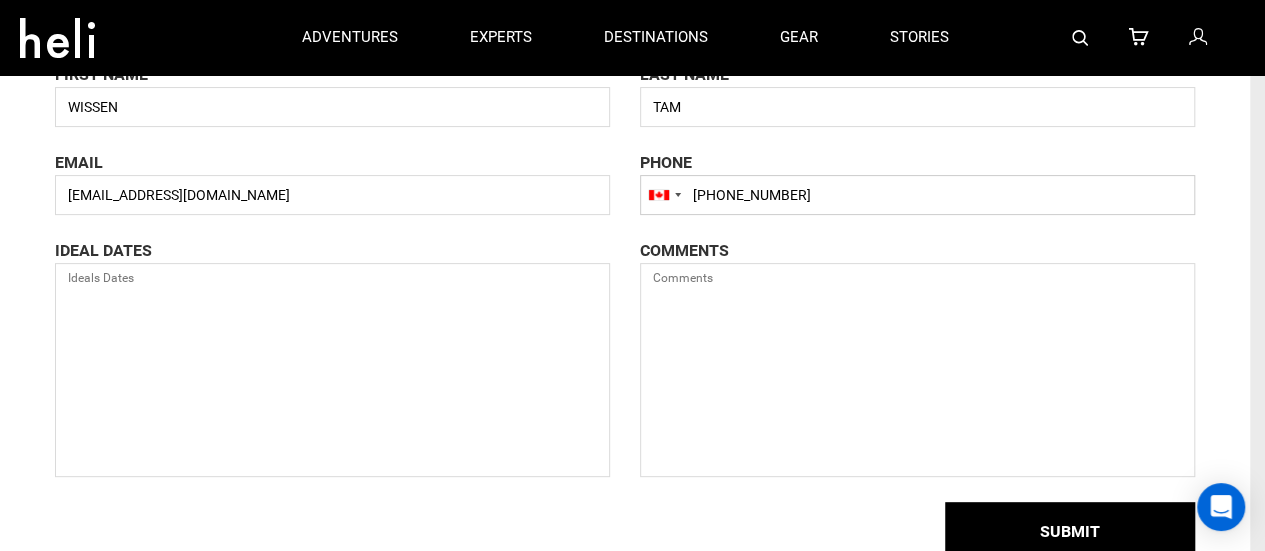 scroll, scrollTop: 200, scrollLeft: 0, axis: vertical 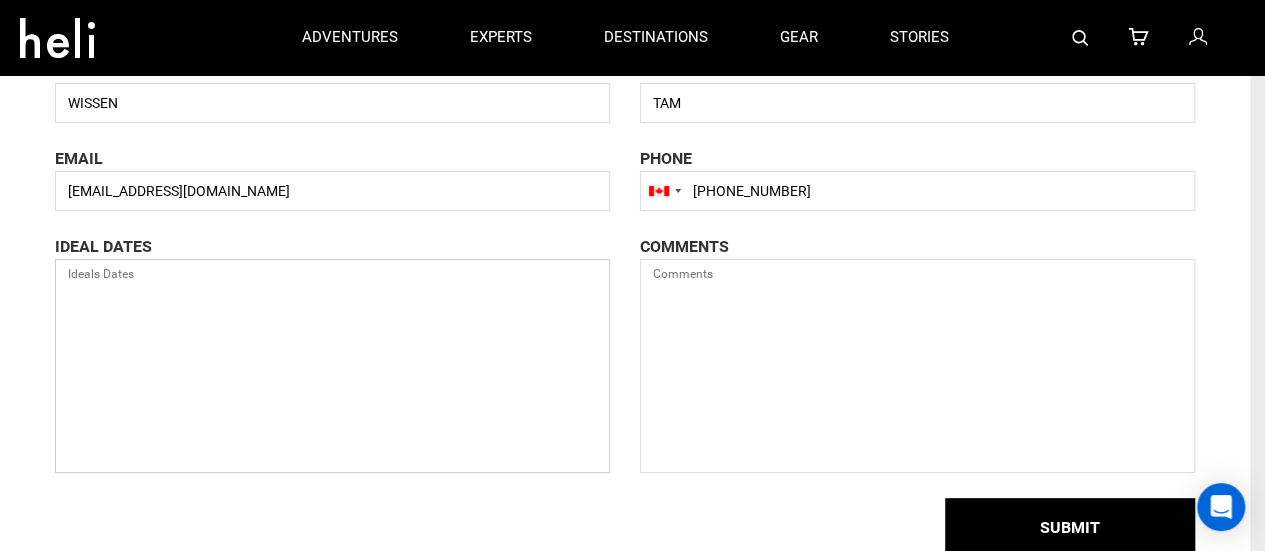 click at bounding box center [332, 366] 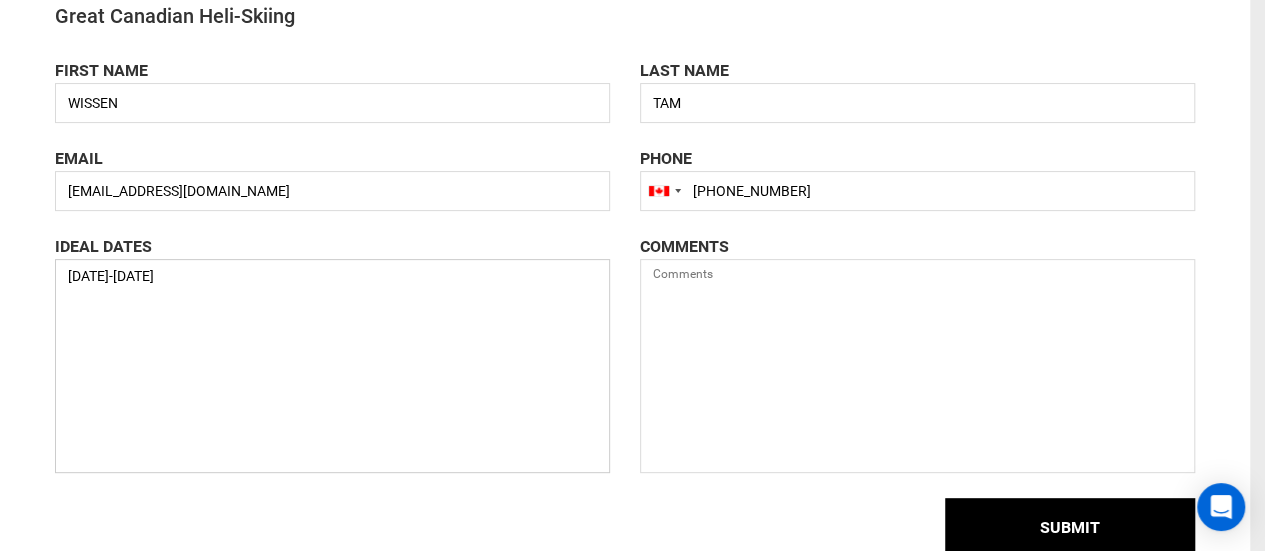scroll, scrollTop: 326, scrollLeft: 0, axis: vertical 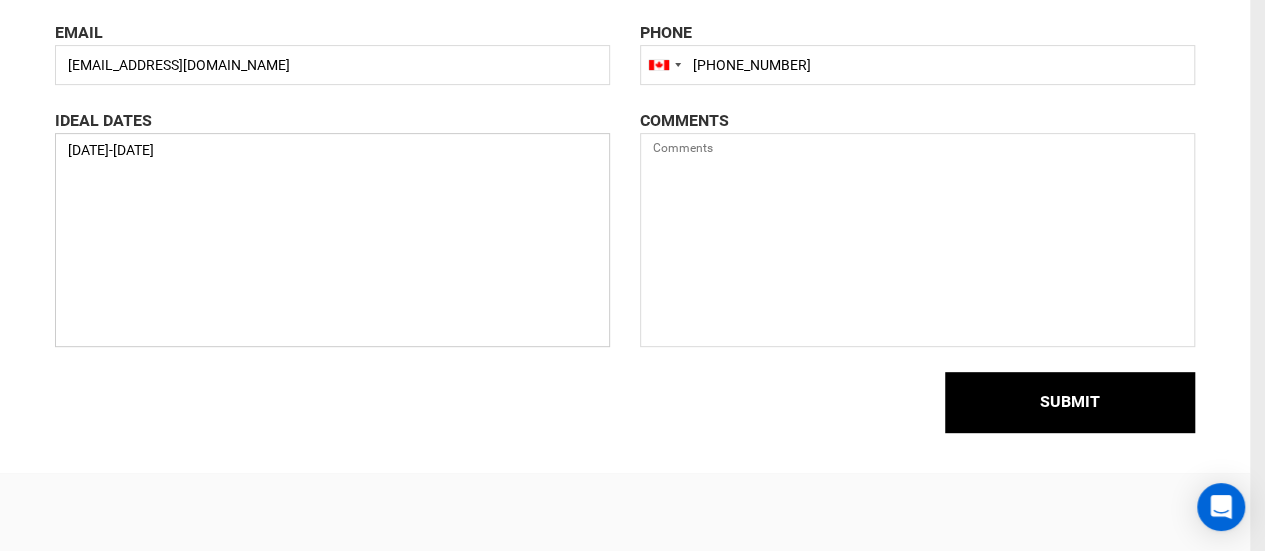 type on "[DATE]-[DATE]" 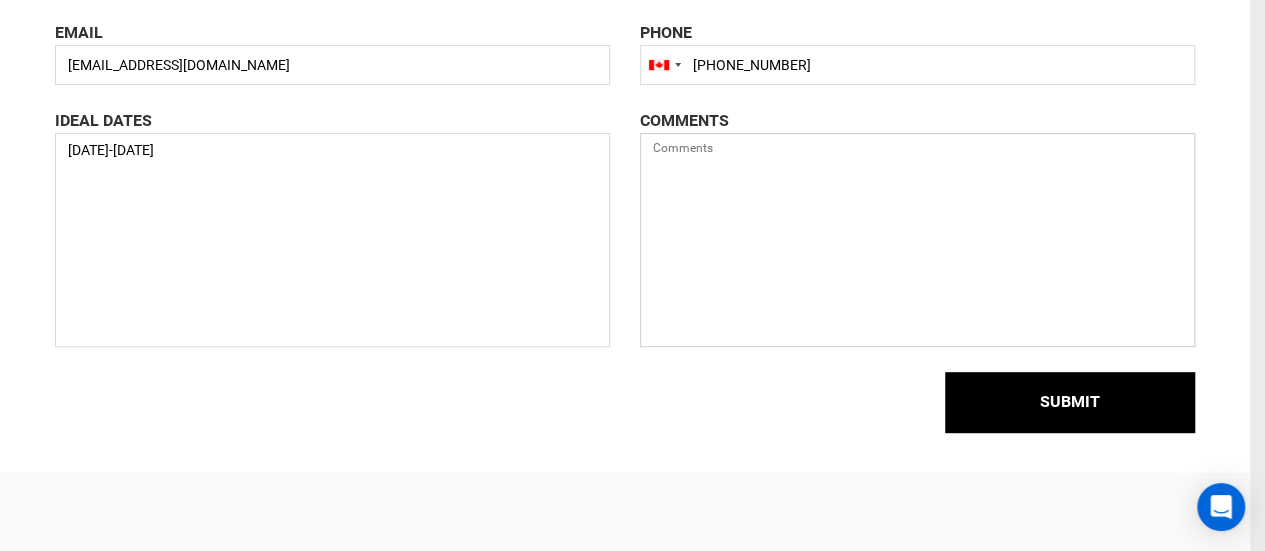 click at bounding box center [917, 240] 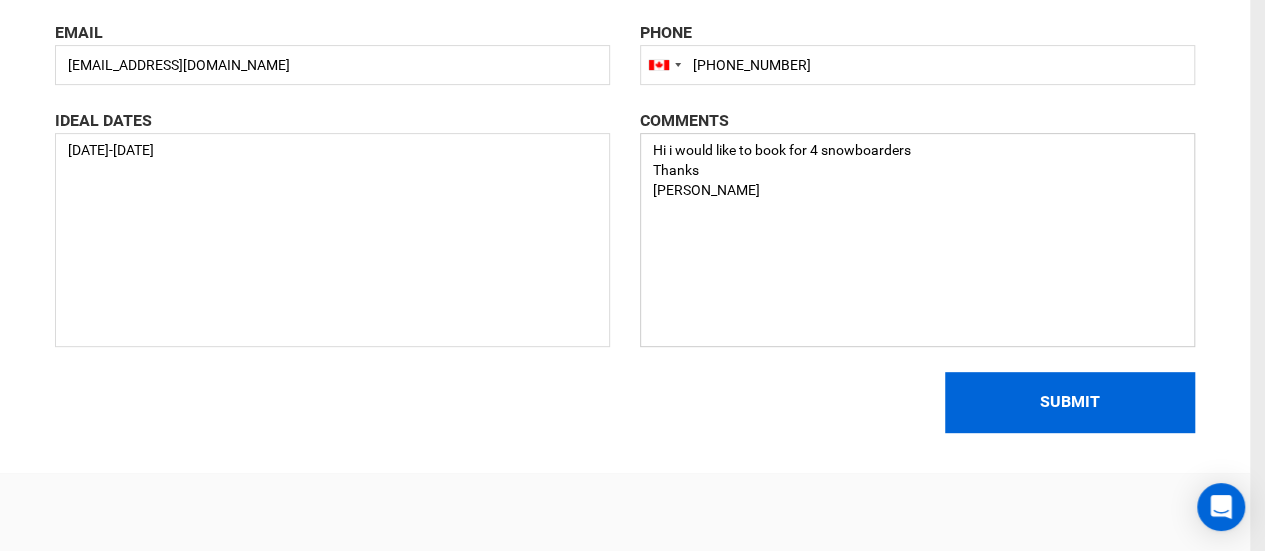 type on "Hi i would like to book for 4 snowboarders
Thanks
[PERSON_NAME]" 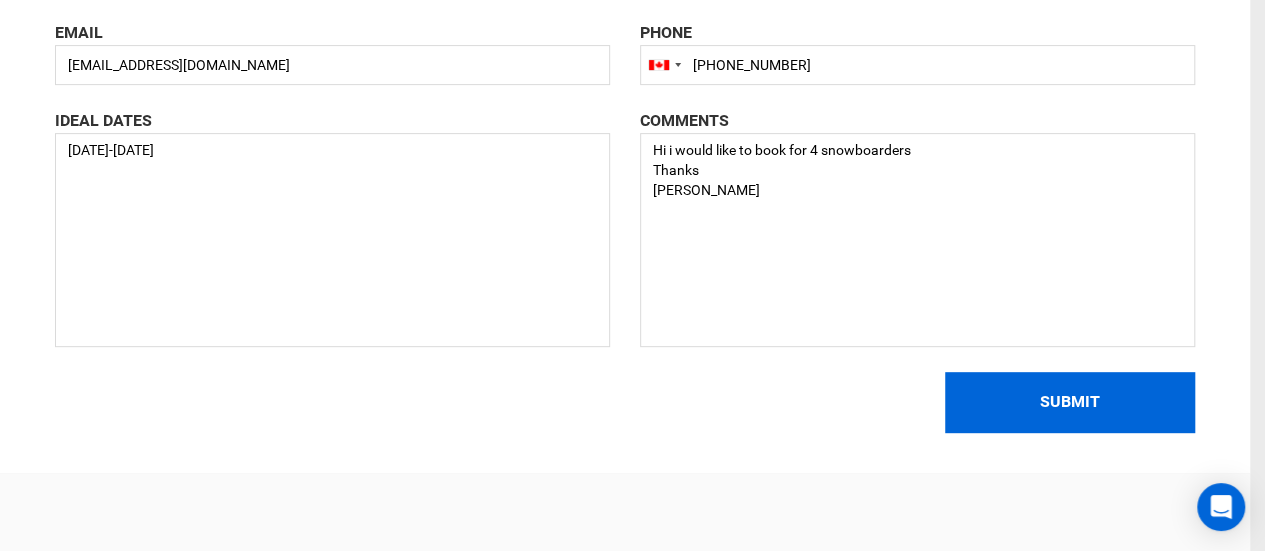 click on "SUBMIT" at bounding box center [1070, 402] 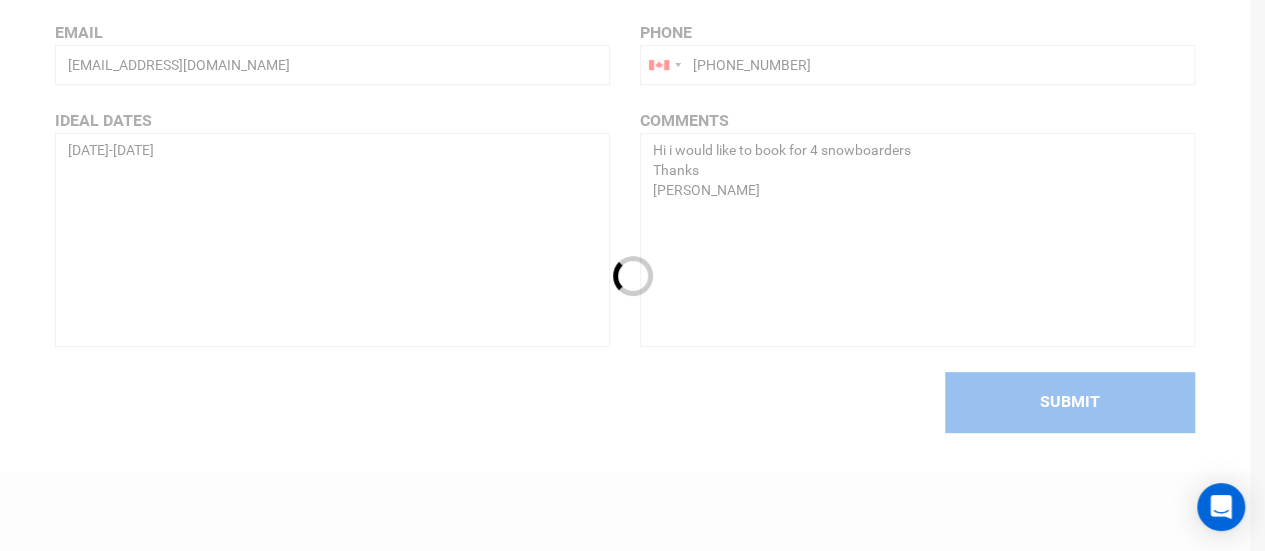type 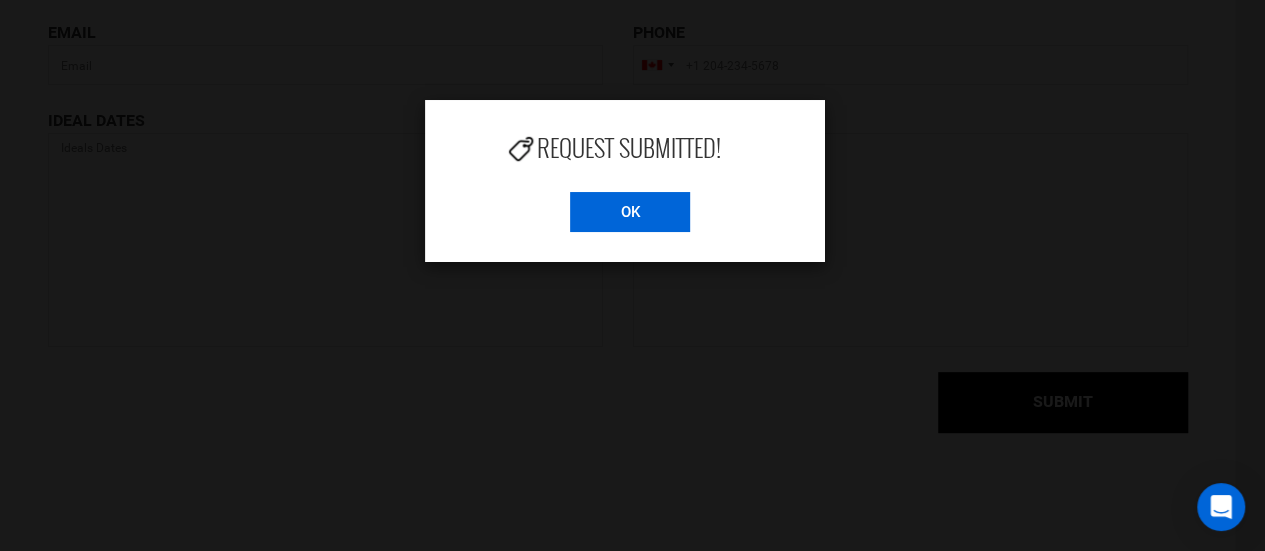 click on "OK" at bounding box center (630, 212) 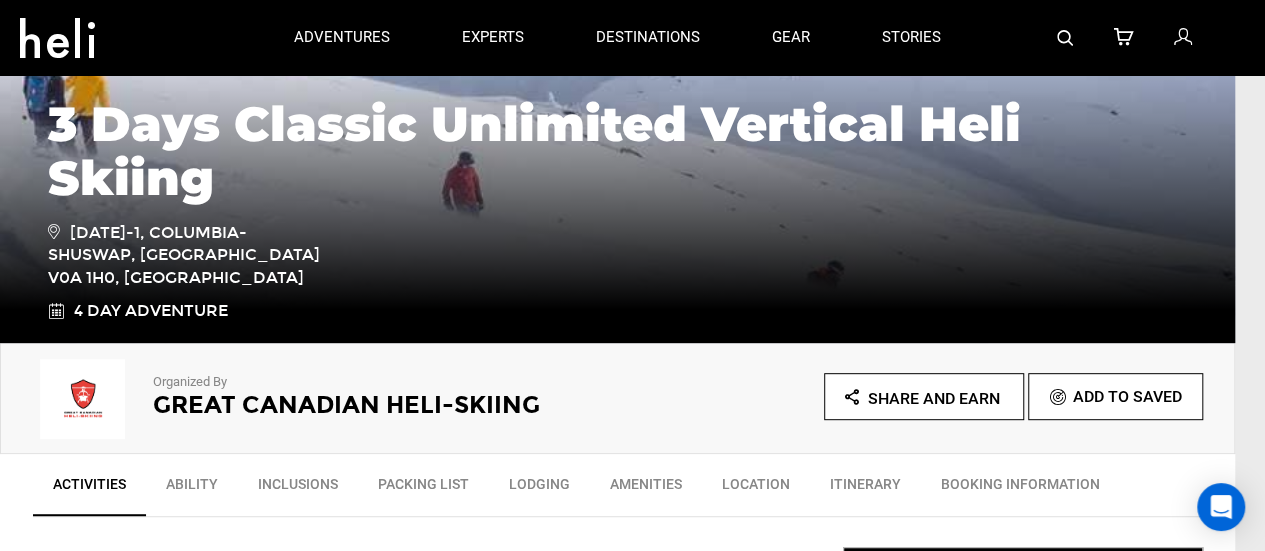 scroll, scrollTop: 478, scrollLeft: 0, axis: vertical 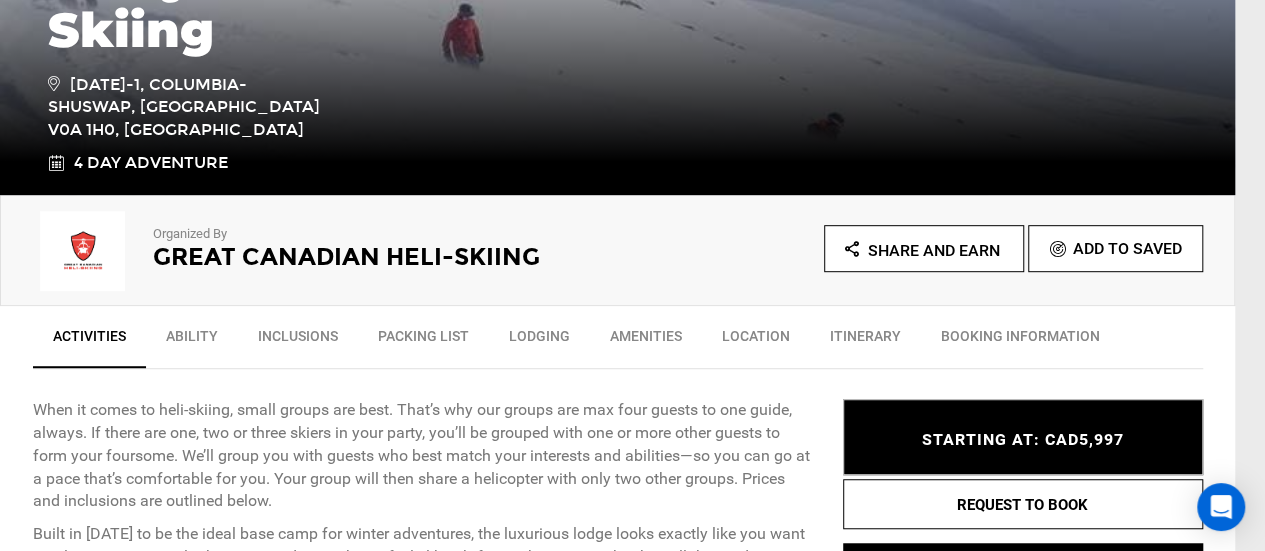 click on "Great Canadian Heli-Skiing" at bounding box center (358, 257) 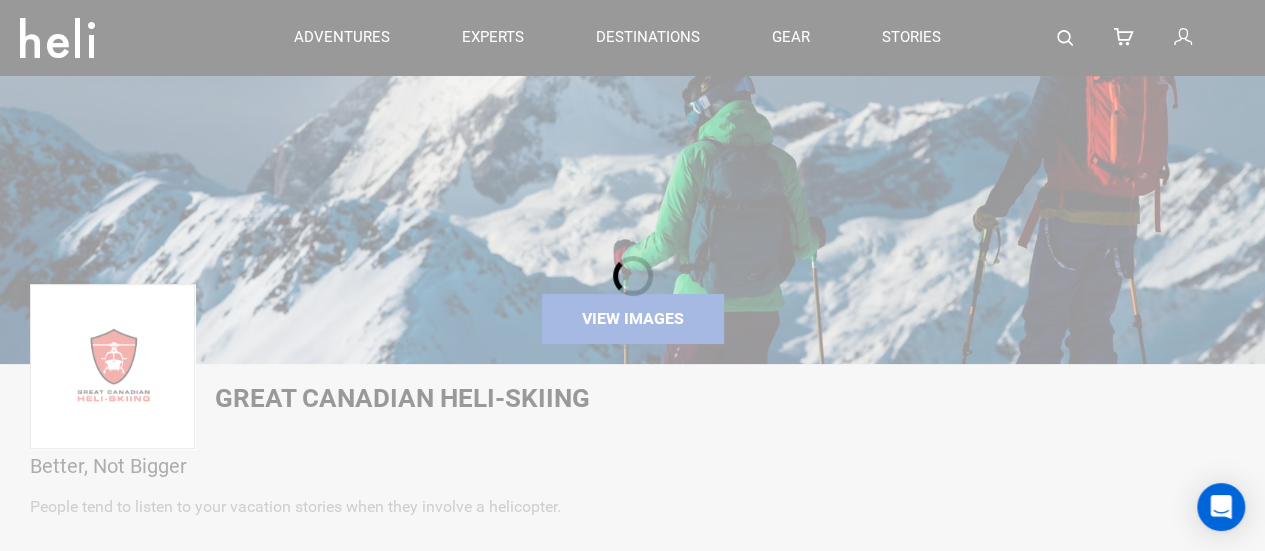 scroll, scrollTop: 10, scrollLeft: 0, axis: vertical 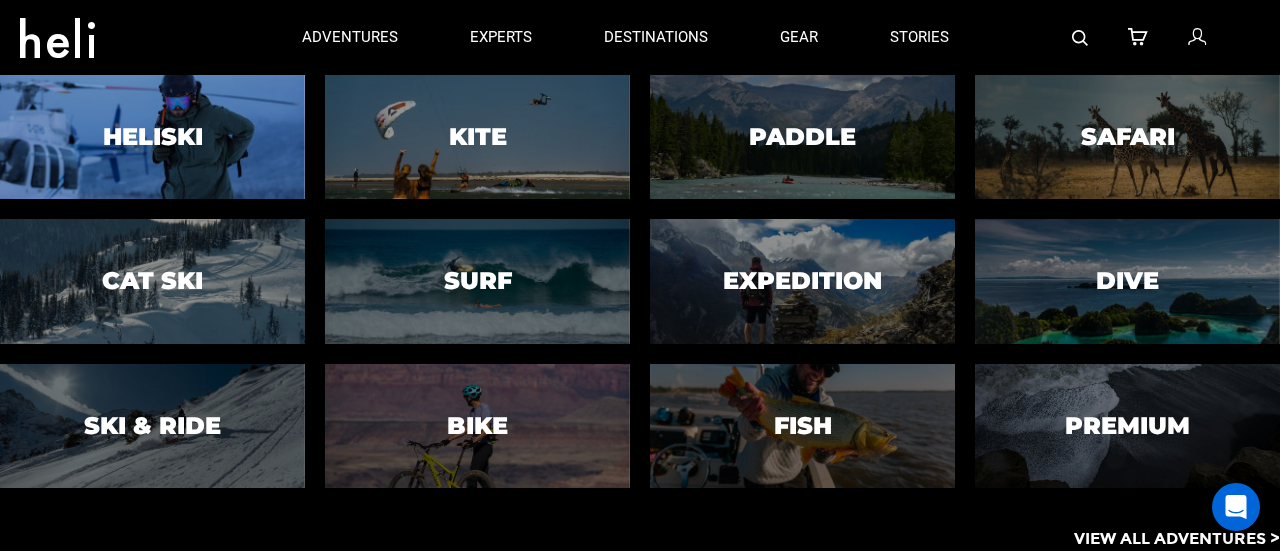 click on "Heliski" at bounding box center [153, 137] 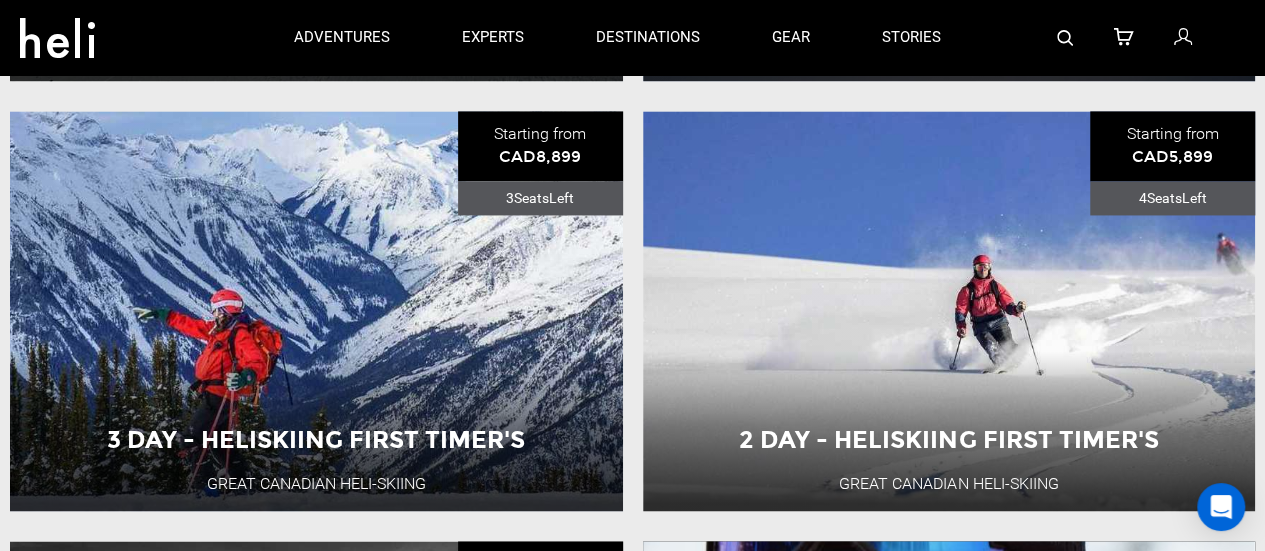 scroll, scrollTop: 1447, scrollLeft: 0, axis: vertical 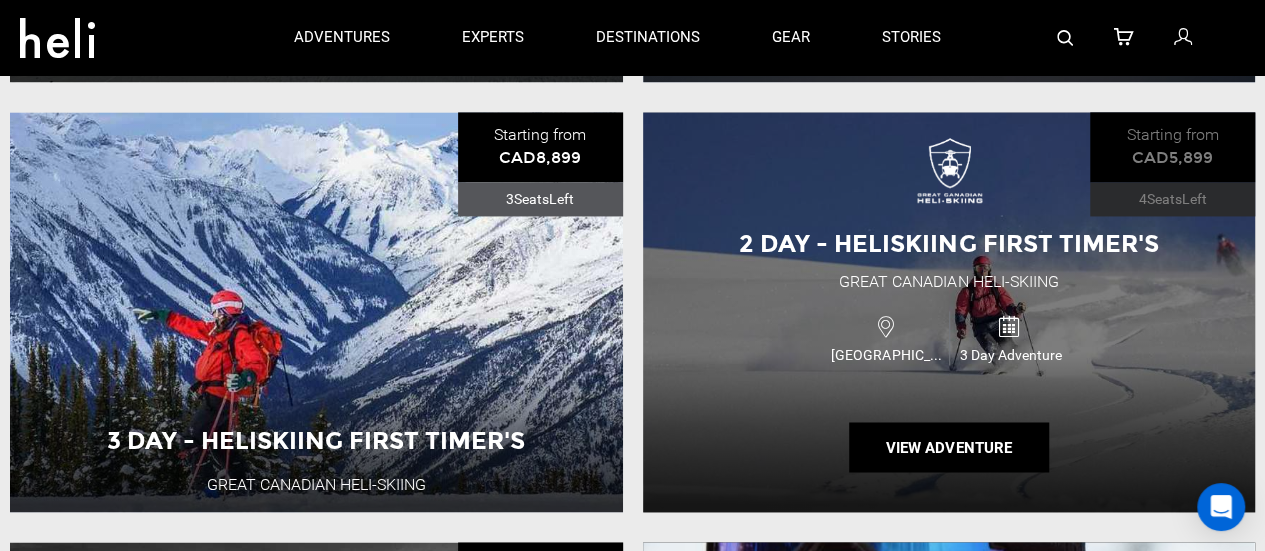 click on "Canada 3 Day Adventure" at bounding box center [949, 337] 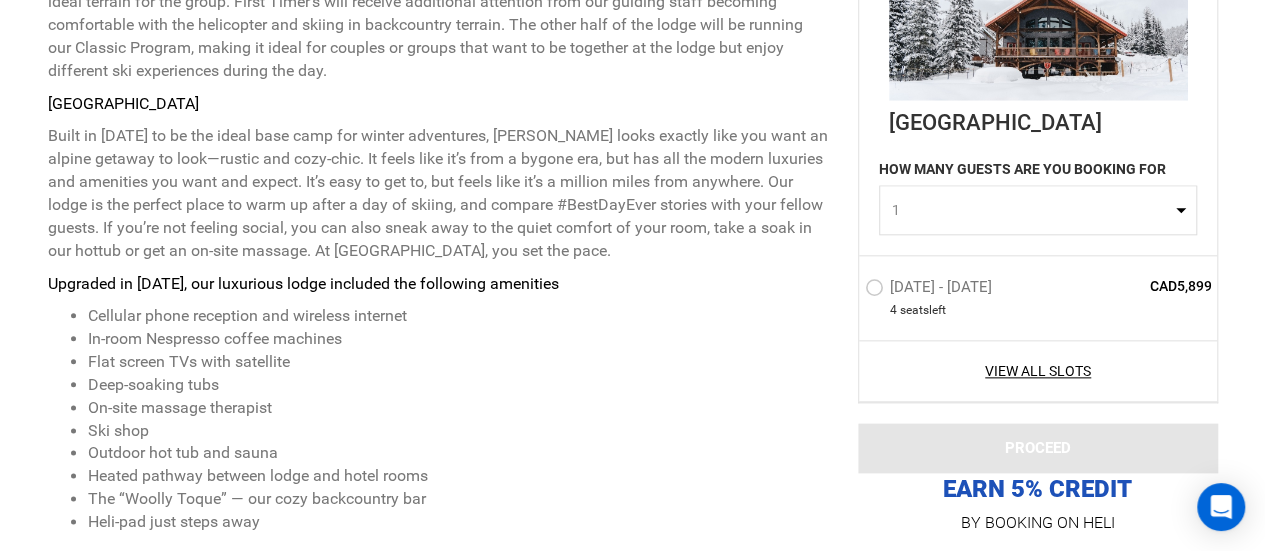 scroll, scrollTop: 1028, scrollLeft: 0, axis: vertical 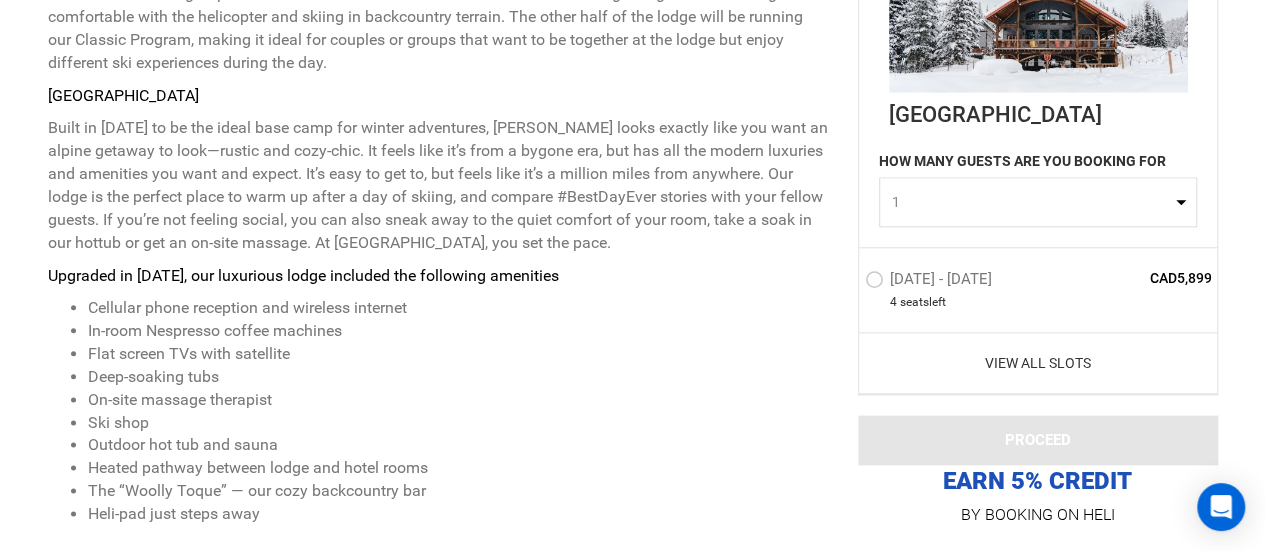 click on "View All Slots" at bounding box center [1038, 363] 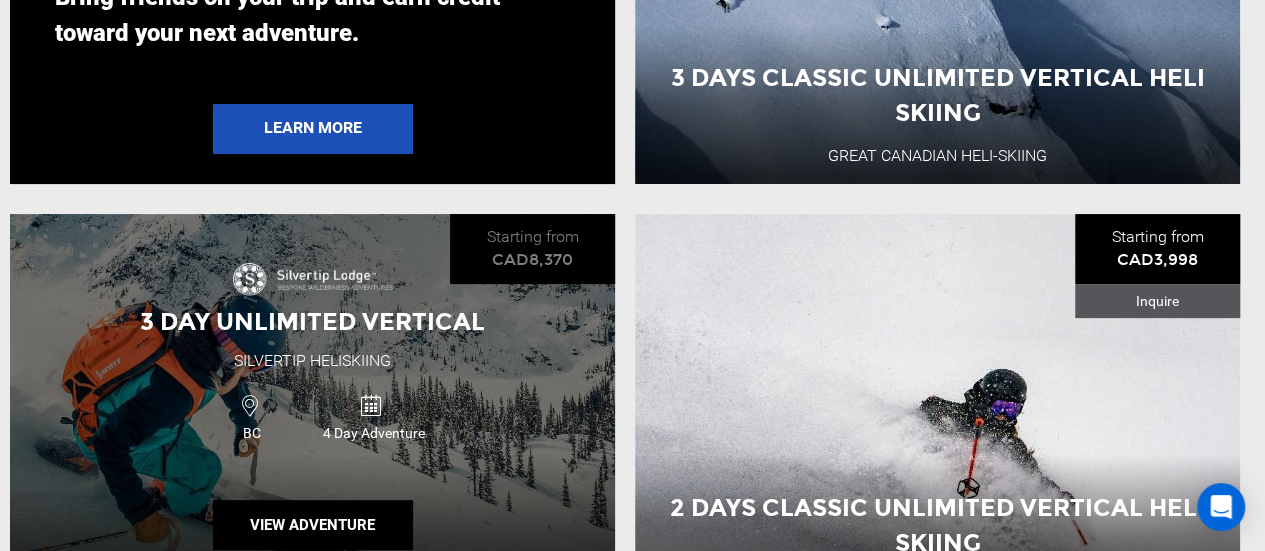scroll, scrollTop: 4053, scrollLeft: 0, axis: vertical 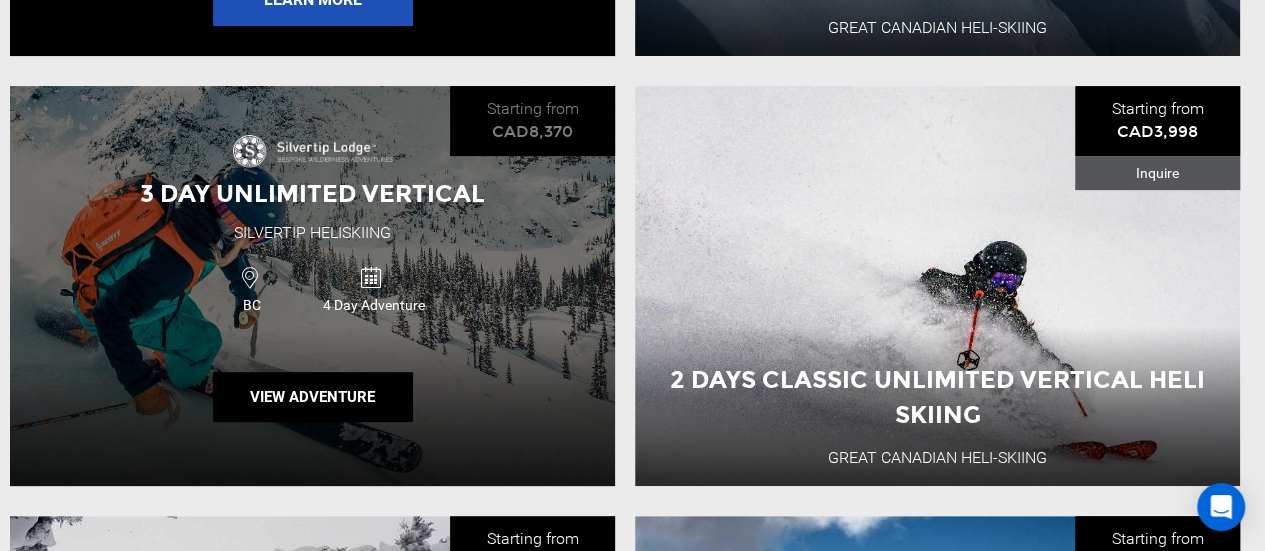 click on "BC" at bounding box center (252, 305) 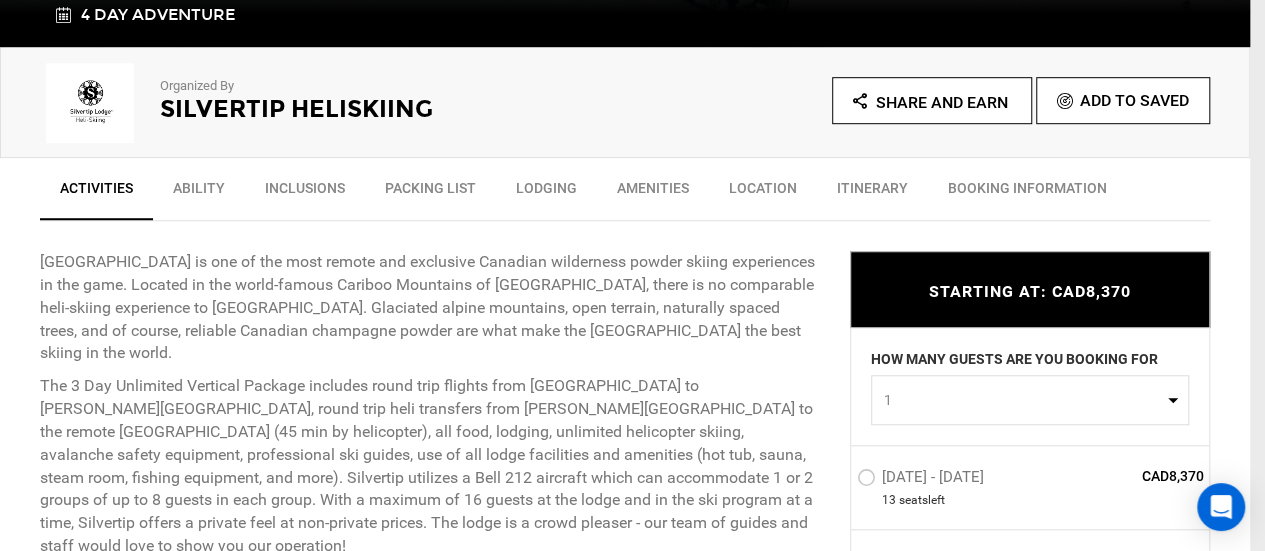 scroll, scrollTop: 628, scrollLeft: 0, axis: vertical 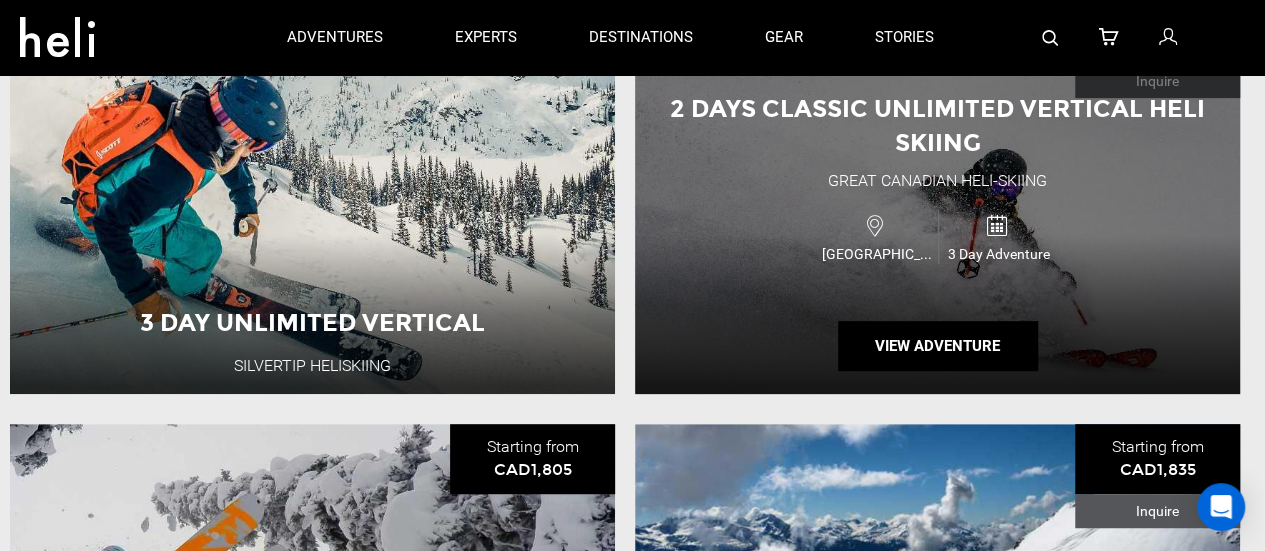 click on "2 Days Classic Unlimited Vertical Heli Skiing Great Canadian Heli-Skiing  [GEOGRAPHIC_DATA] 3 Day Adventure  View Adventure" at bounding box center [937, 194] 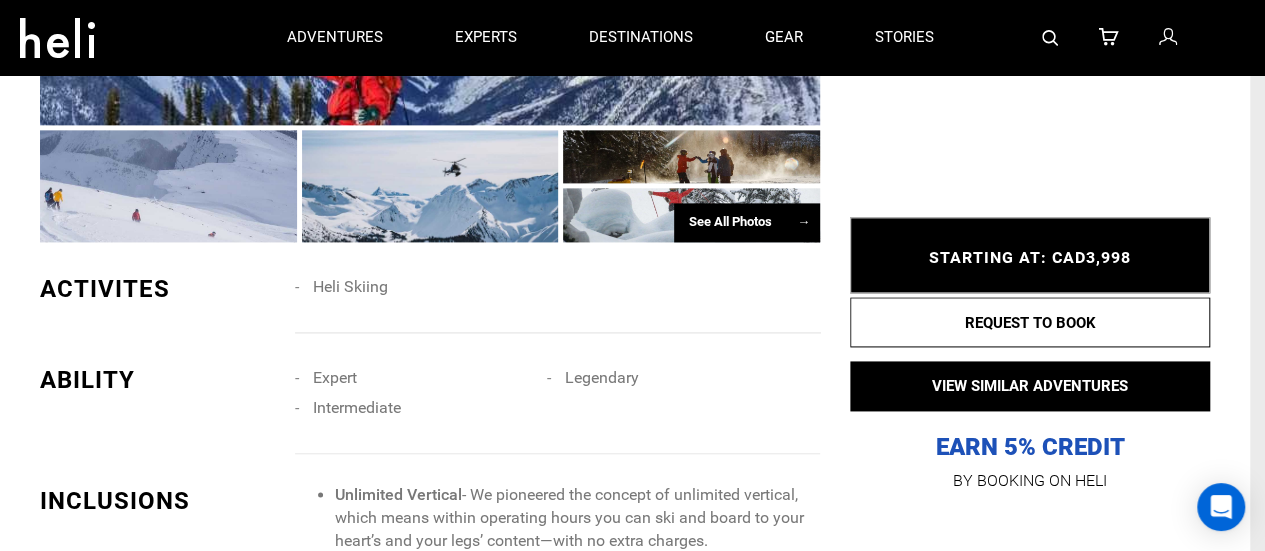 scroll, scrollTop: 1235, scrollLeft: 0, axis: vertical 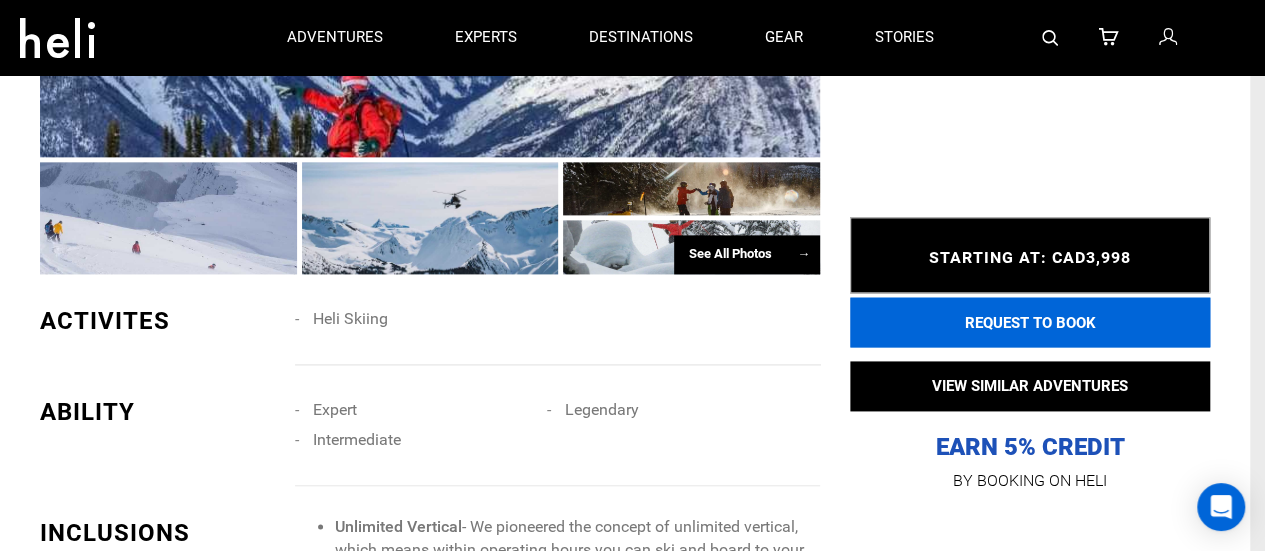 click on "REQUEST TO BOOK" at bounding box center (1030, 323) 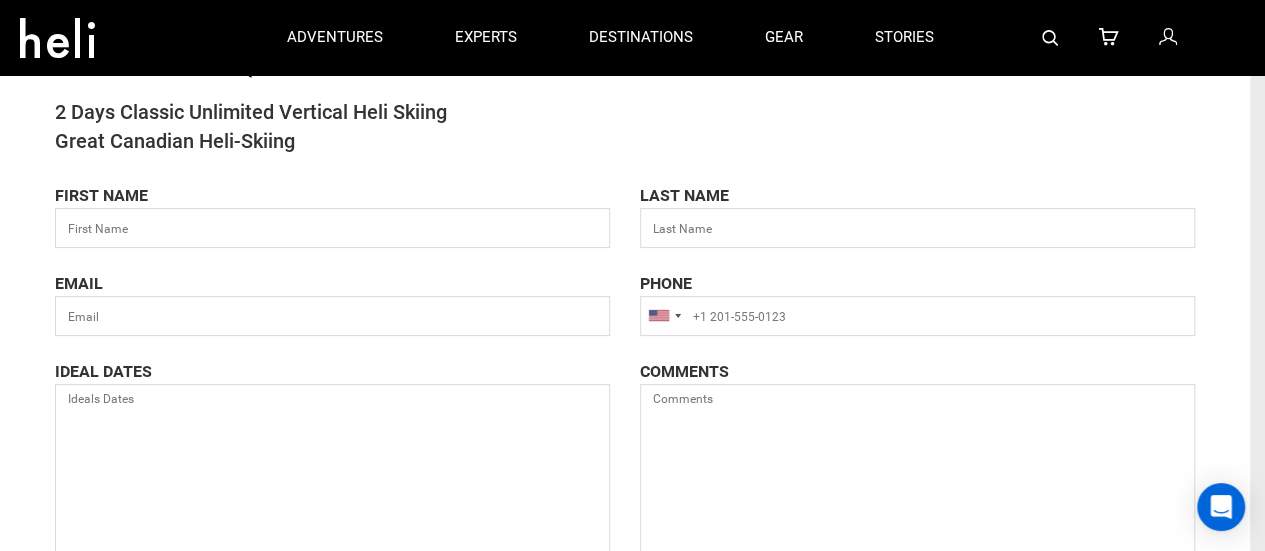 scroll, scrollTop: 97, scrollLeft: 0, axis: vertical 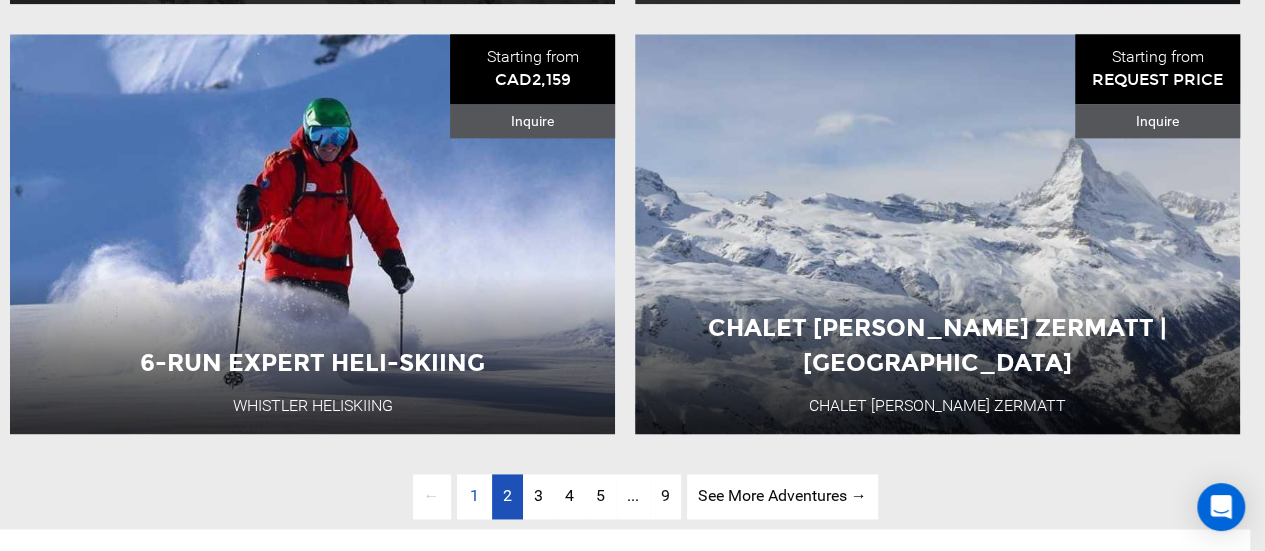 click on "2" at bounding box center (507, 495) 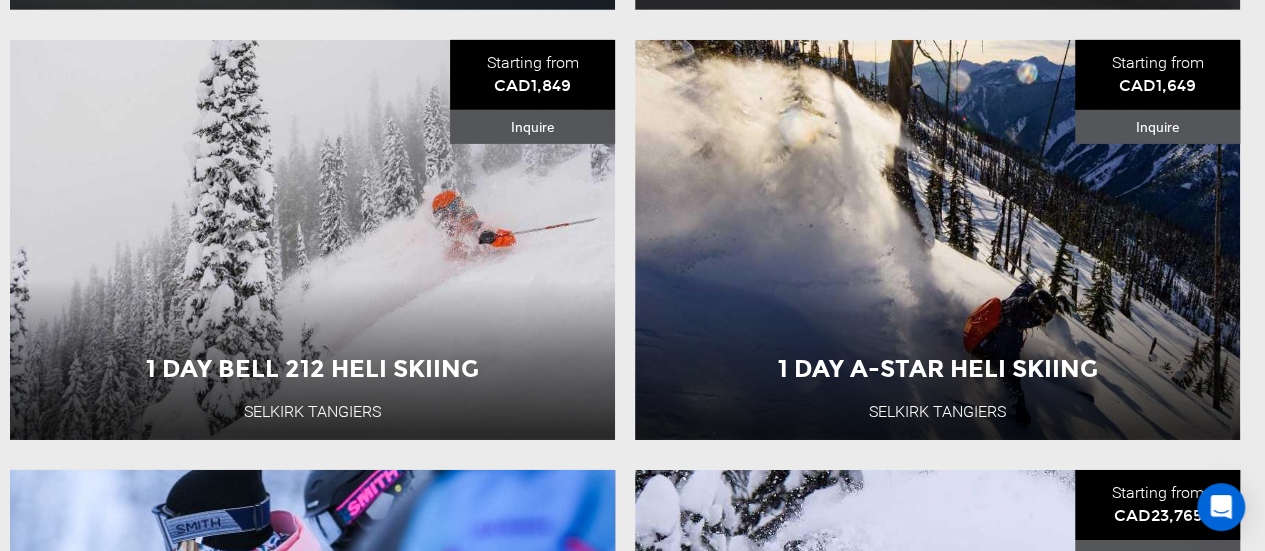 scroll, scrollTop: 3245, scrollLeft: 0, axis: vertical 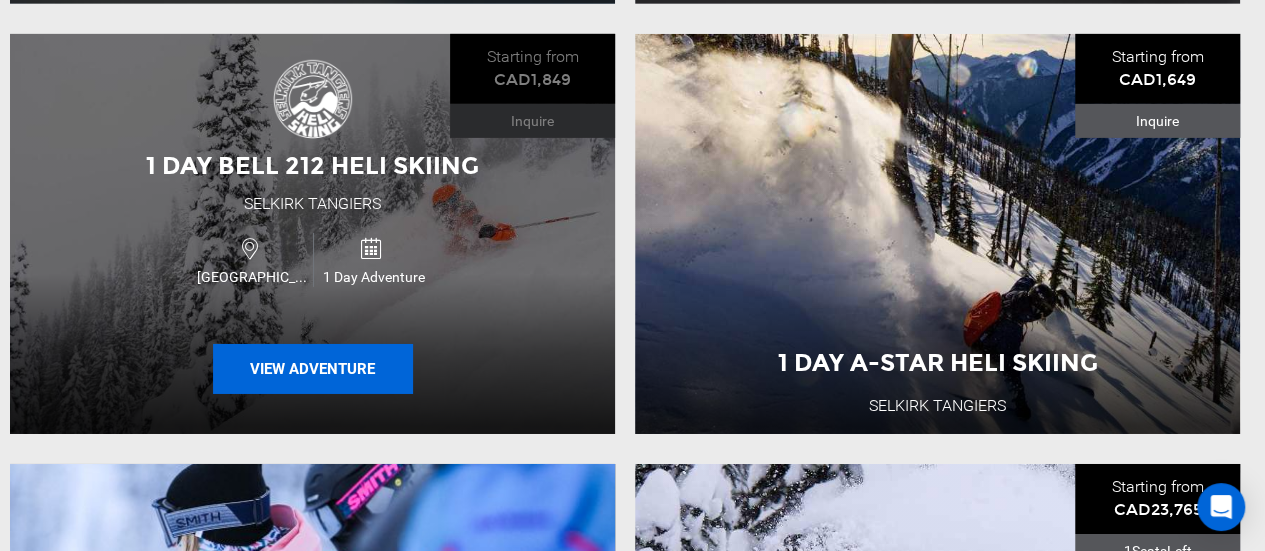 click on "View Adventure" at bounding box center (313, 369) 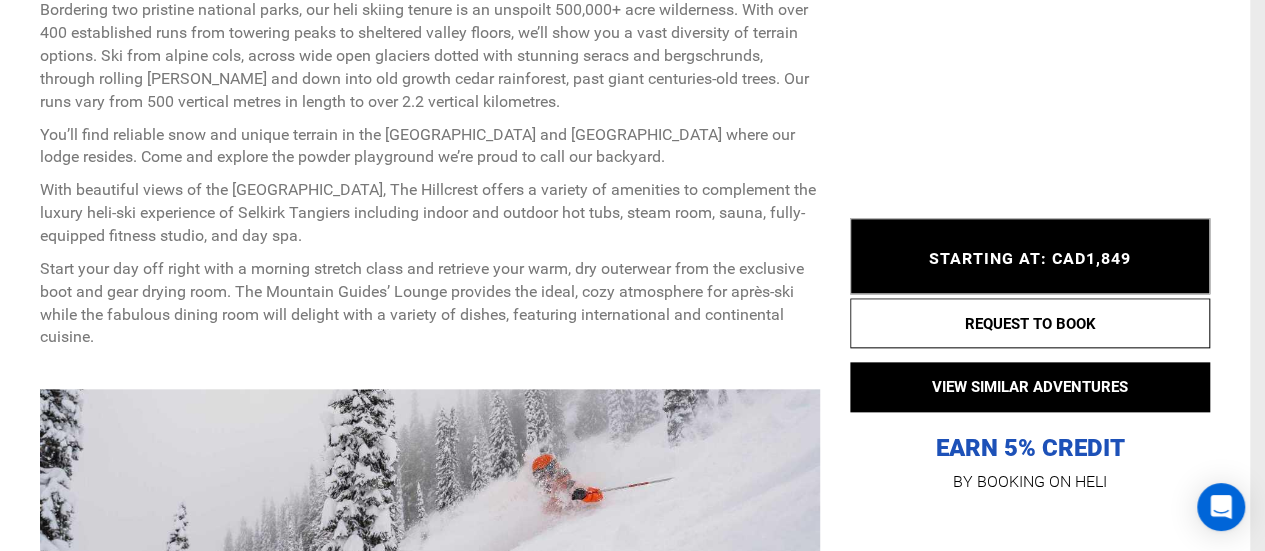 scroll, scrollTop: 993, scrollLeft: 0, axis: vertical 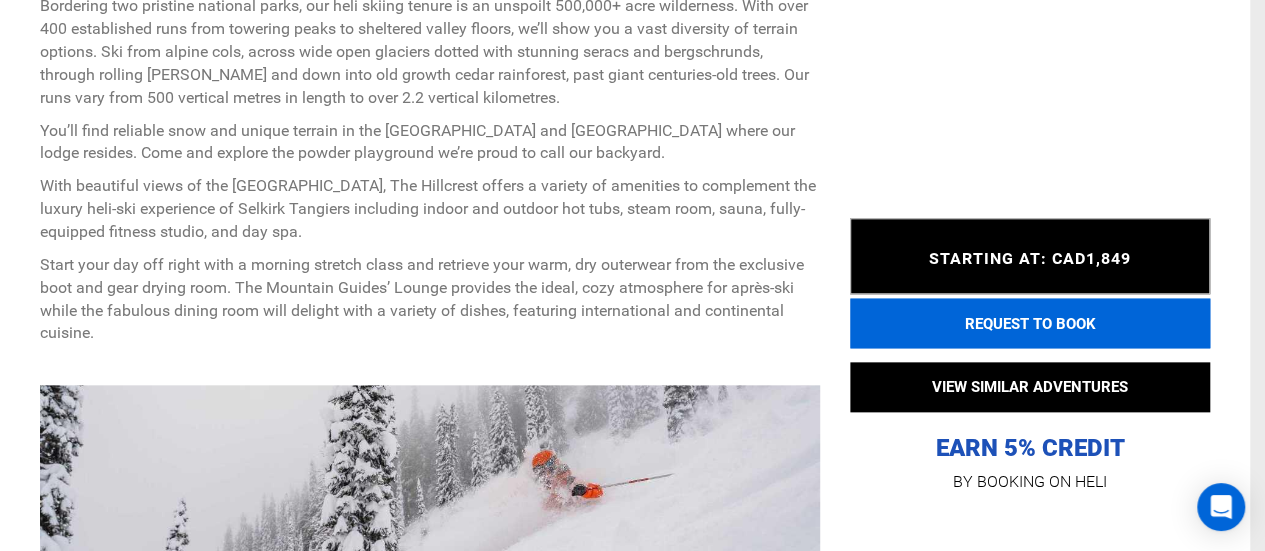 click on "REQUEST TO BOOK" at bounding box center [1030, 323] 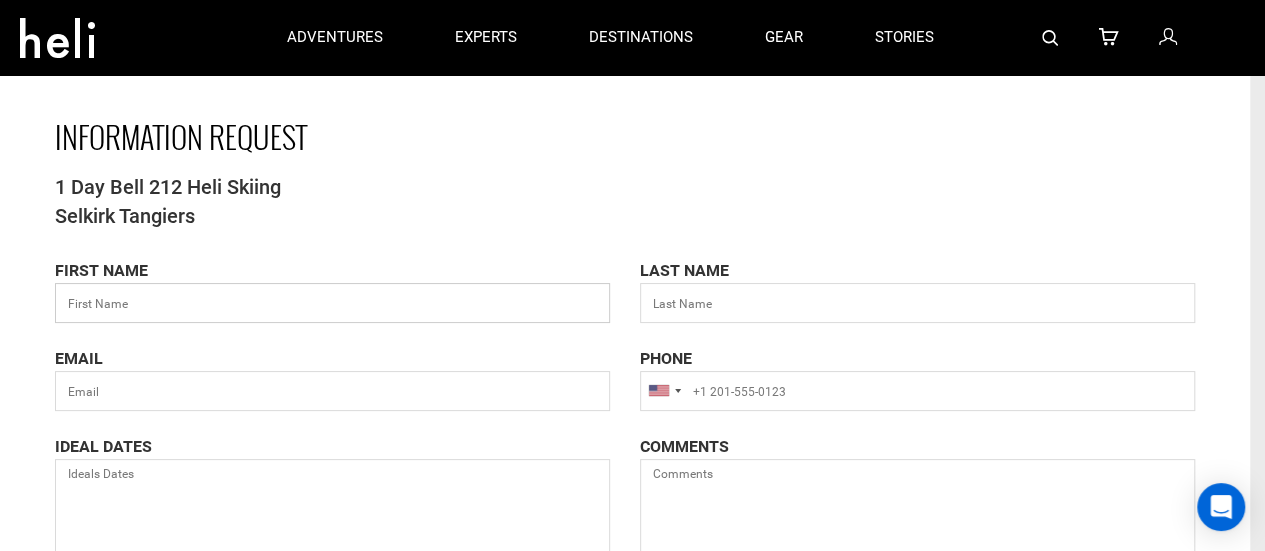 click at bounding box center [332, 303] 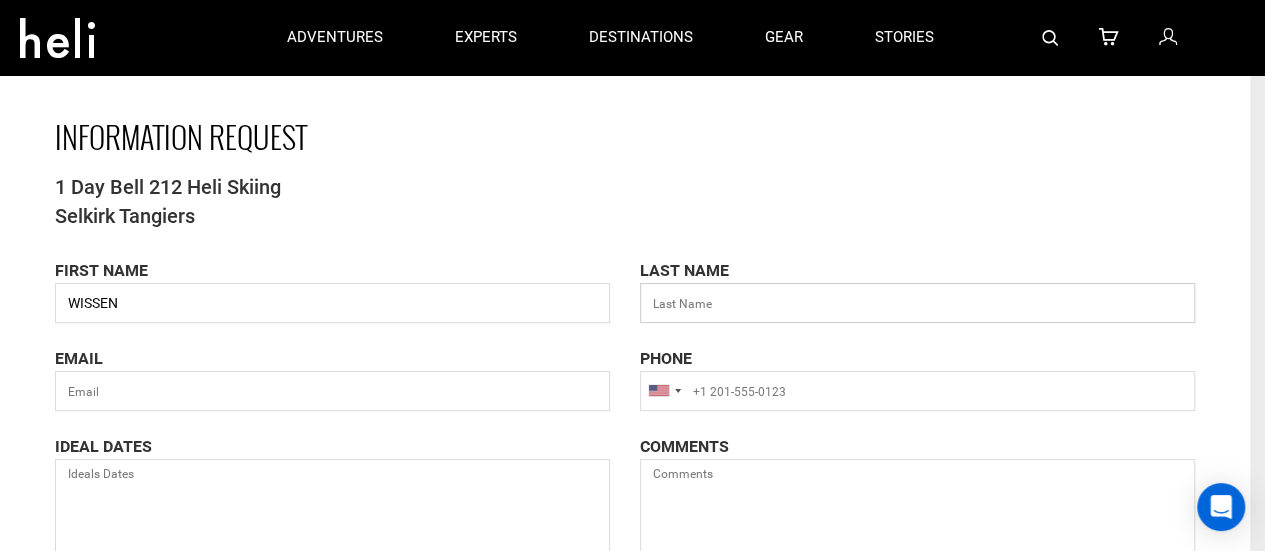 type on "TAM" 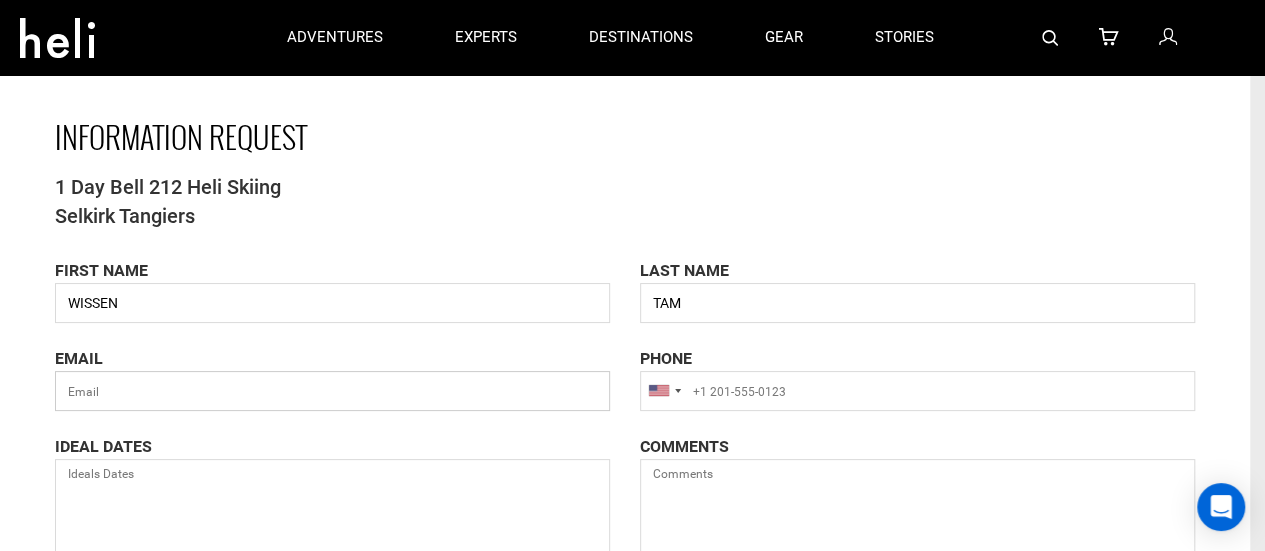 type on "[EMAIL_ADDRESS][DOMAIN_NAME]" 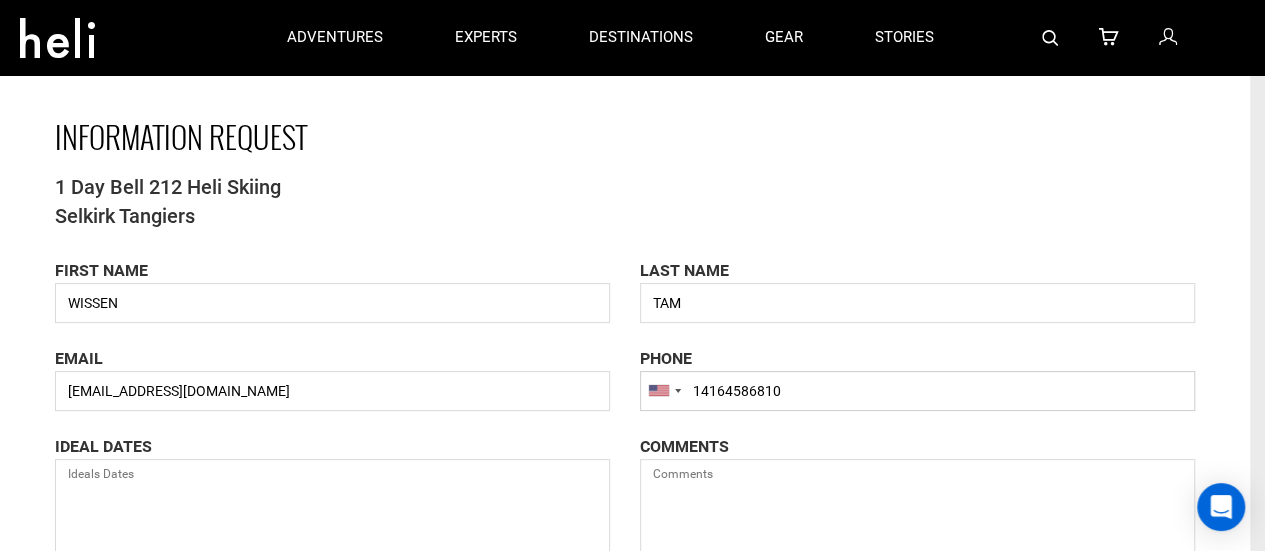click on "14164586810" at bounding box center (917, 391) 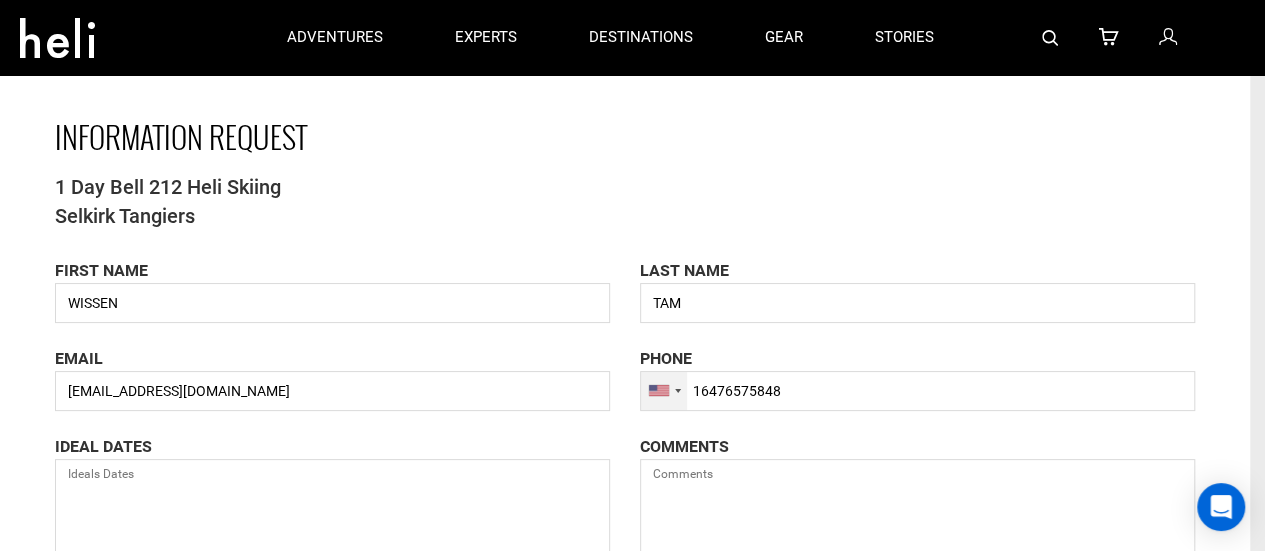 click at bounding box center [664, 391] 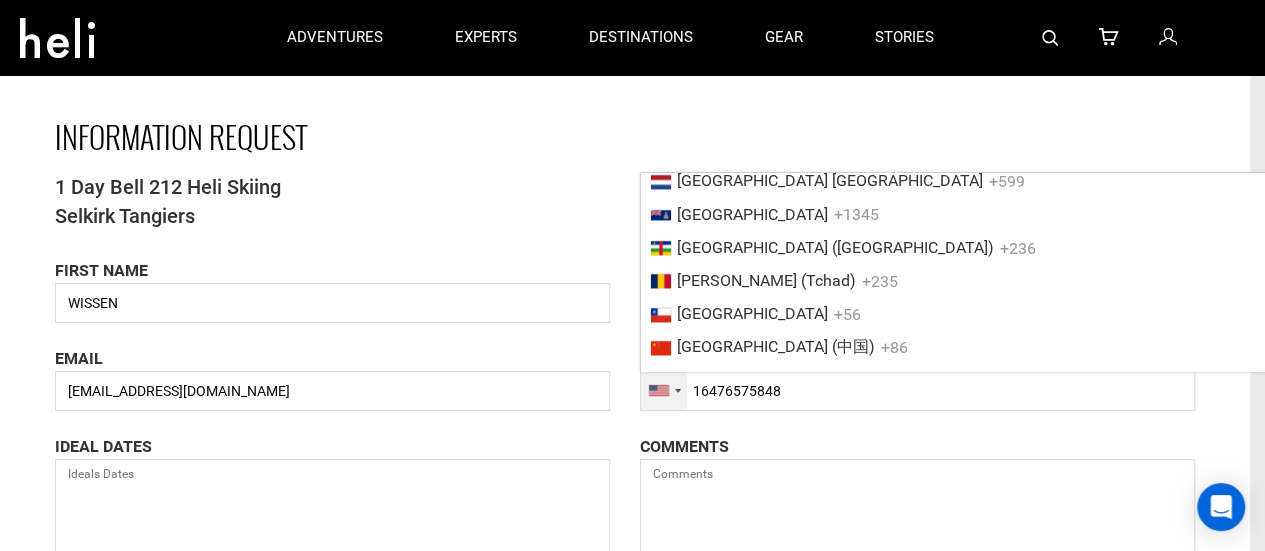 scroll, scrollTop: 1316, scrollLeft: 0, axis: vertical 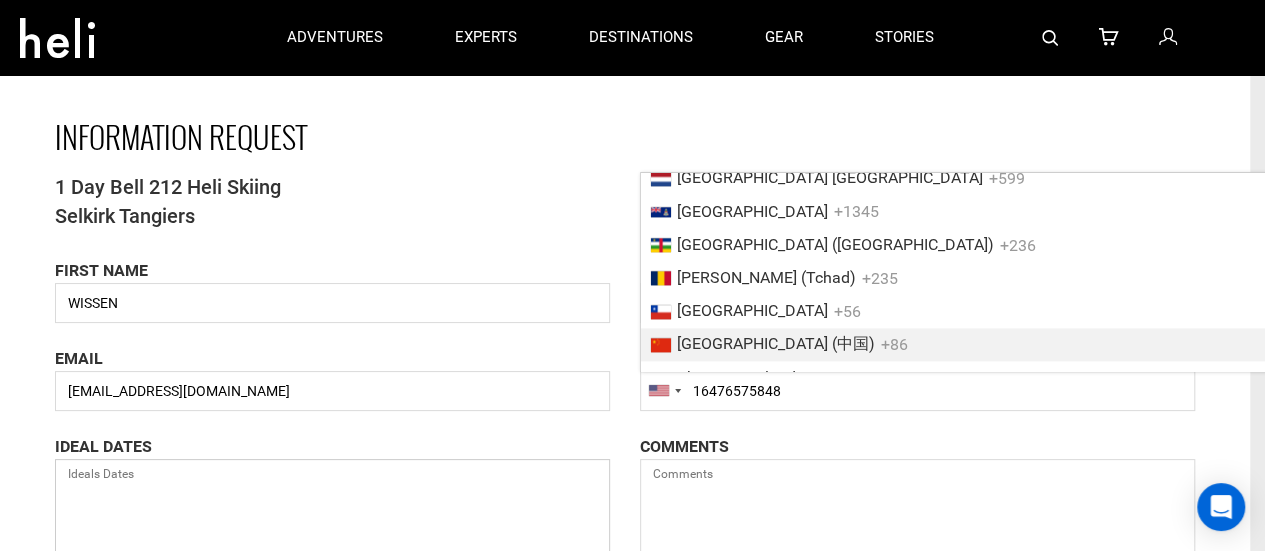drag, startPoint x: 478, startPoint y: 463, endPoint x: 417, endPoint y: 503, distance: 72.94518 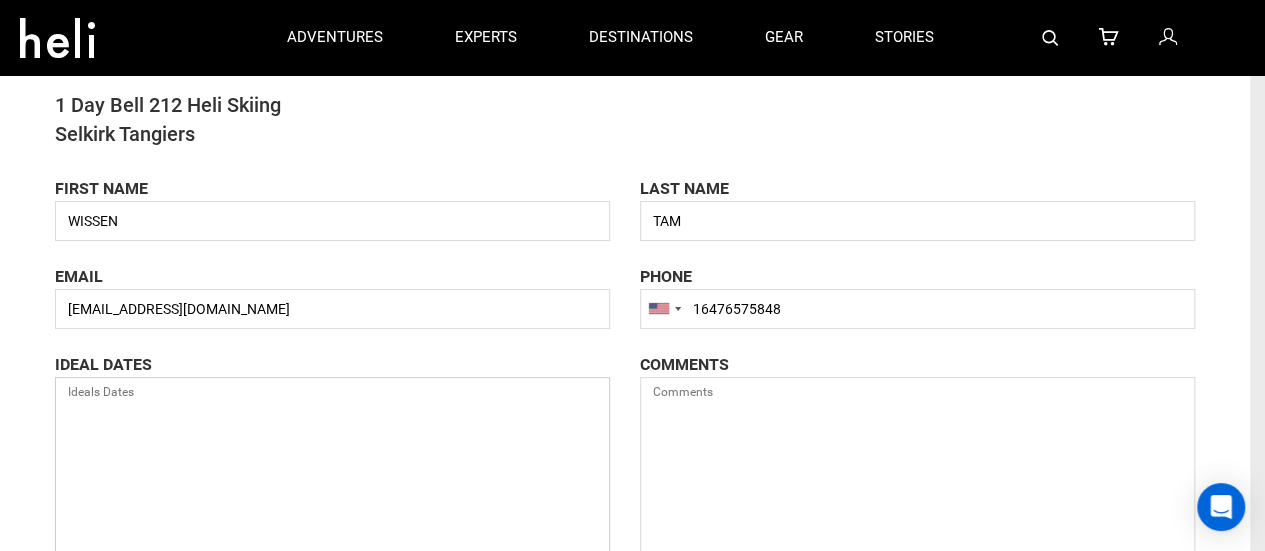 scroll, scrollTop: 83, scrollLeft: 0, axis: vertical 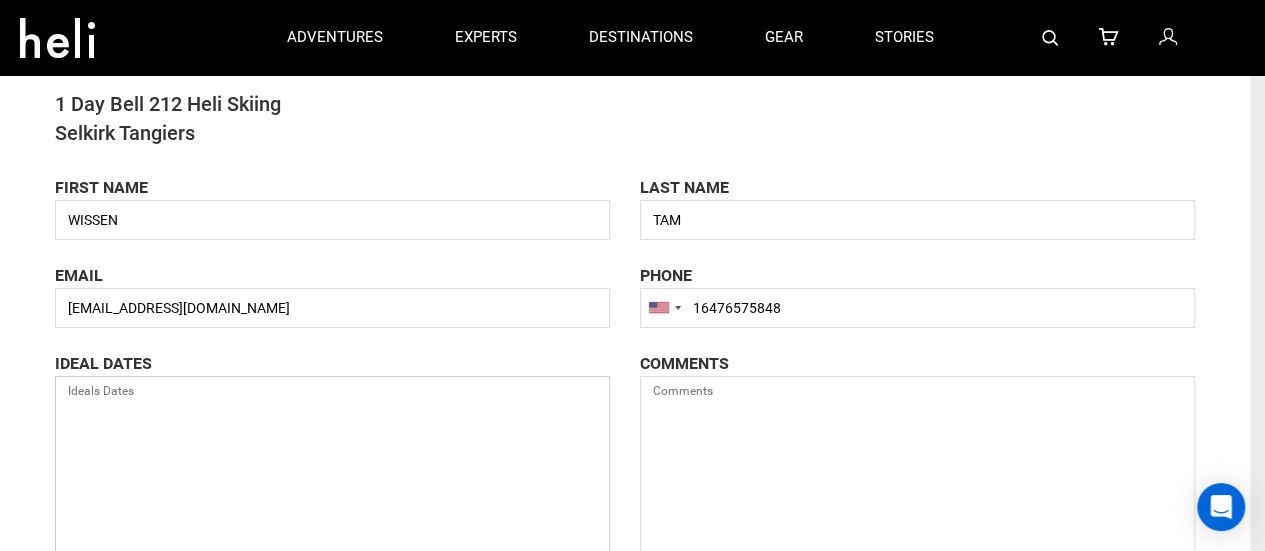 click at bounding box center (332, 483) 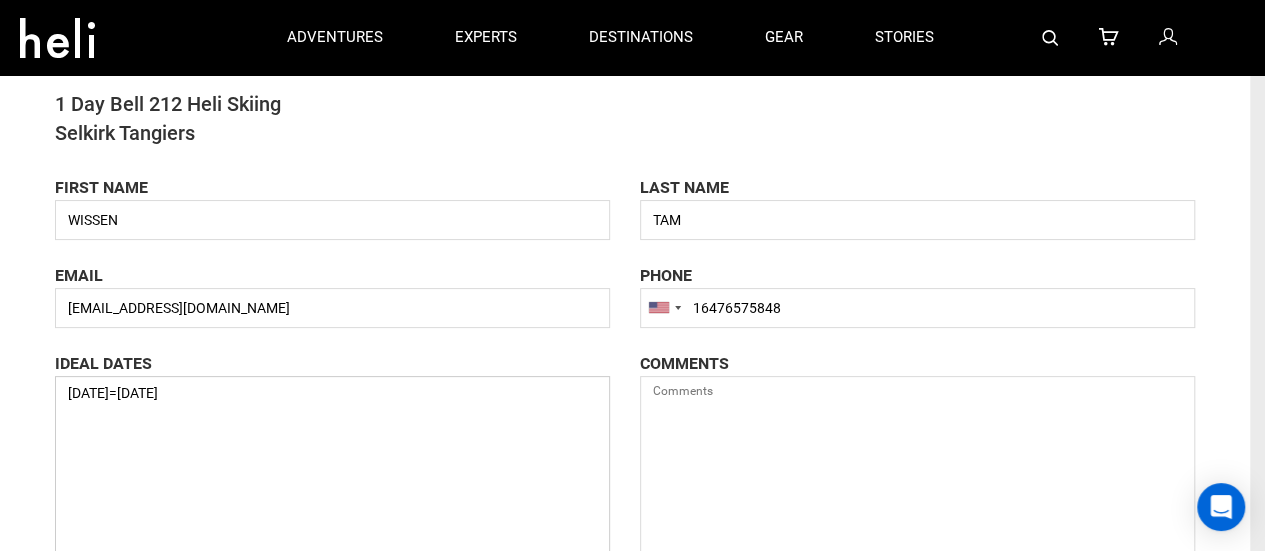 type on "[DATE]=[DATE]" 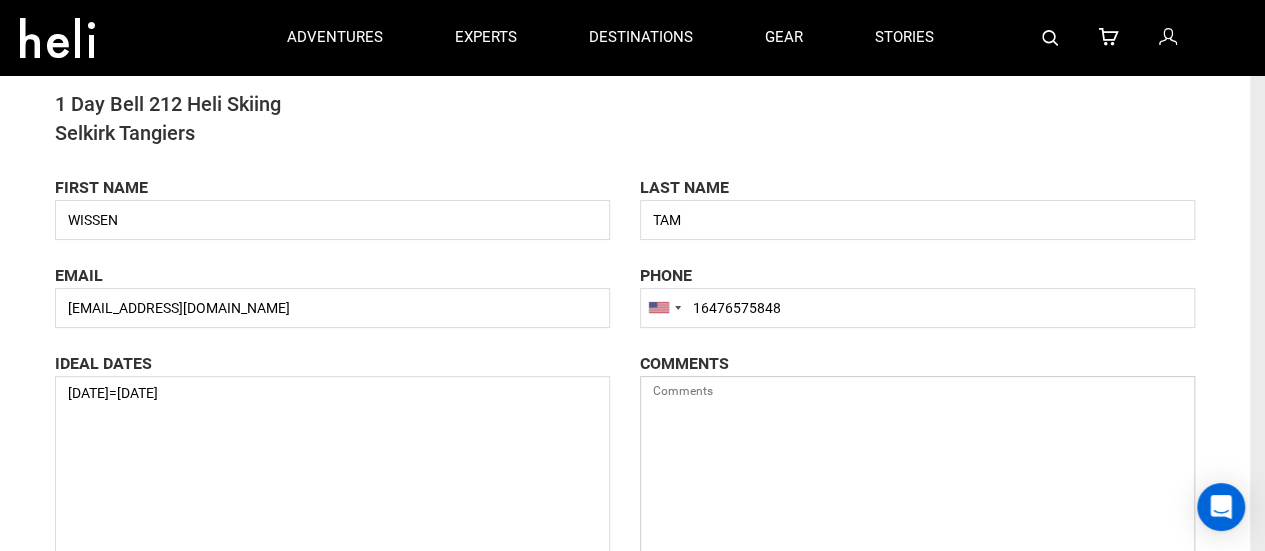 click at bounding box center [917, 483] 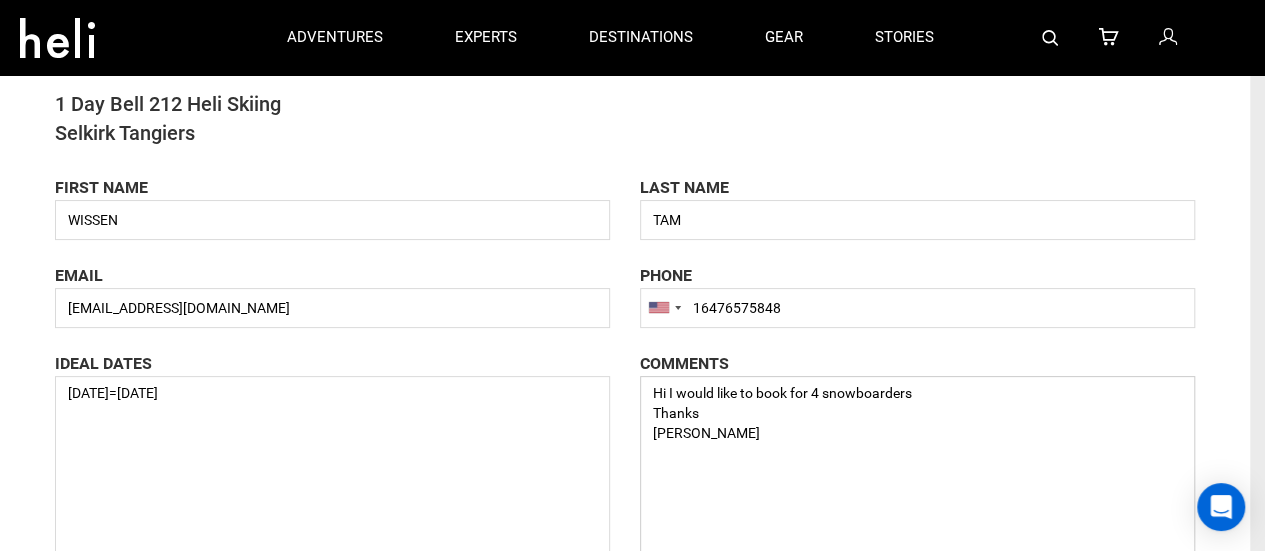 drag, startPoint x: 768, startPoint y: 428, endPoint x: 628, endPoint y: 381, distance: 147.67871 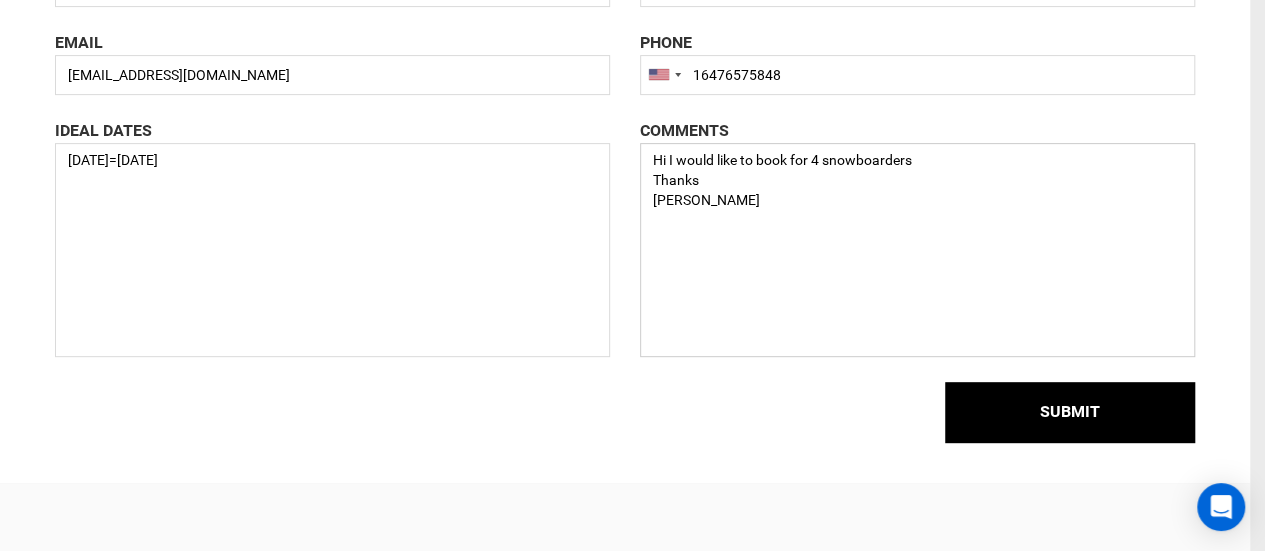 scroll, scrollTop: 317, scrollLeft: 0, axis: vertical 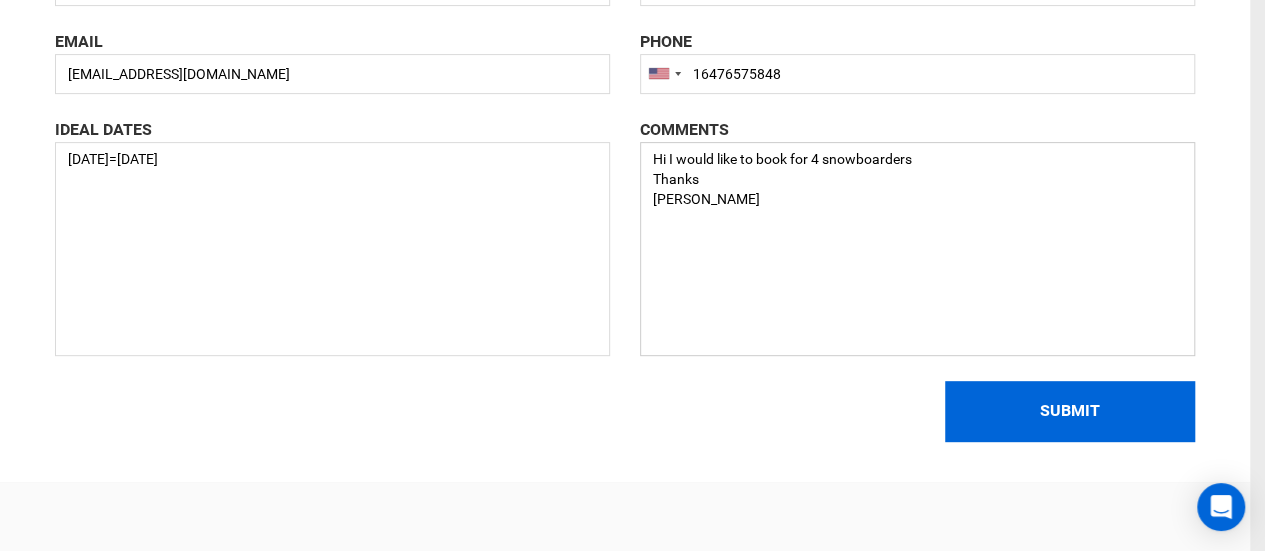 type on "Hi I would like to book for 4 snowboarders
Thanks
[PERSON_NAME]" 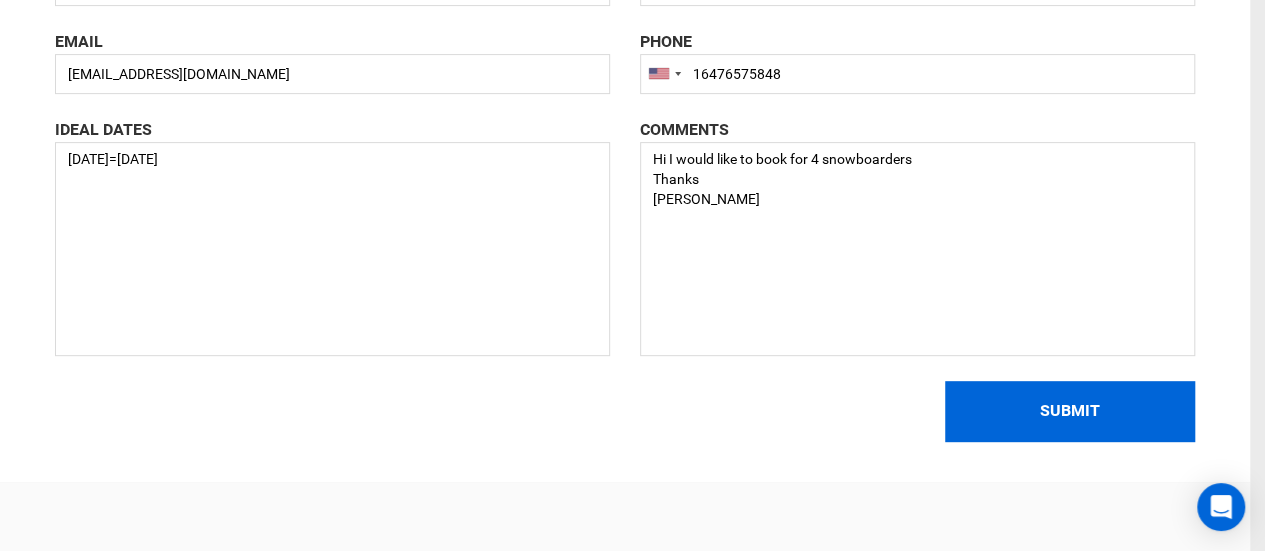 click on "SUBMIT" at bounding box center [1070, 411] 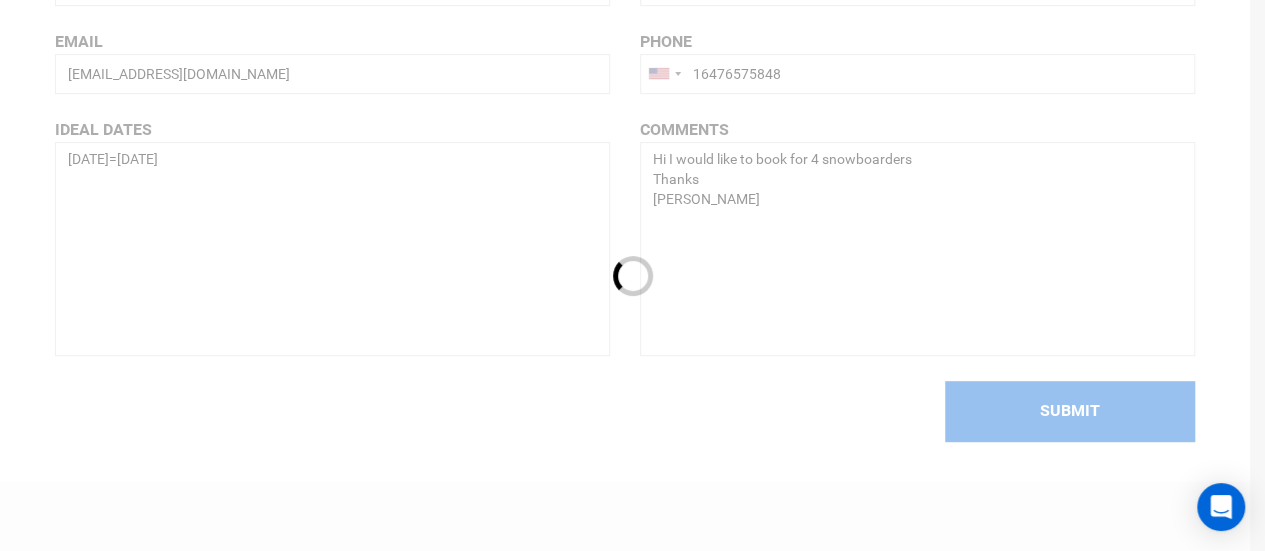 type 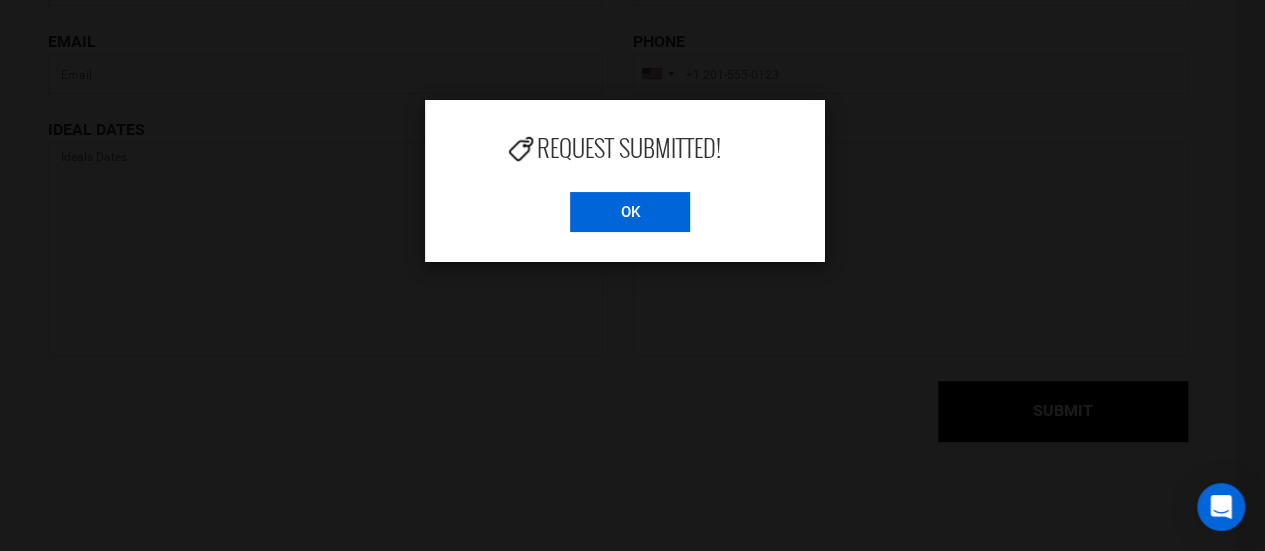 click on "OK" at bounding box center [630, 212] 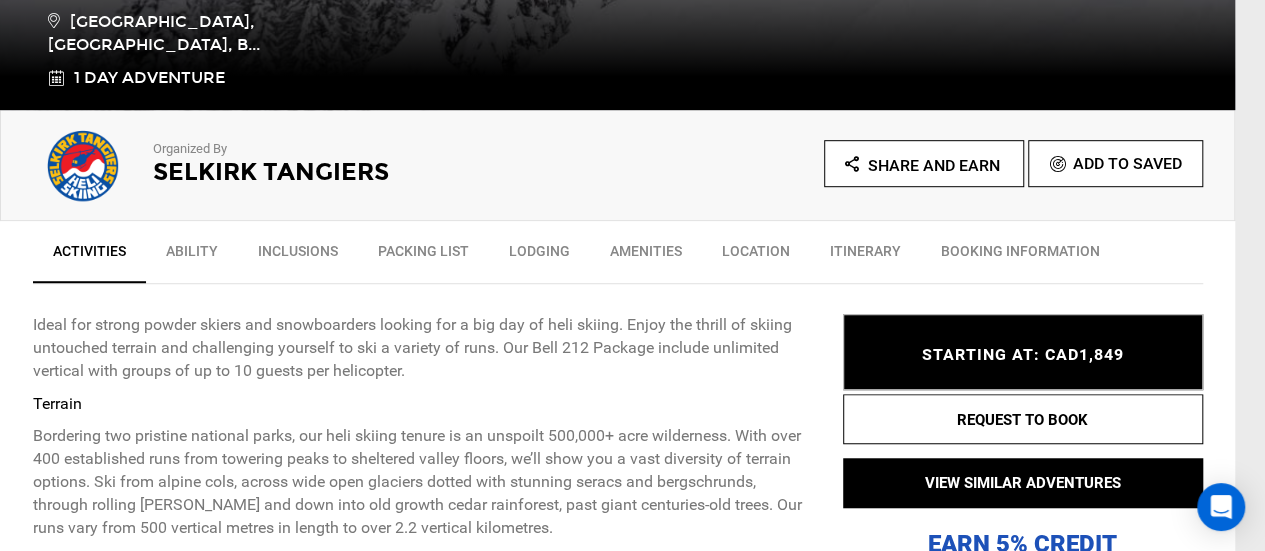 scroll, scrollTop: 564, scrollLeft: 0, axis: vertical 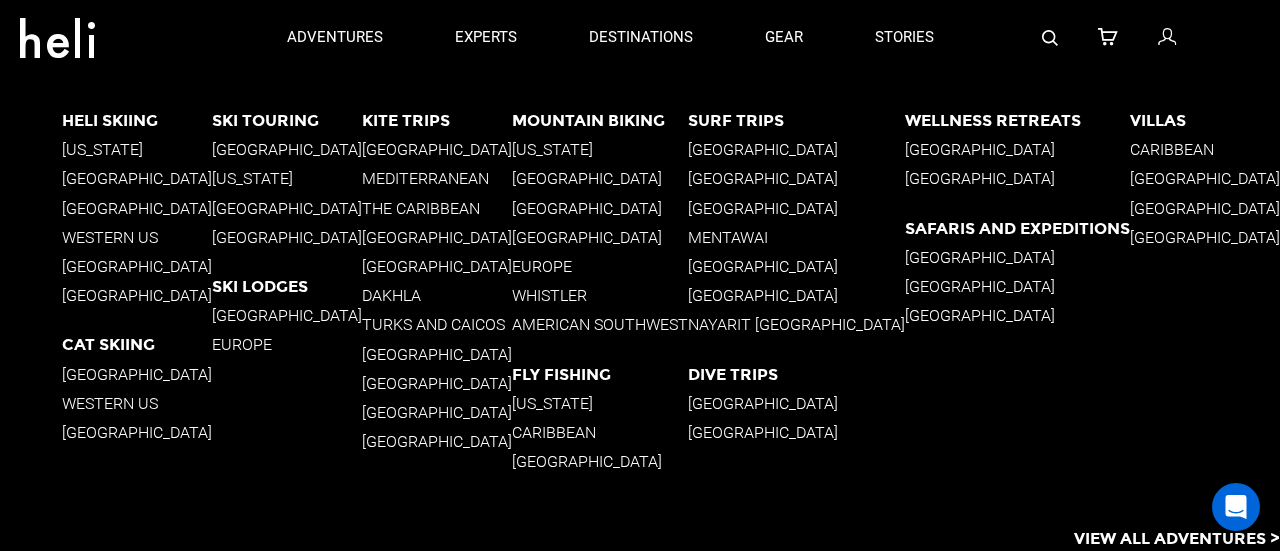 click on "[GEOGRAPHIC_DATA]" at bounding box center [137, 178] 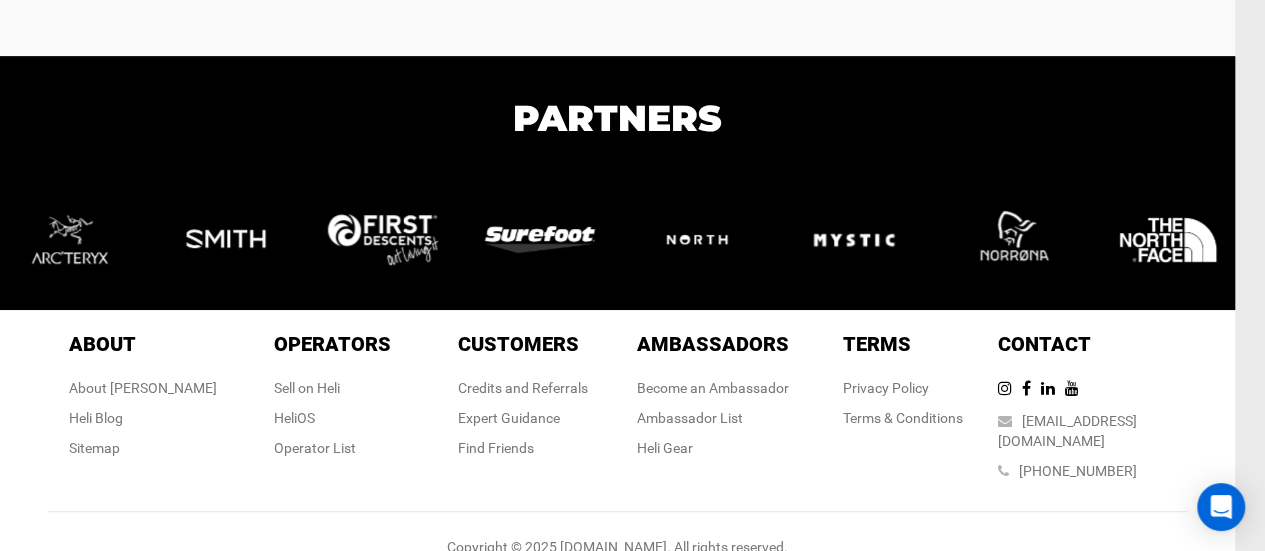 scroll, scrollTop: 5172, scrollLeft: 0, axis: vertical 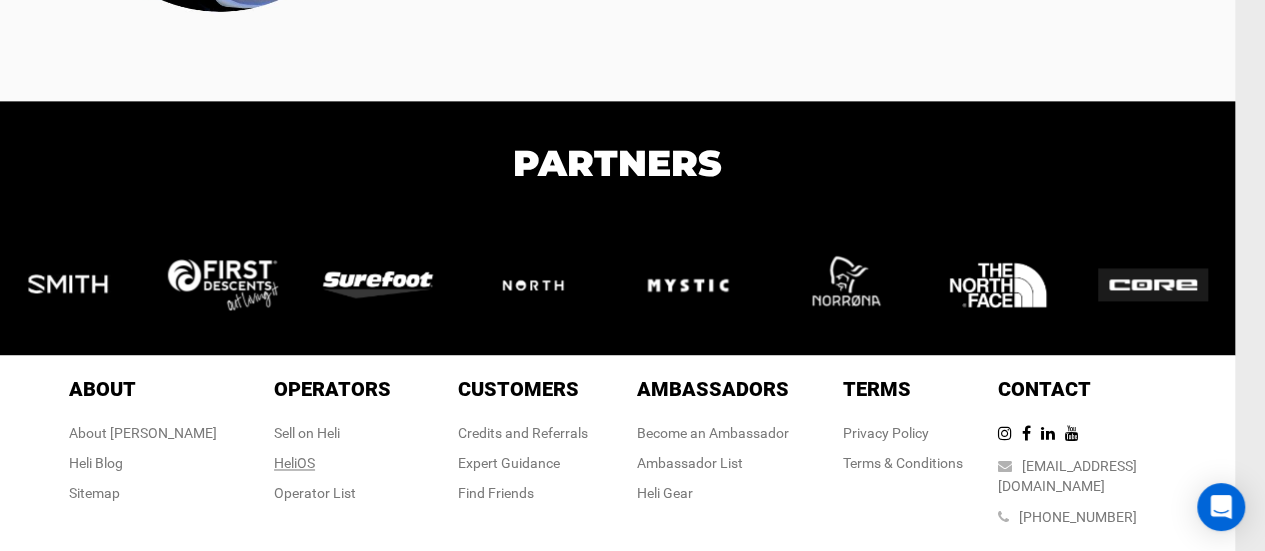 click on "HeliOS" at bounding box center [332, 463] 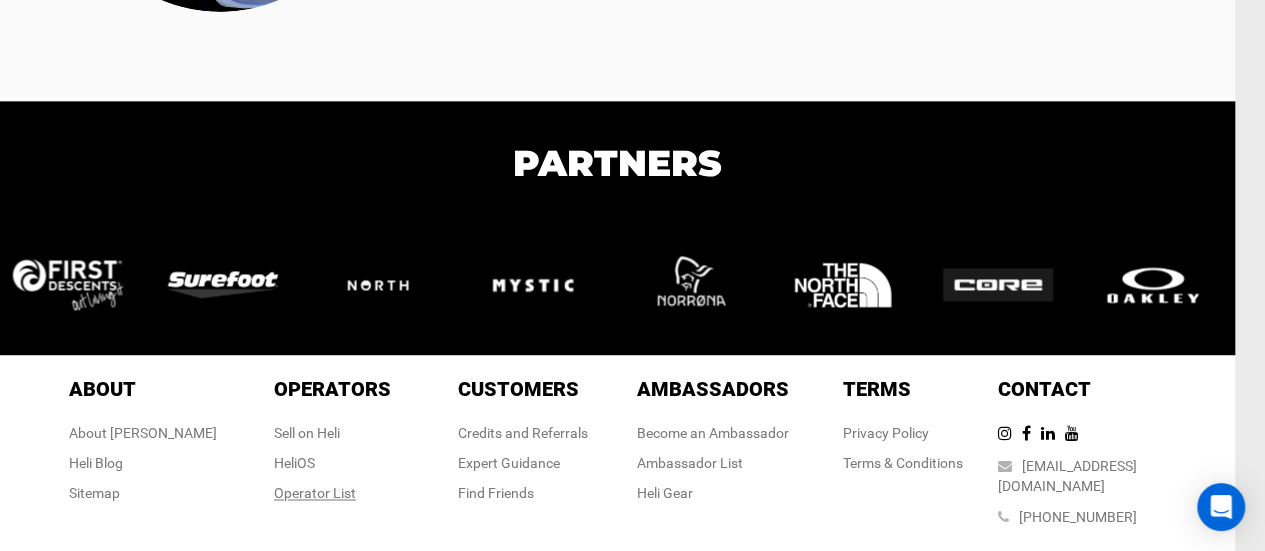 click on "Operator List" at bounding box center (332, 493) 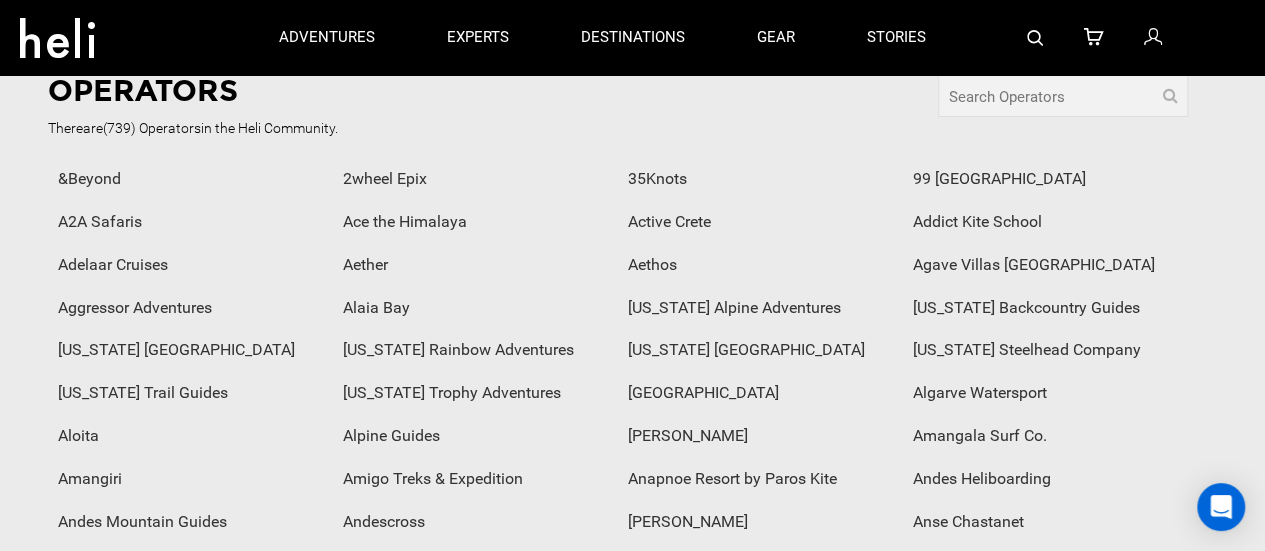 scroll, scrollTop: 0, scrollLeft: 0, axis: both 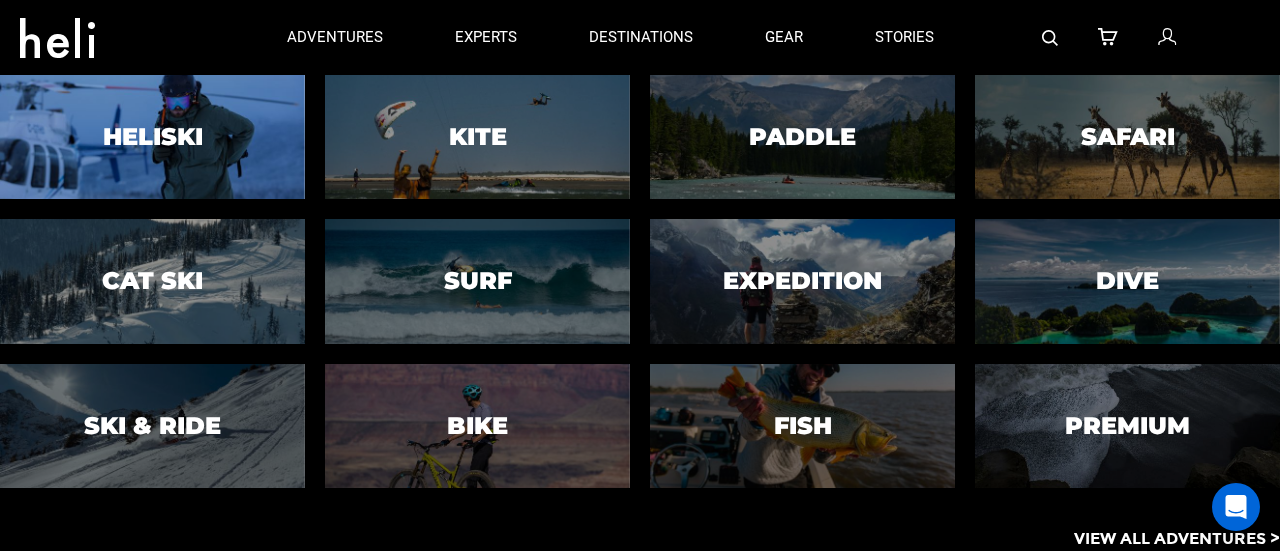 click on "Heliski" at bounding box center (153, 137) 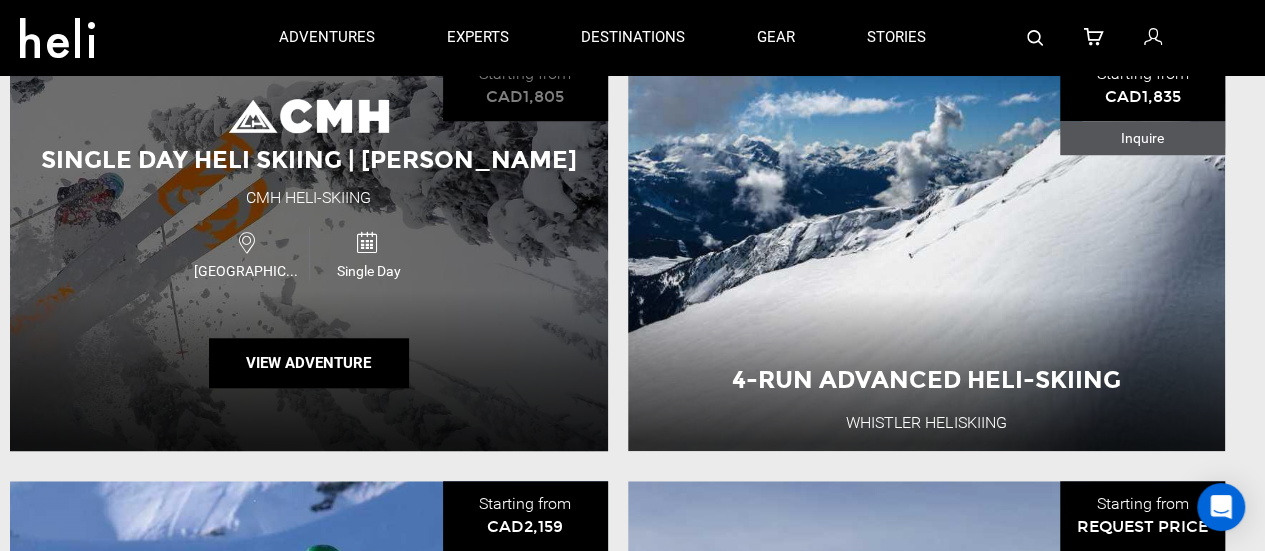 scroll, scrollTop: 4512, scrollLeft: 0, axis: vertical 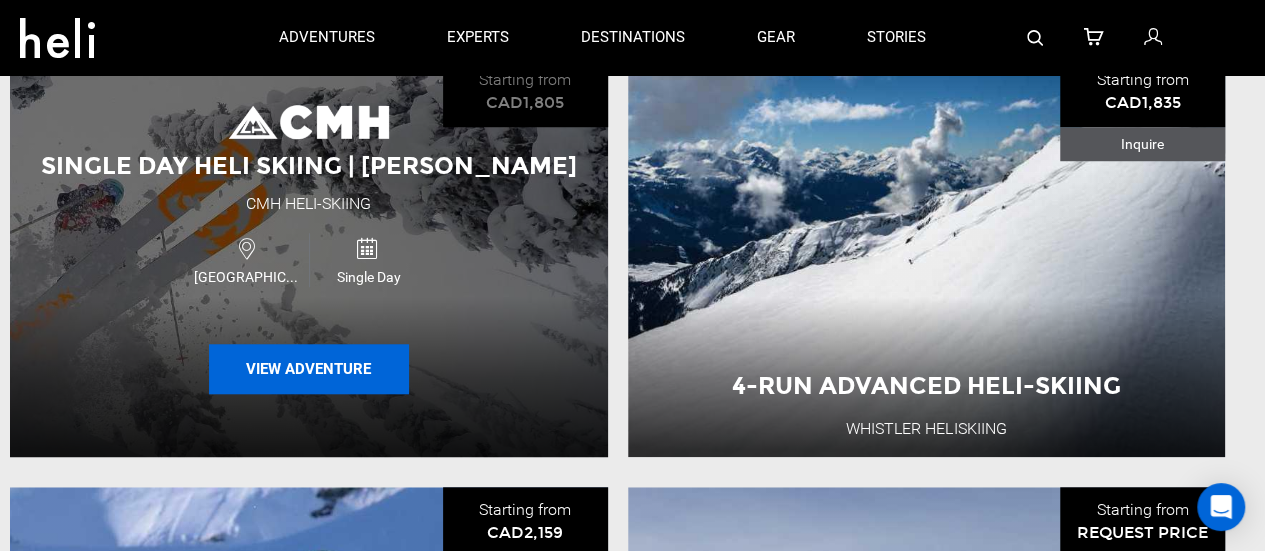 click on "View Adventure" at bounding box center (309, 369) 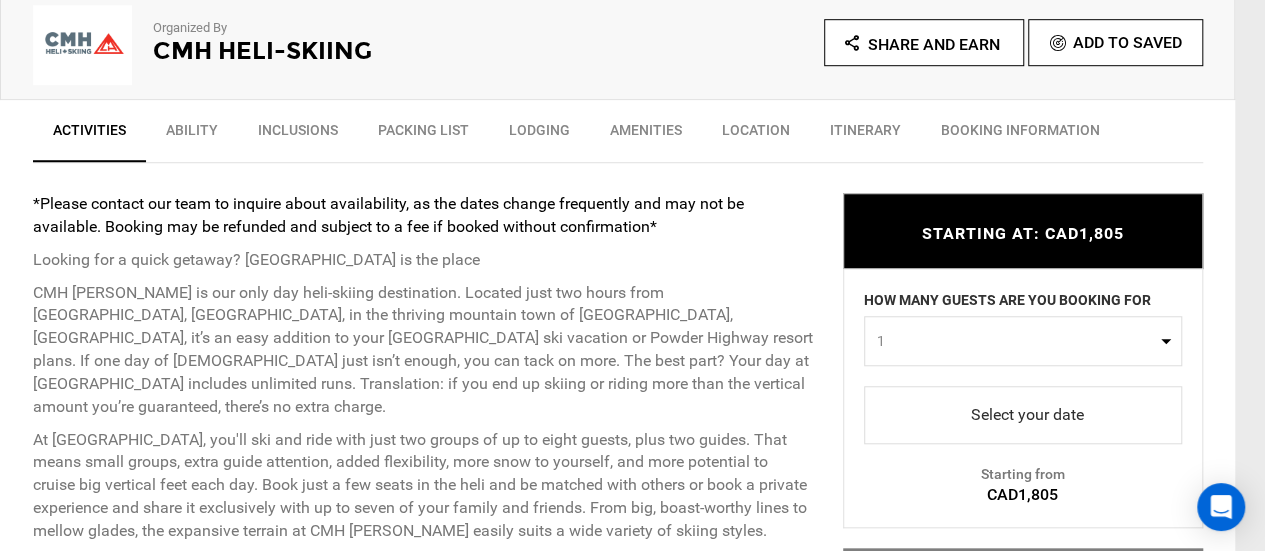 scroll, scrollTop: 773, scrollLeft: 0, axis: vertical 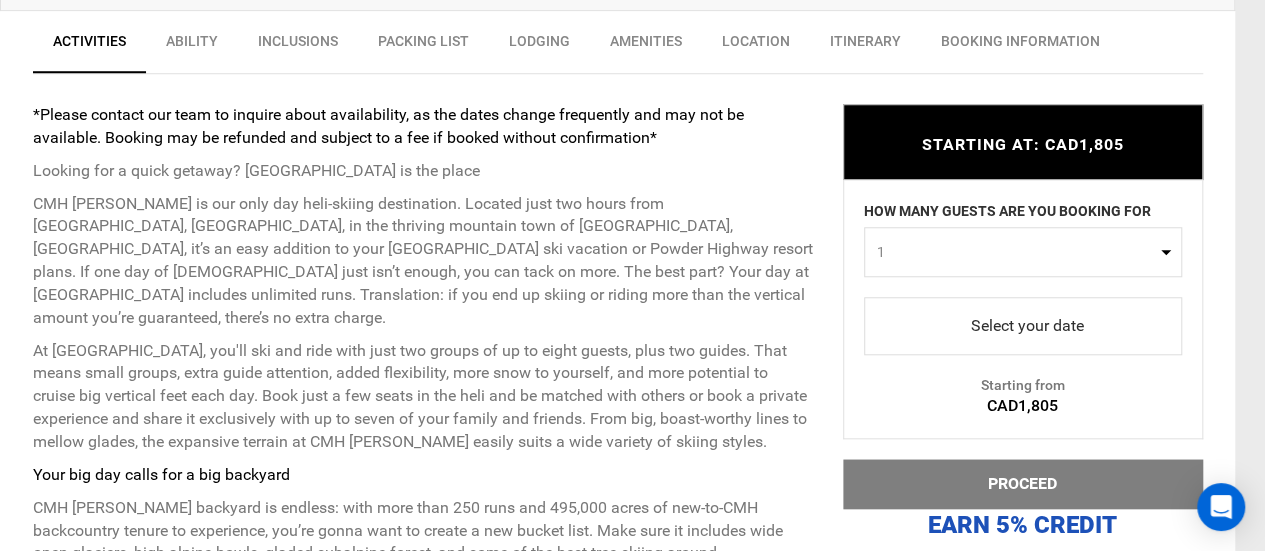 click on "1" at bounding box center (1023, 252) 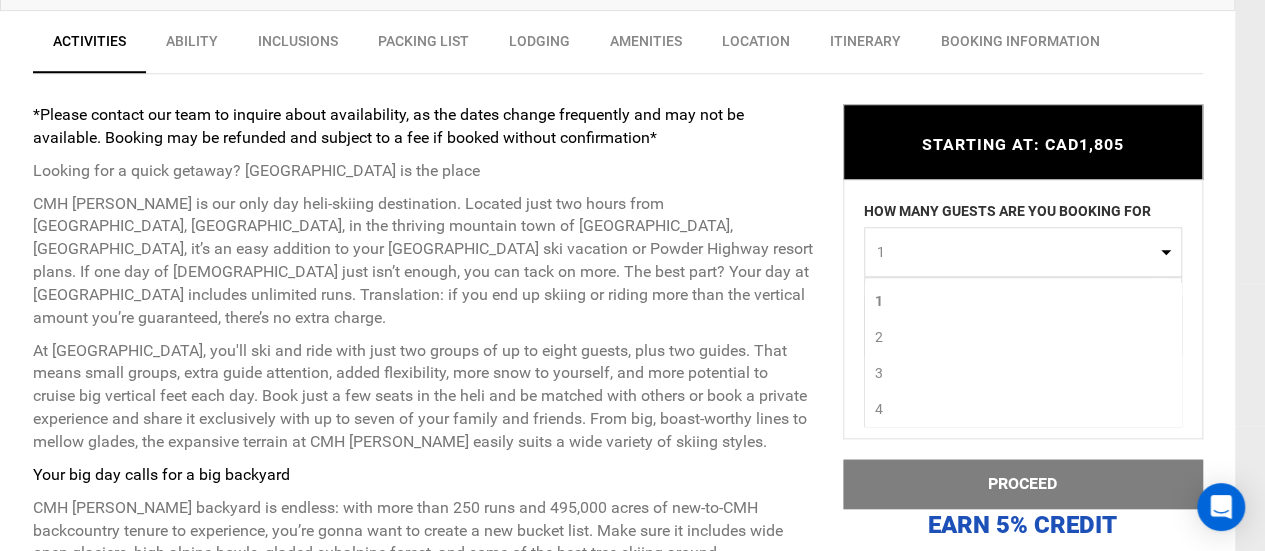 click on "4" at bounding box center (1023, 409) 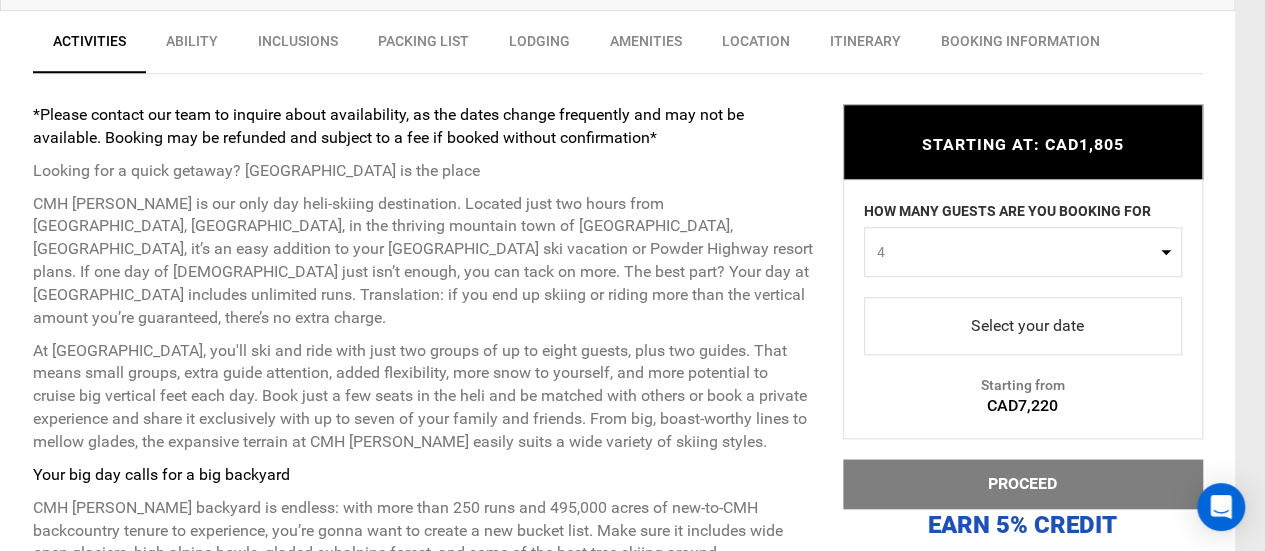click at bounding box center [1023, 326] 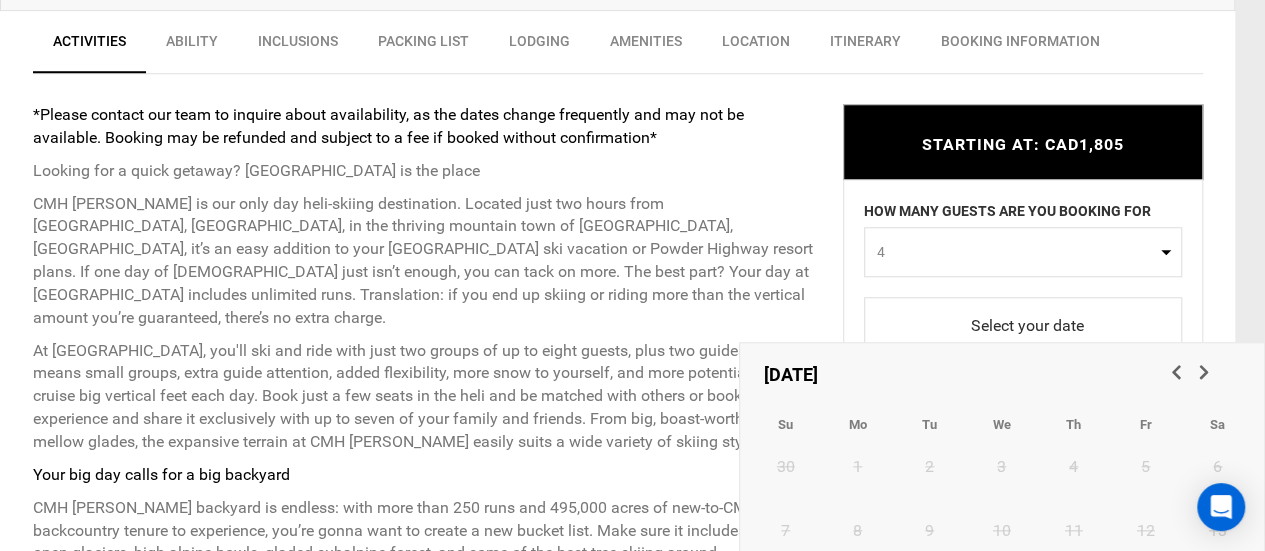 click at bounding box center [1205, 374] 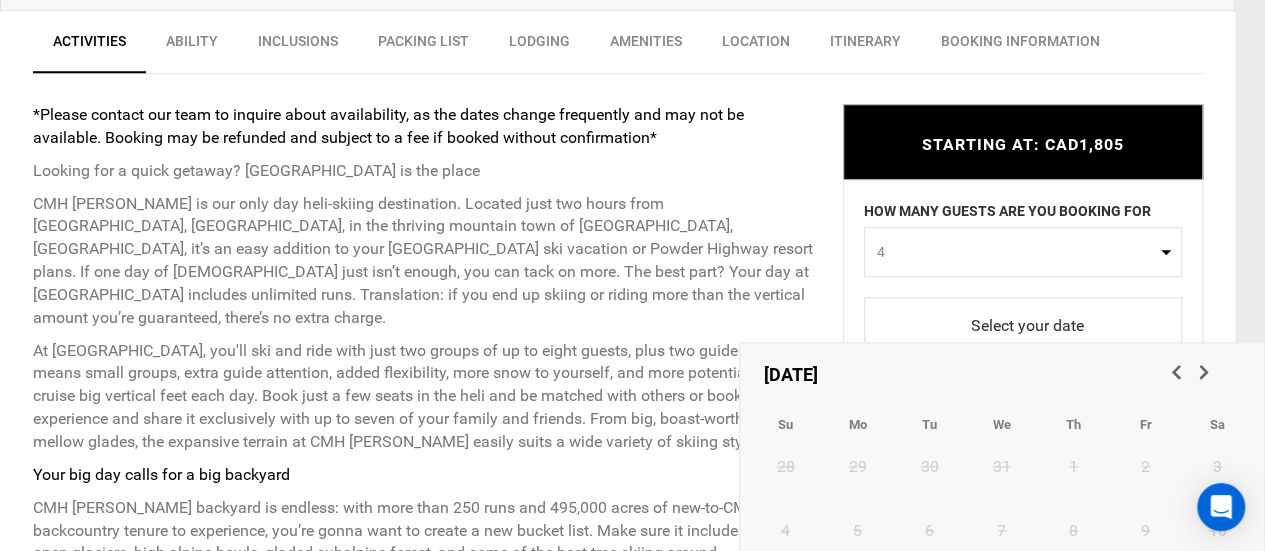 click at bounding box center (1205, 374) 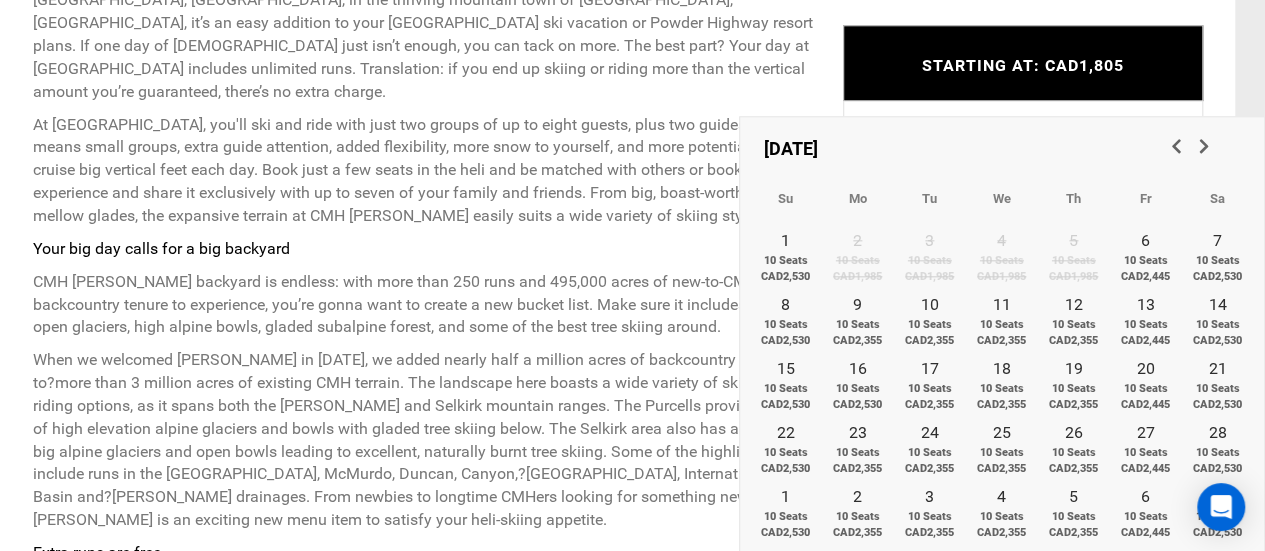 scroll, scrollTop: 1000, scrollLeft: 0, axis: vertical 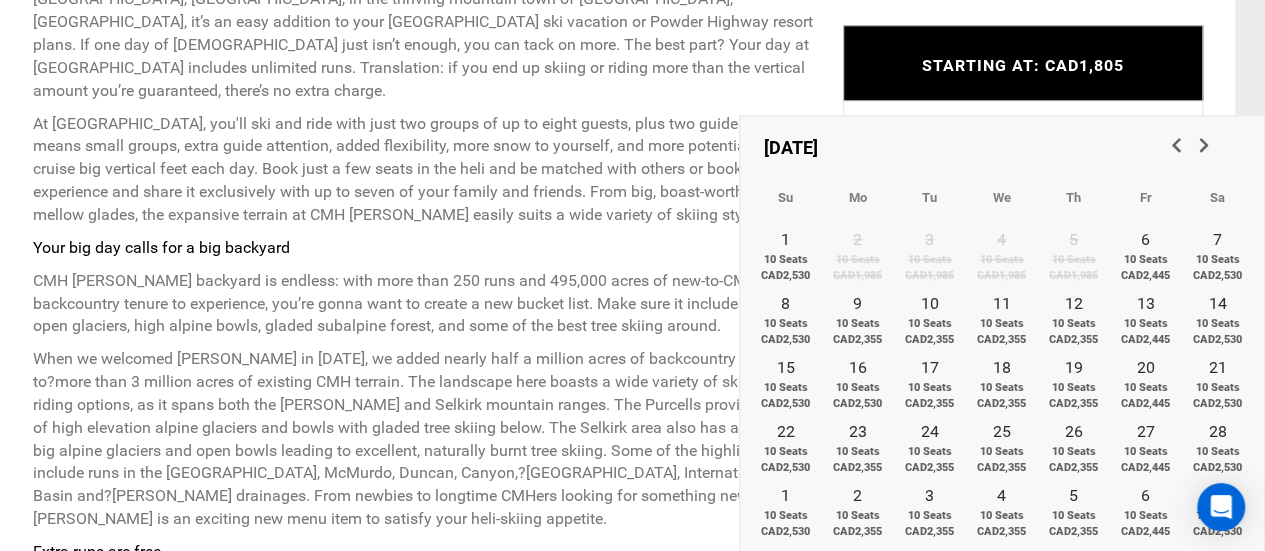 click at bounding box center [1174, 144] 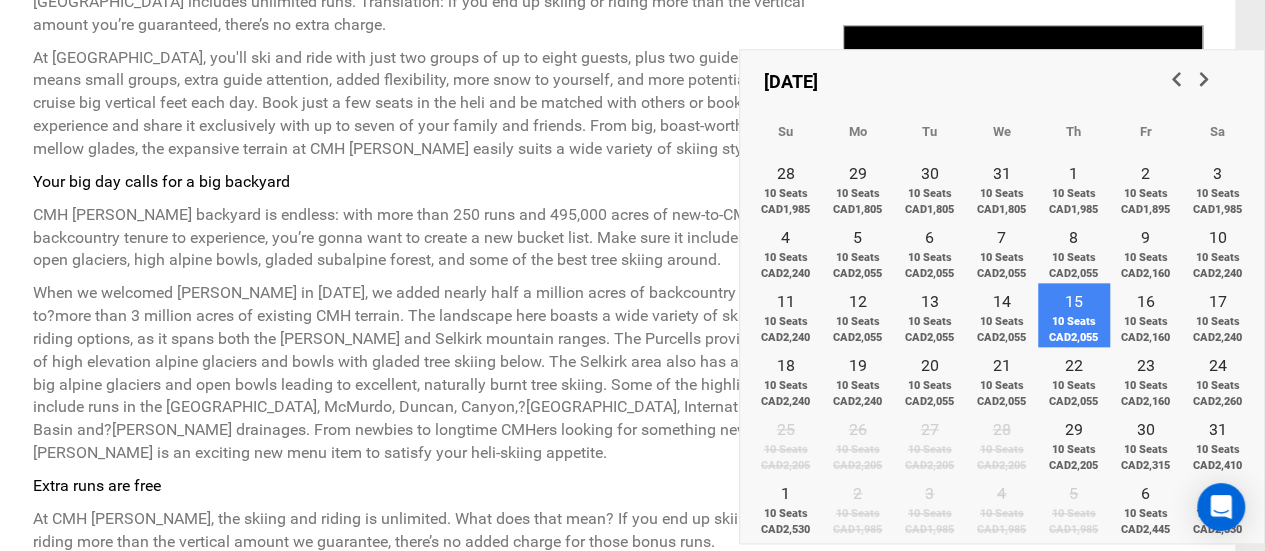 scroll, scrollTop: 1068, scrollLeft: 0, axis: vertical 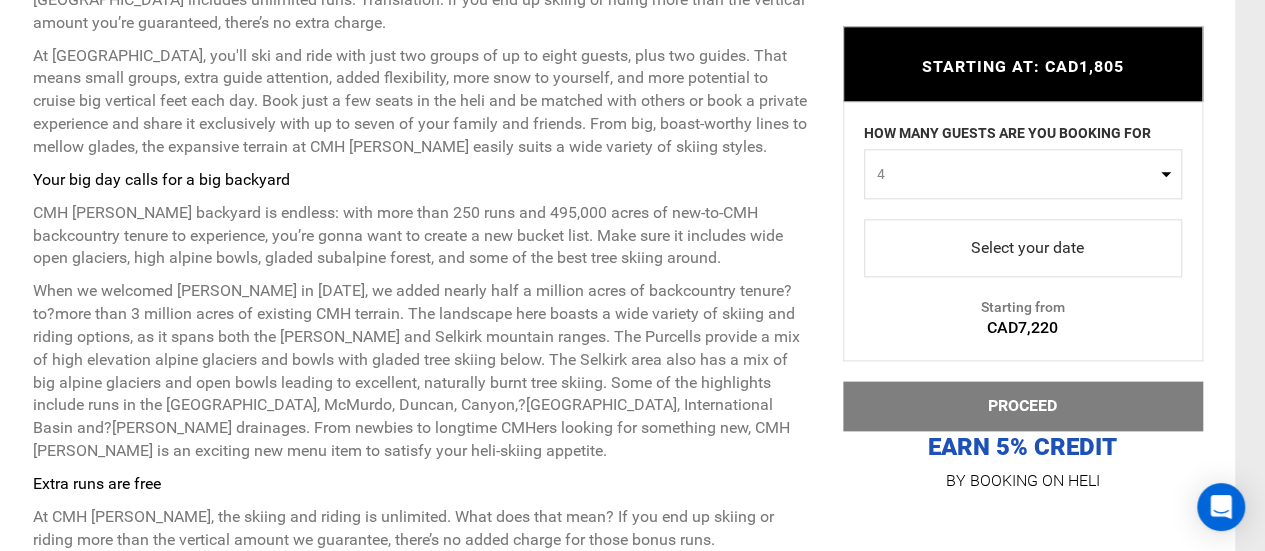 click at bounding box center (1023, 249) 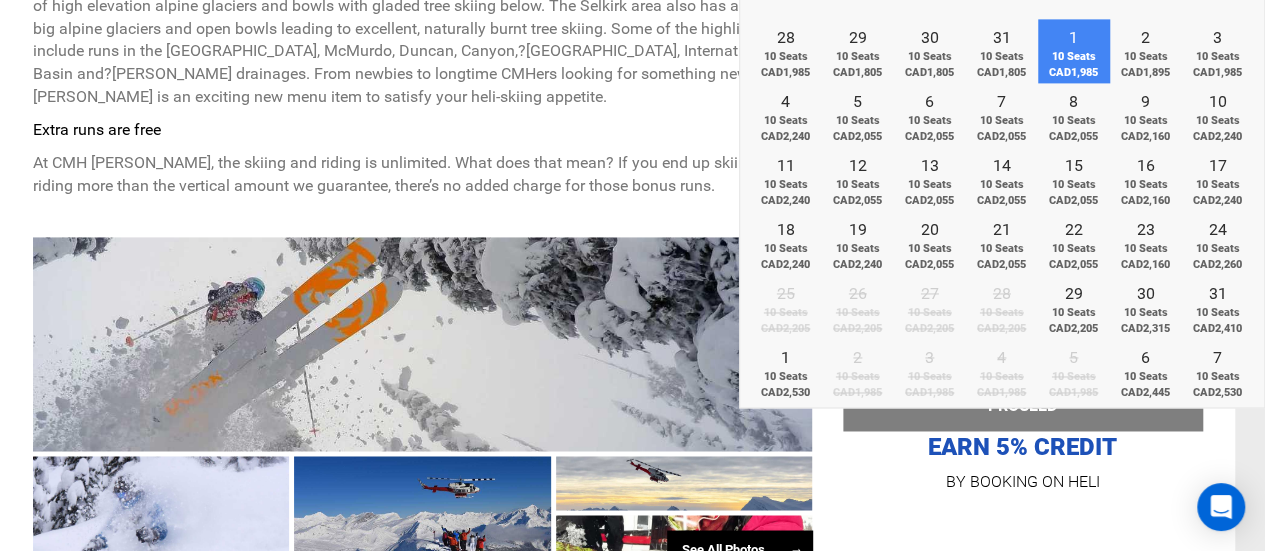 scroll, scrollTop: 1433, scrollLeft: 0, axis: vertical 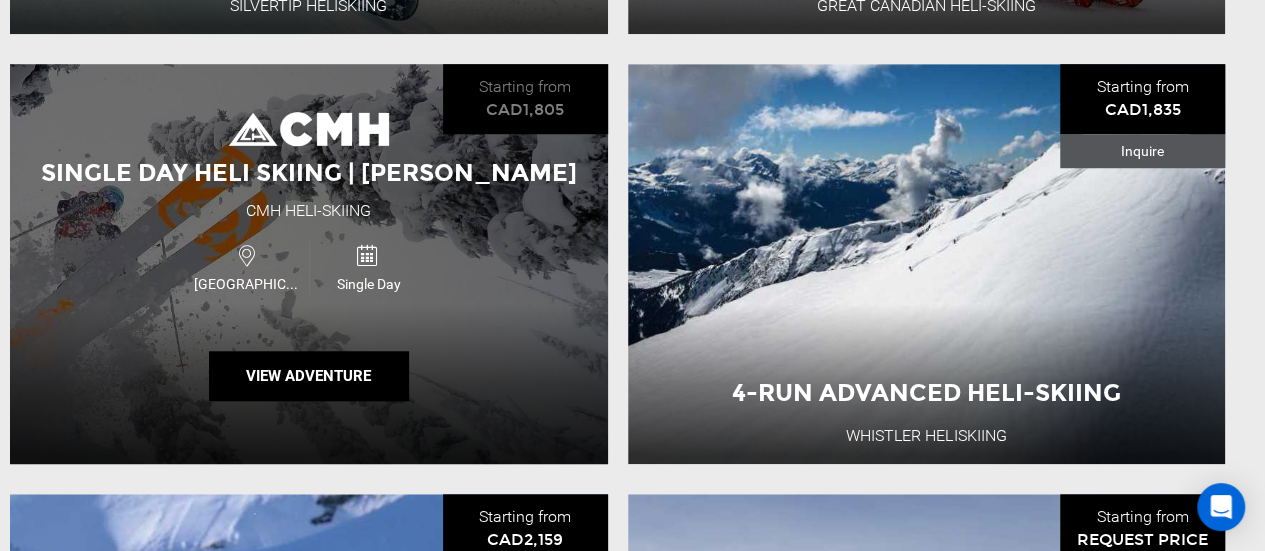 click on "Single Day Heli Skiing | [PERSON_NAME] CMH Heli-Skiing  [GEOGRAPHIC_DATA] Single Day  View Adventure" at bounding box center (309, 264) 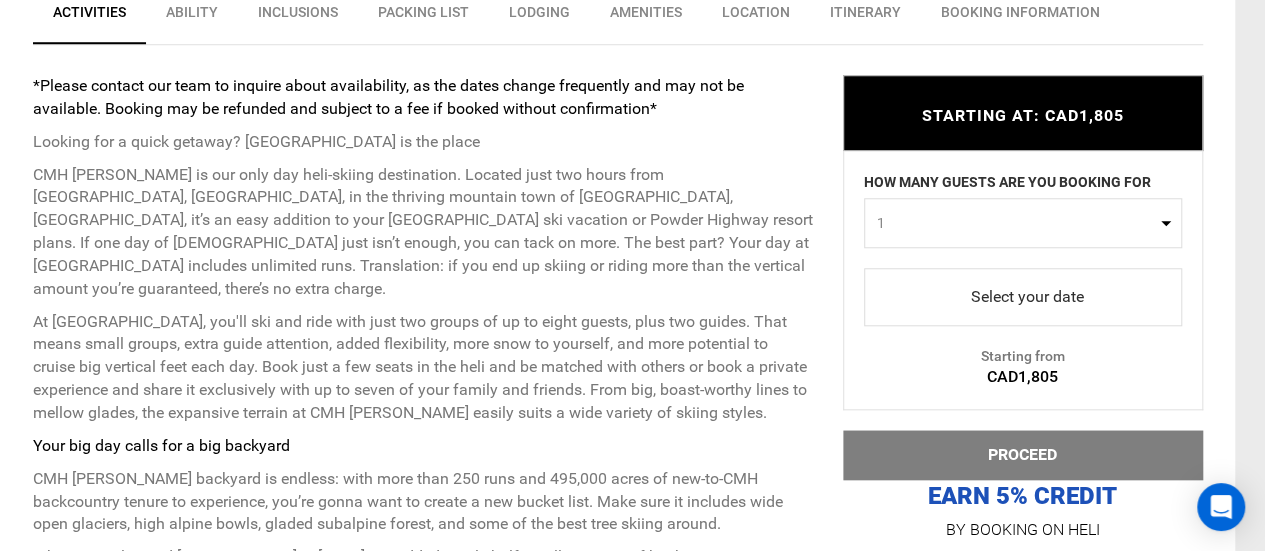 scroll, scrollTop: 807, scrollLeft: 0, axis: vertical 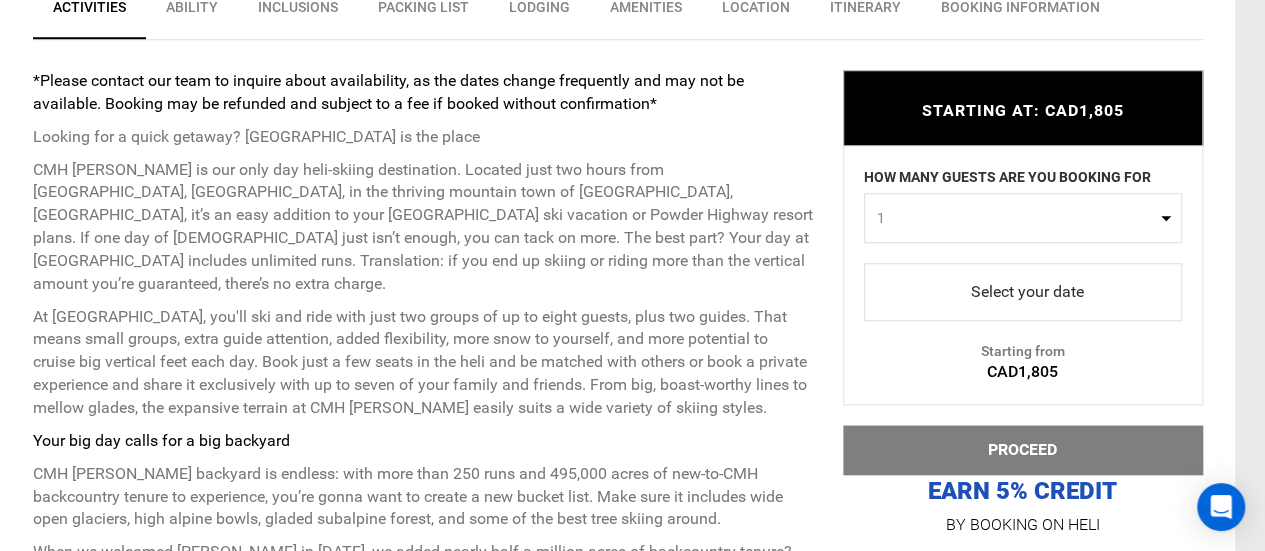 click at bounding box center [1023, 292] 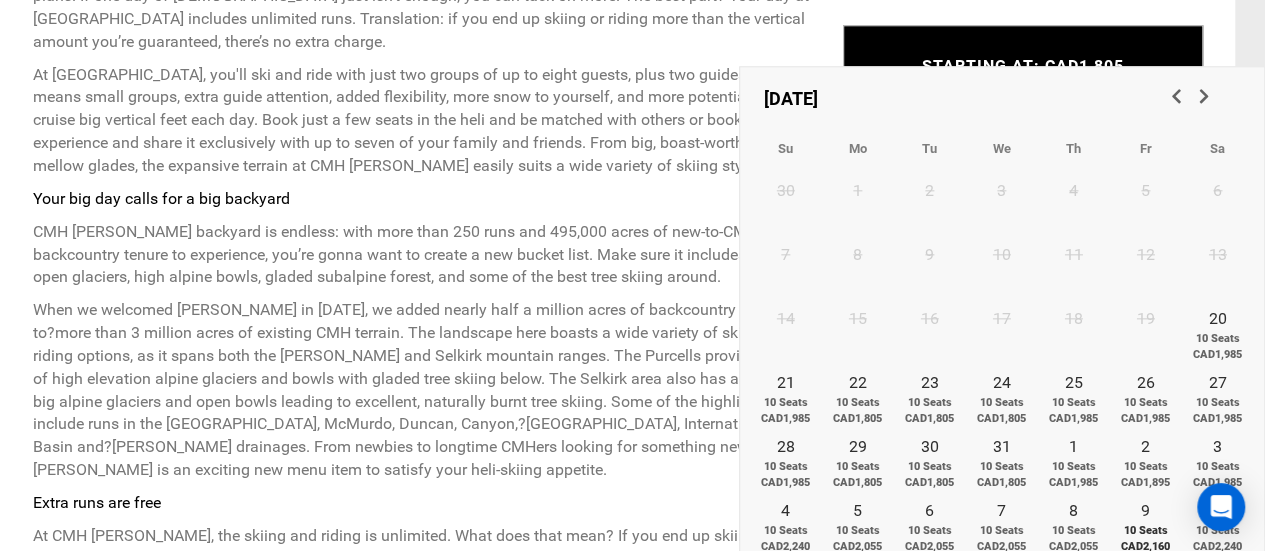 scroll, scrollTop: 1054, scrollLeft: 0, axis: vertical 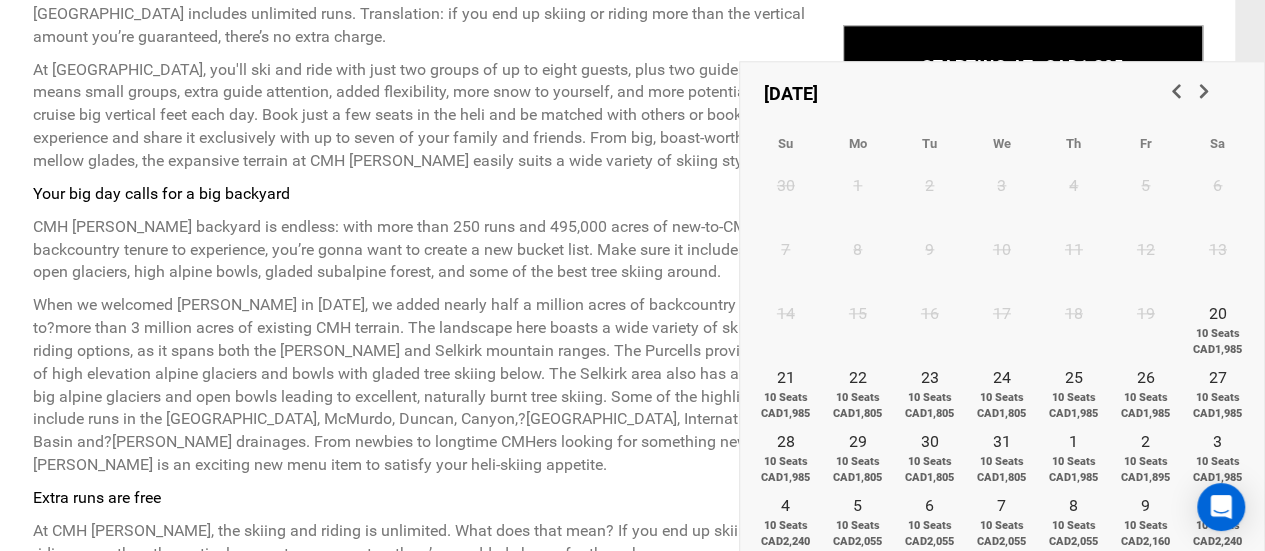 click at bounding box center (1202, 90) 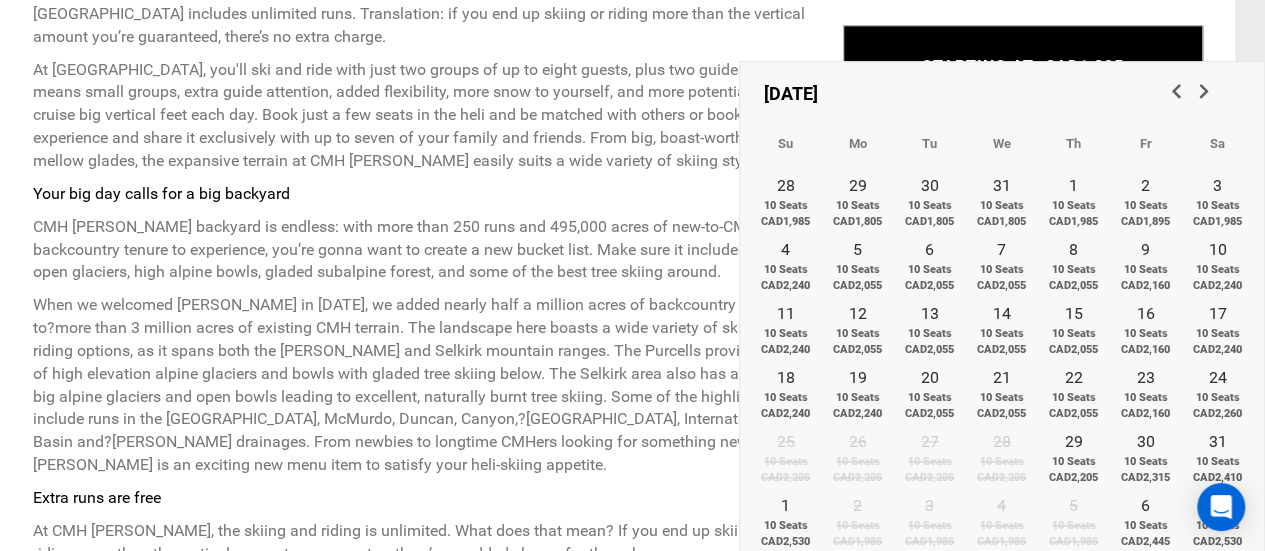 click at bounding box center [1202, 90] 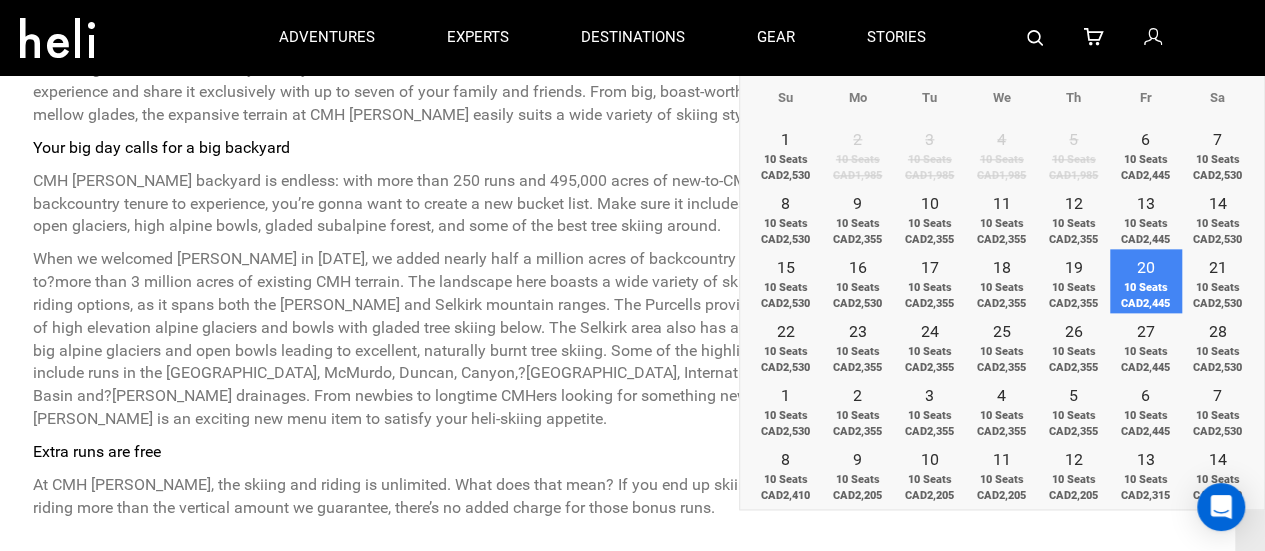 scroll, scrollTop: 1050, scrollLeft: 0, axis: vertical 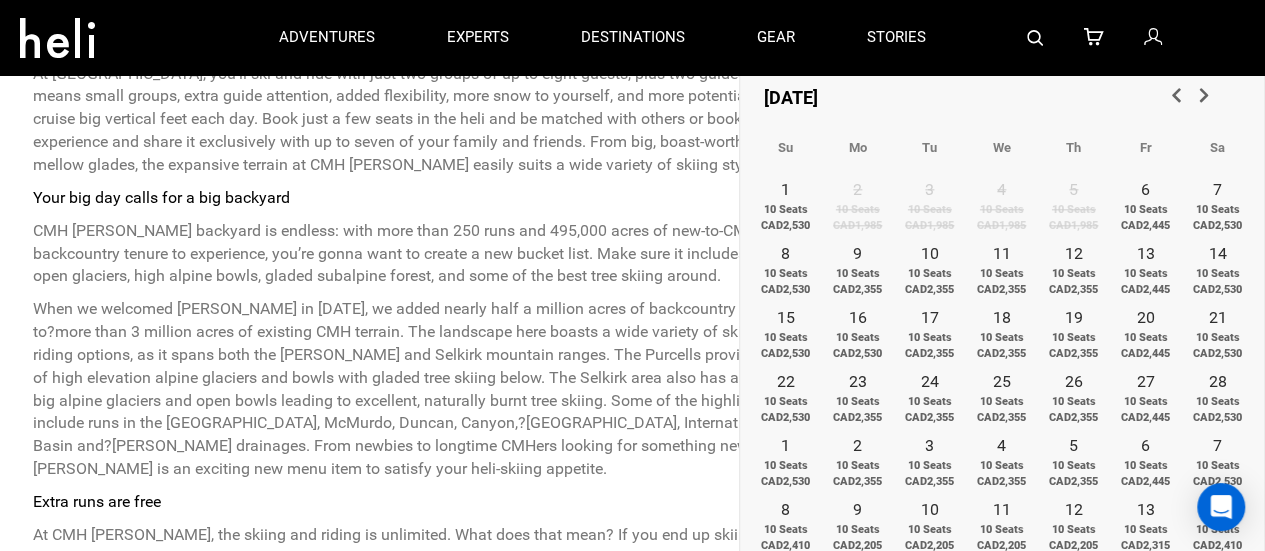click at bounding box center (1174, 94) 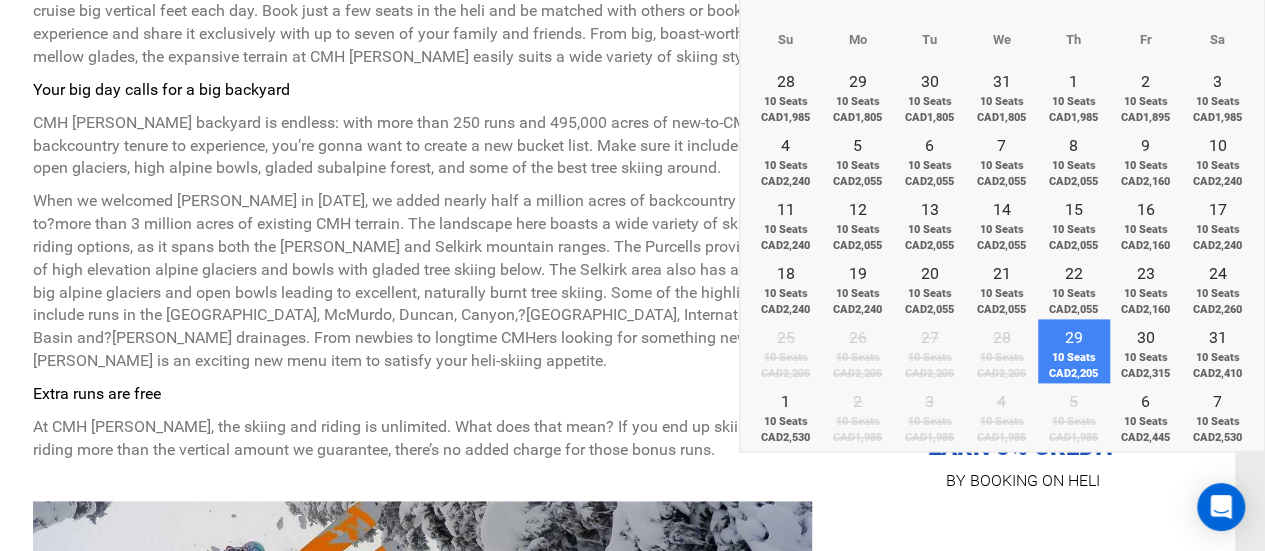 scroll, scrollTop: 1180, scrollLeft: 0, axis: vertical 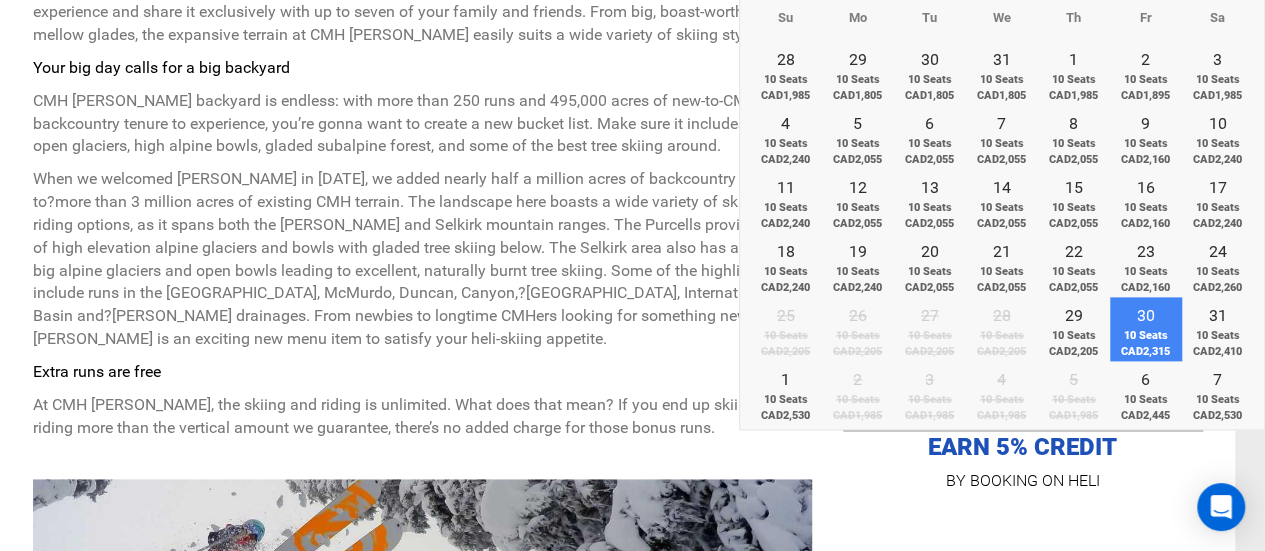 click on "[STREET_ADDRESS]" at bounding box center (1146, 343) 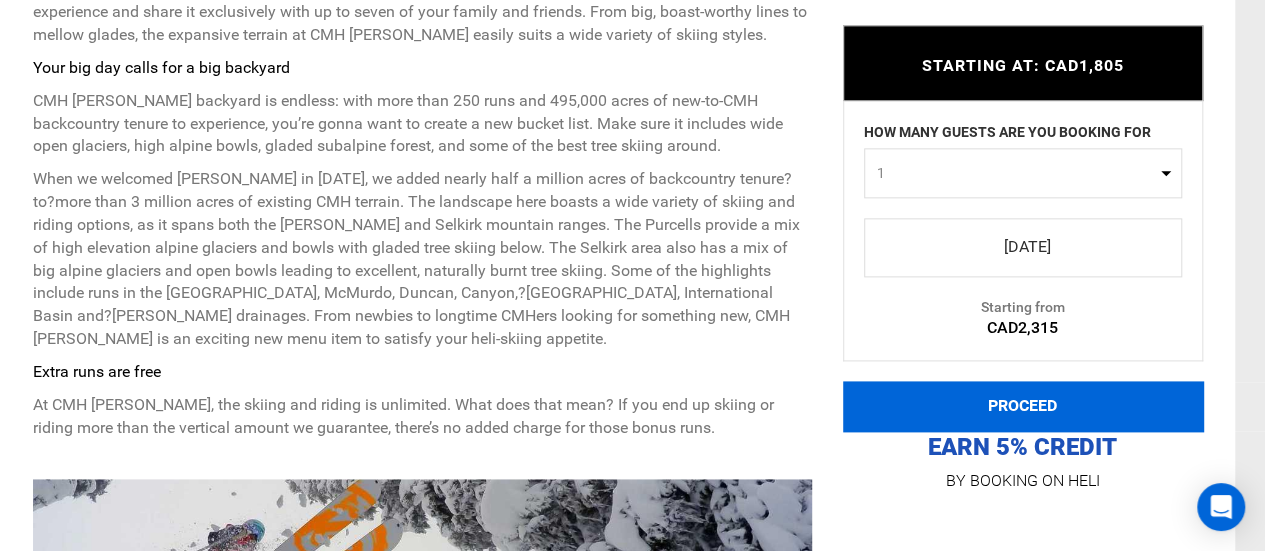 click on "PROCEED" at bounding box center [1023, 407] 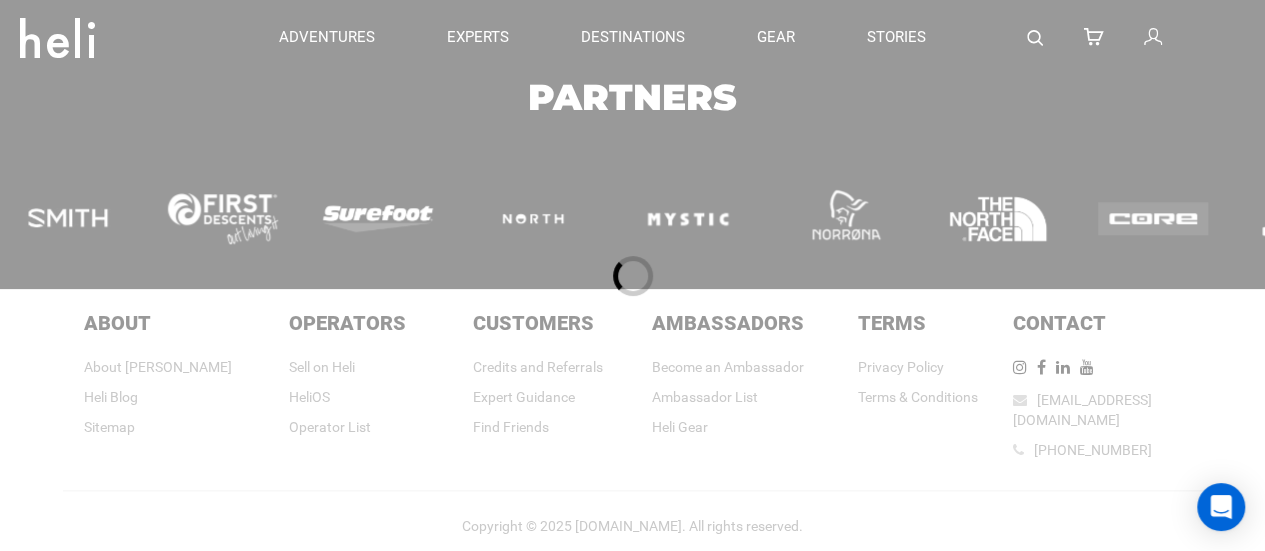 scroll, scrollTop: 0, scrollLeft: 0, axis: both 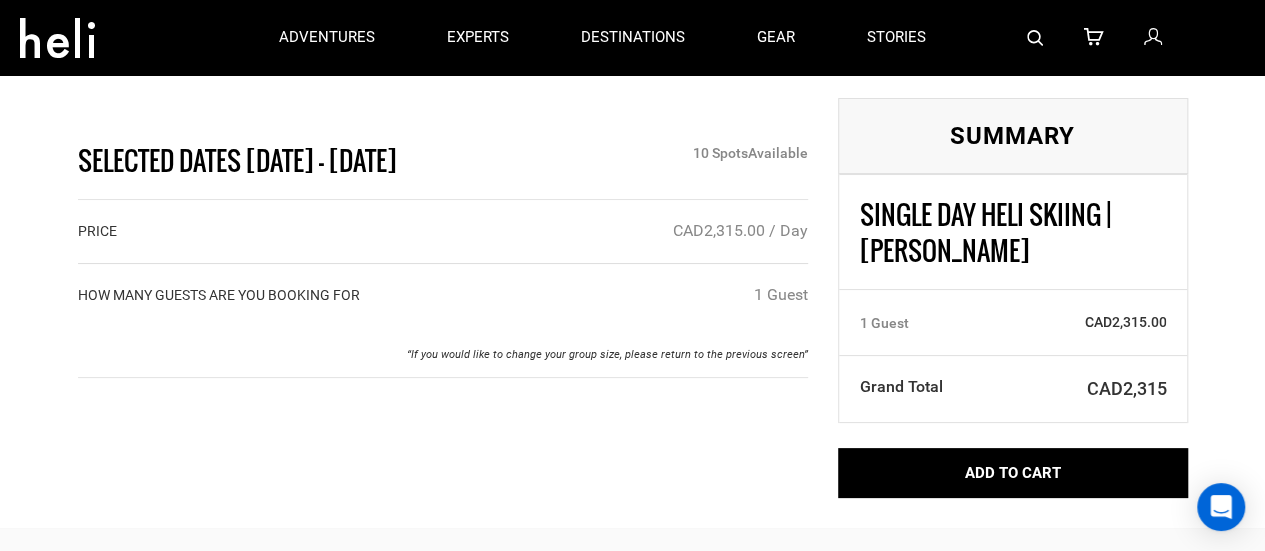 click on "1 Guest" at bounding box center [915, 323] 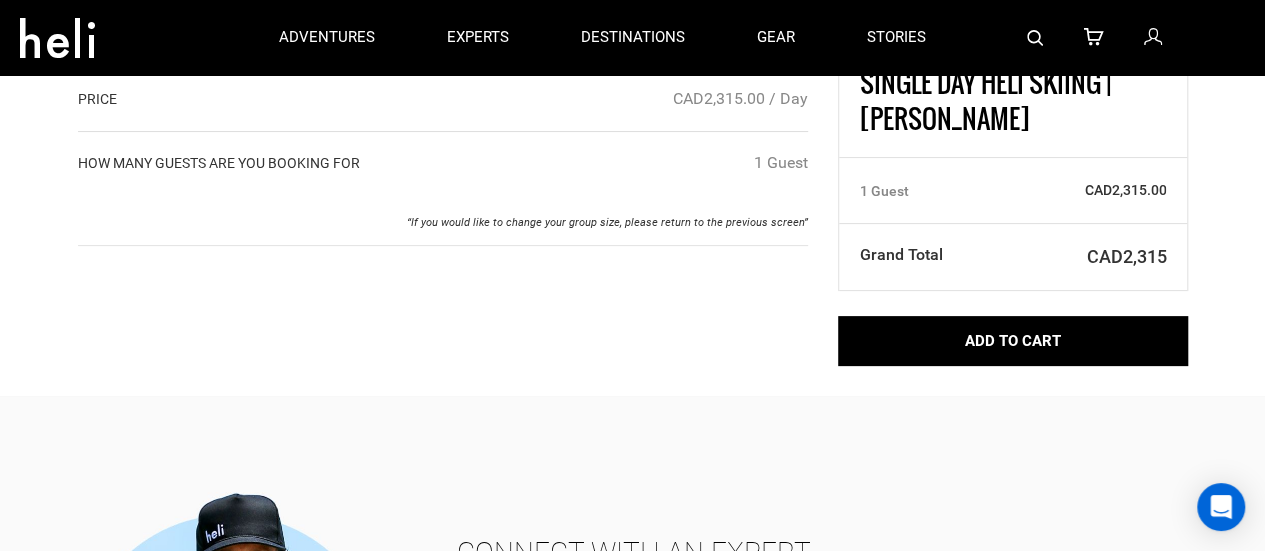 scroll, scrollTop: 192, scrollLeft: 0, axis: vertical 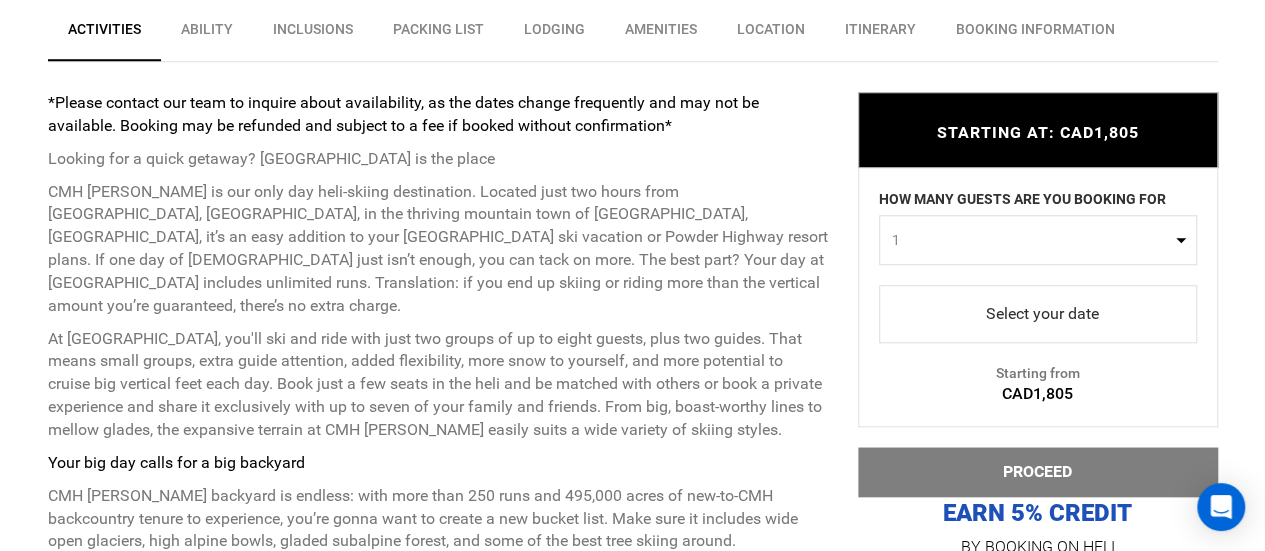 click at bounding box center [1038, 314] 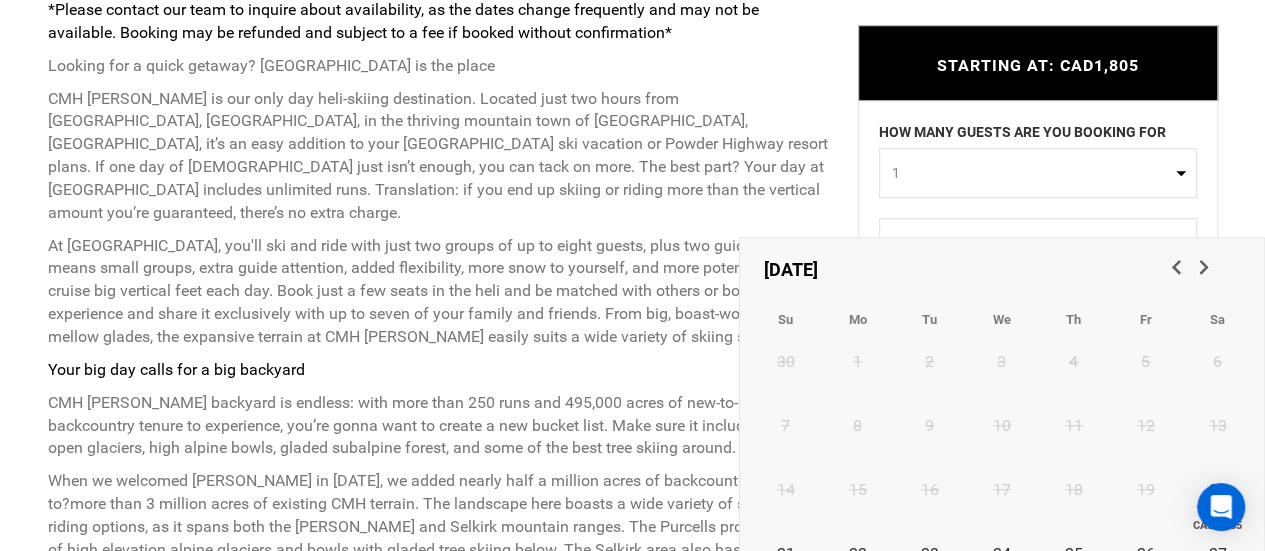 scroll, scrollTop: 891, scrollLeft: 0, axis: vertical 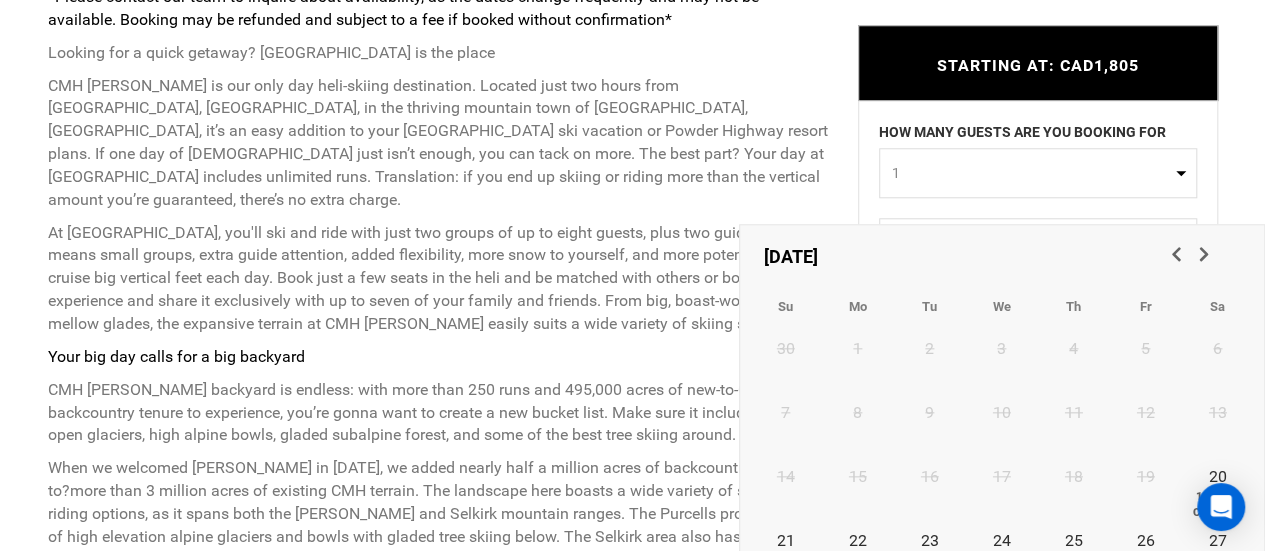 click at bounding box center (1202, 253) 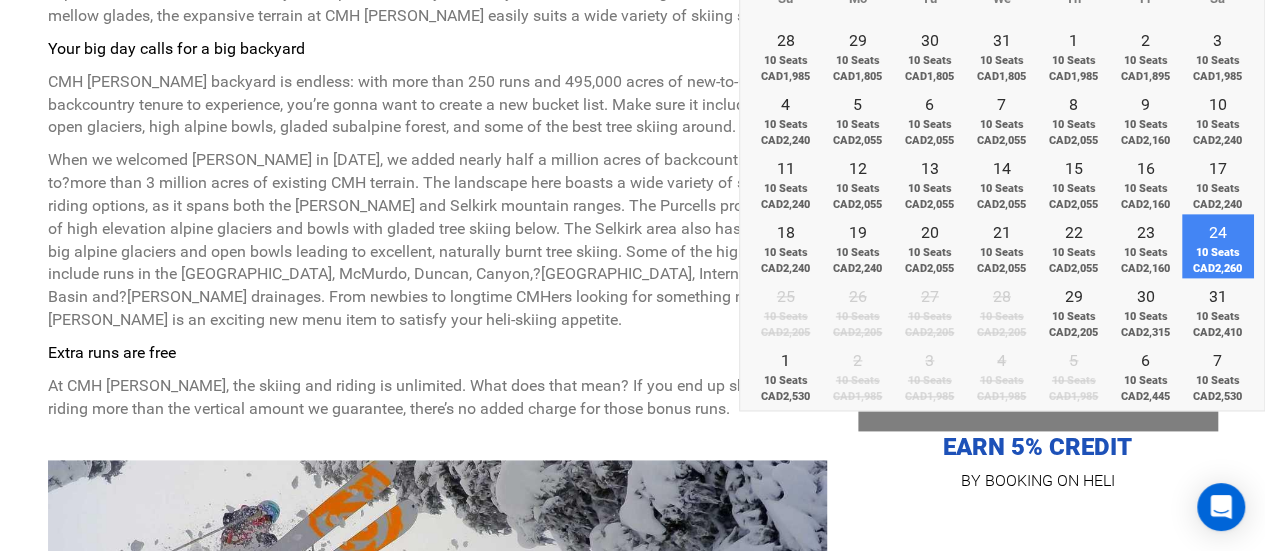 scroll, scrollTop: 1200, scrollLeft: 0, axis: vertical 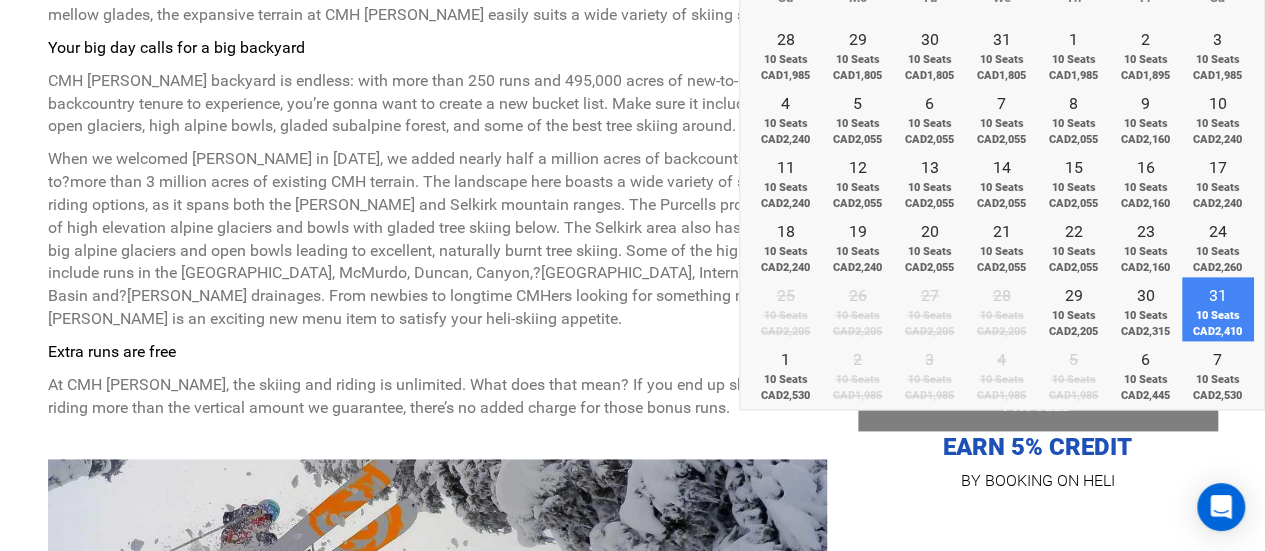 click on "10 Seats CAD2,410" at bounding box center [1218, 323] 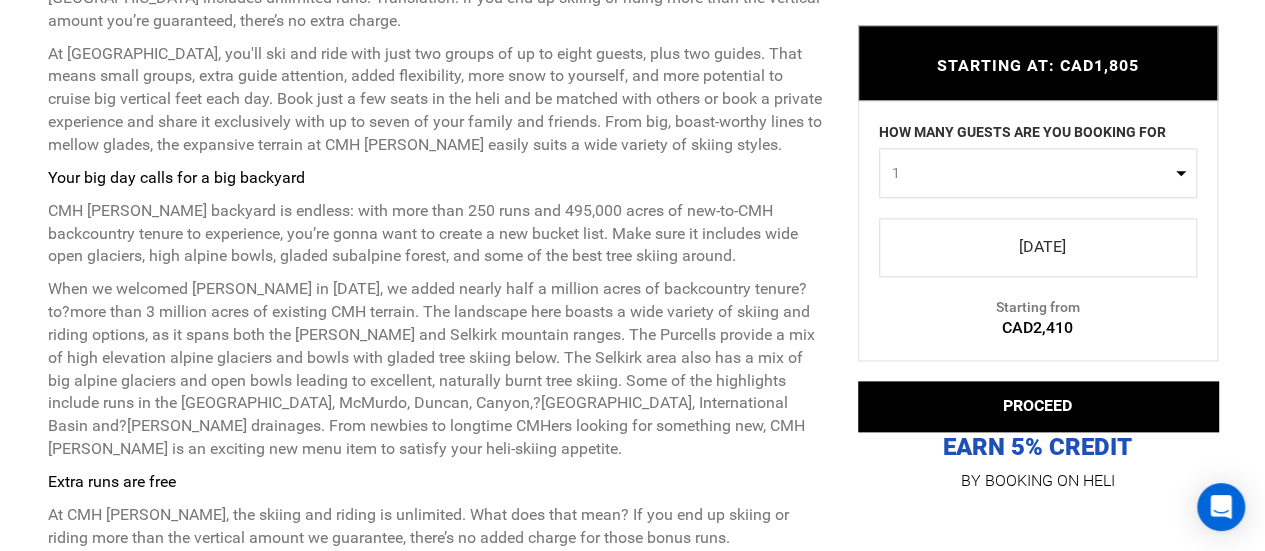scroll, scrollTop: 1098, scrollLeft: 0, axis: vertical 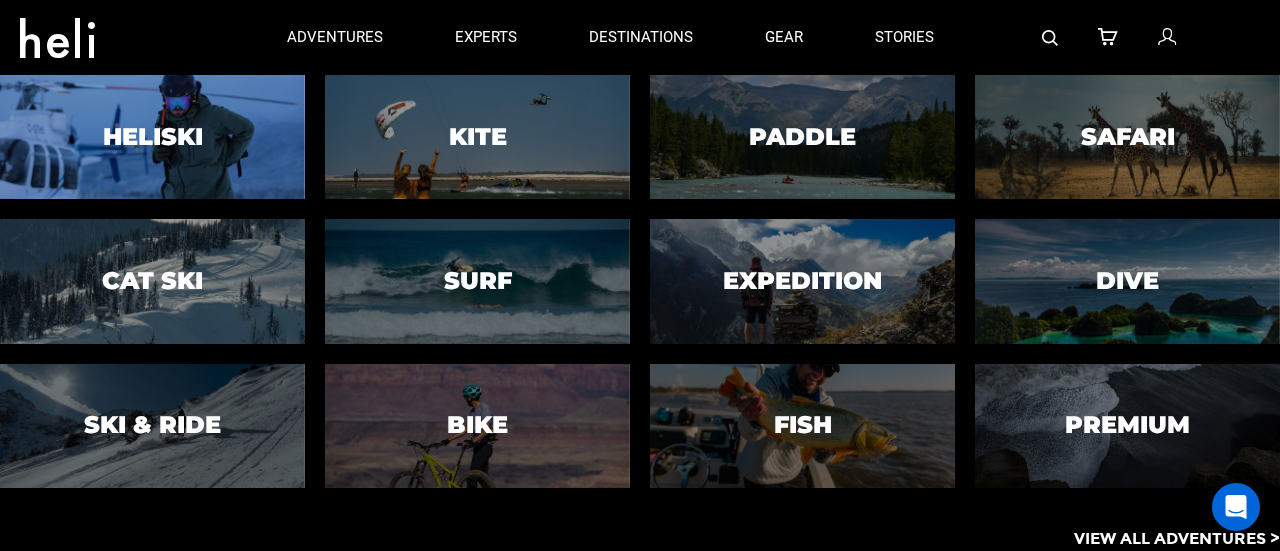 click on "Heliski" at bounding box center (153, 137) 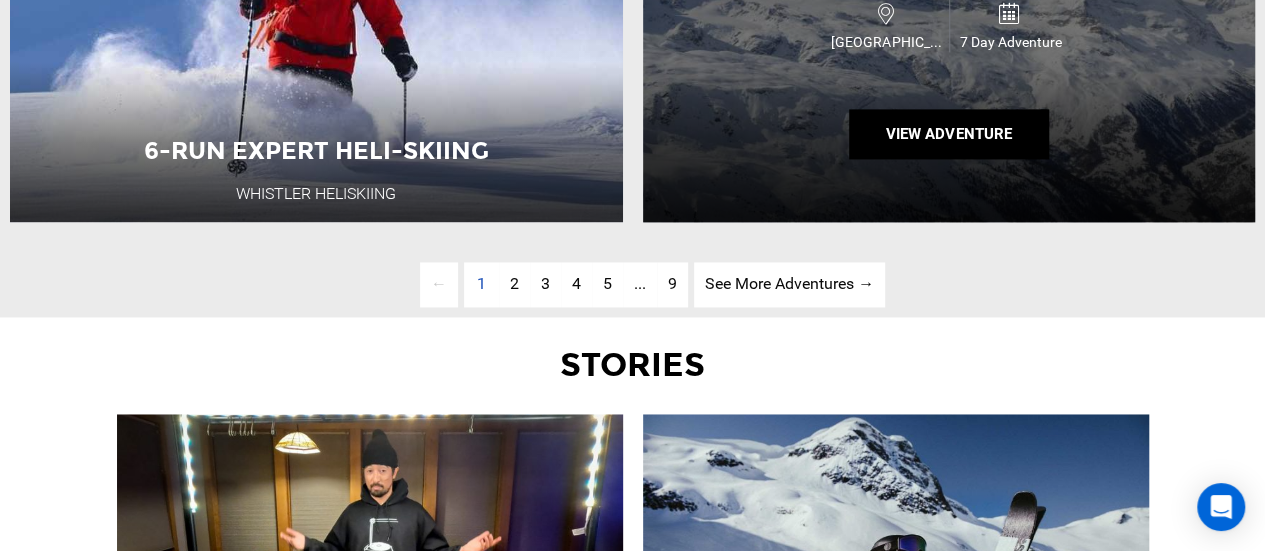 scroll, scrollTop: 5178, scrollLeft: 0, axis: vertical 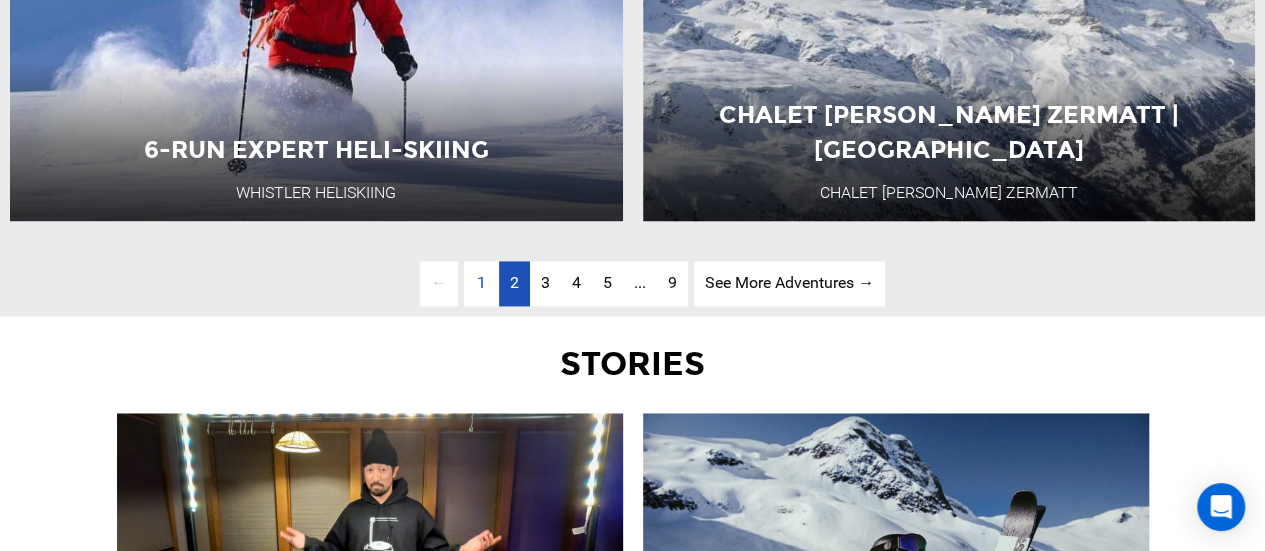 click on "2" at bounding box center [514, 282] 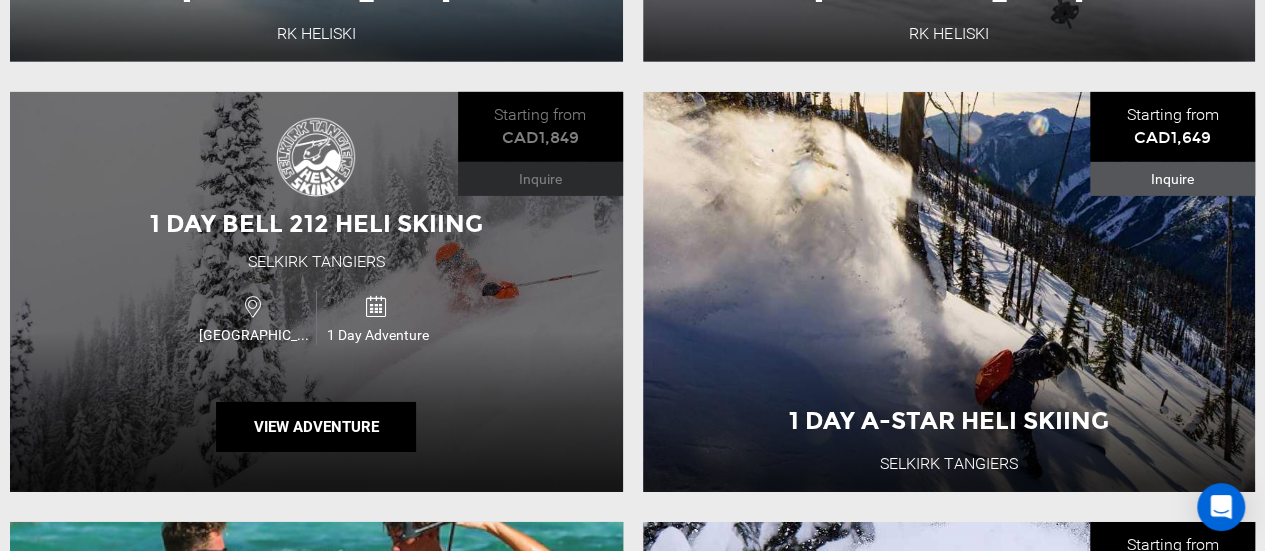 scroll, scrollTop: 3217, scrollLeft: 0, axis: vertical 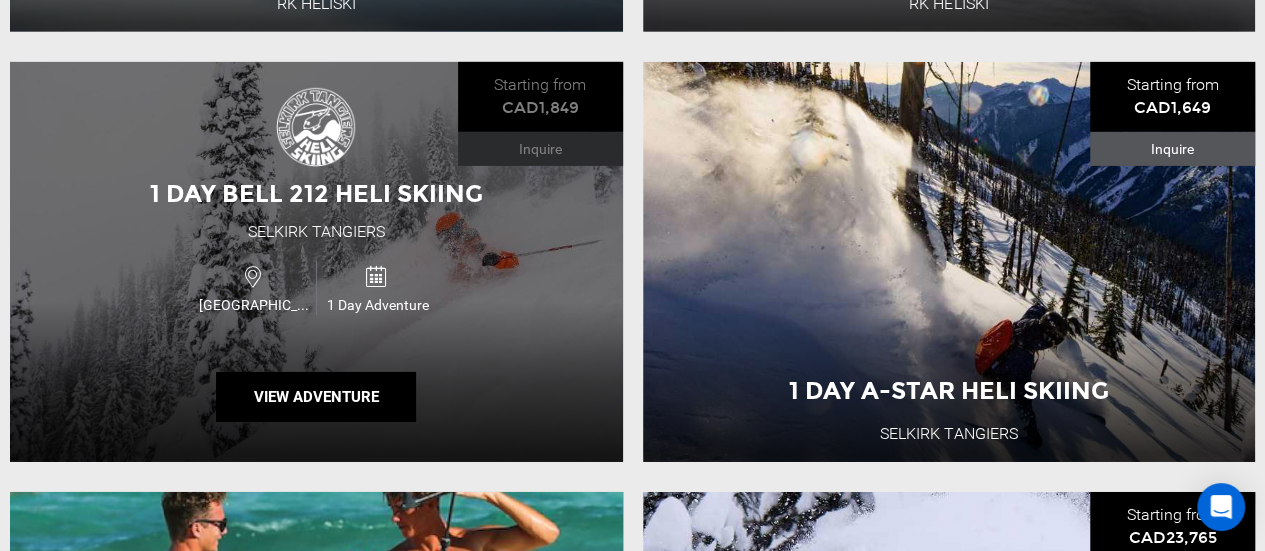 click on "1 Day Bell 212 Heli Skiing Selkirk [GEOGRAPHIC_DATA]  [GEOGRAPHIC_DATA] 1 Day Adventure  View Adventure" at bounding box center [316, 262] 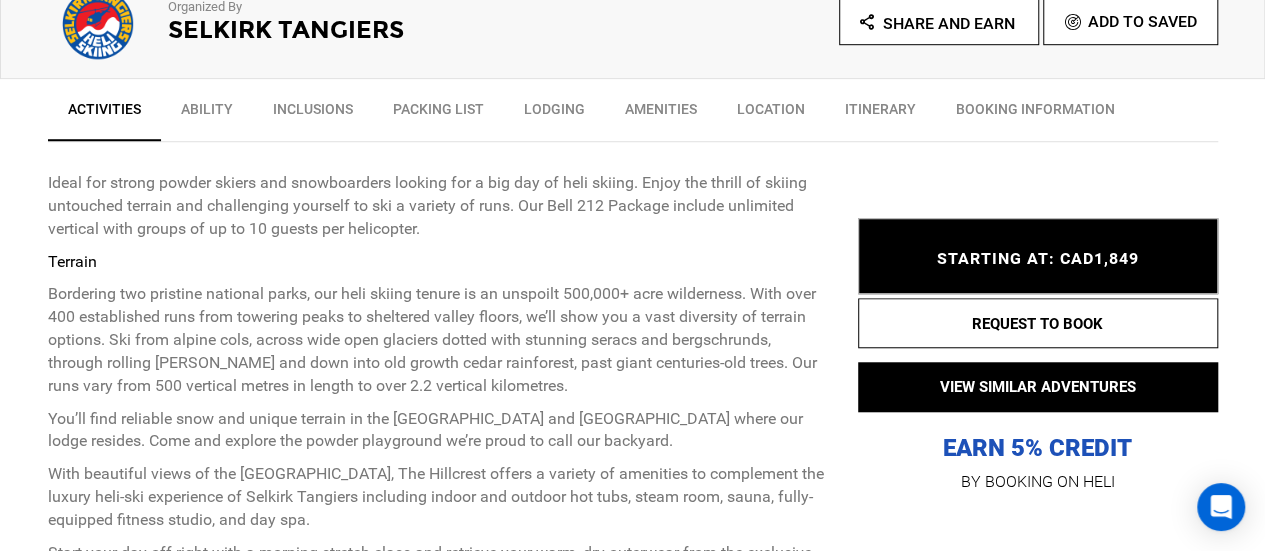 scroll, scrollTop: 714, scrollLeft: 0, axis: vertical 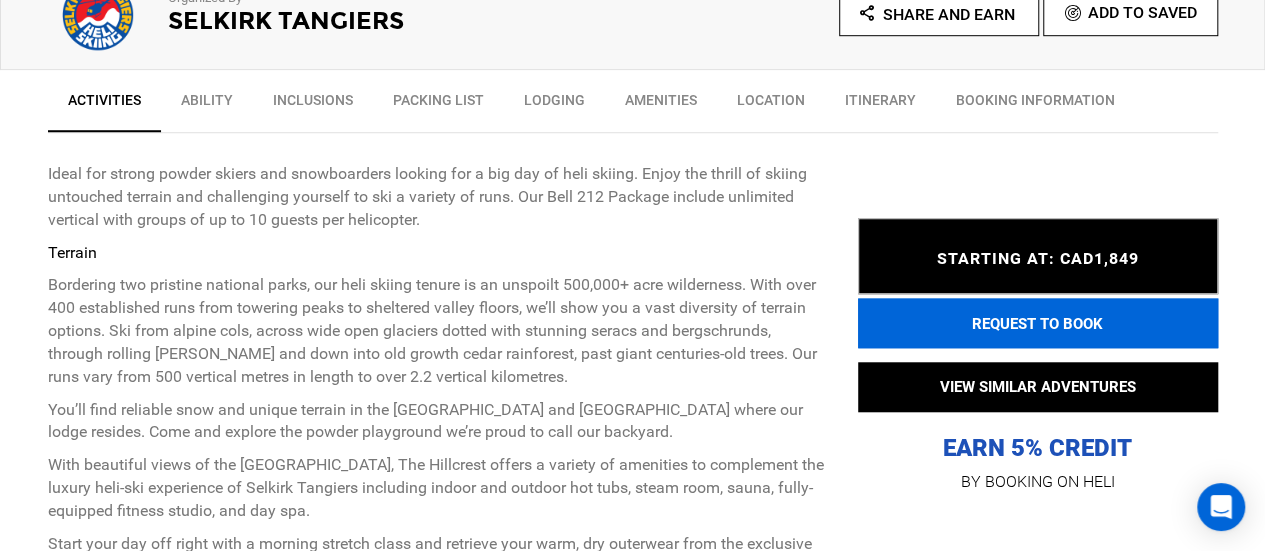 click on "REQUEST TO BOOK" at bounding box center [1038, 323] 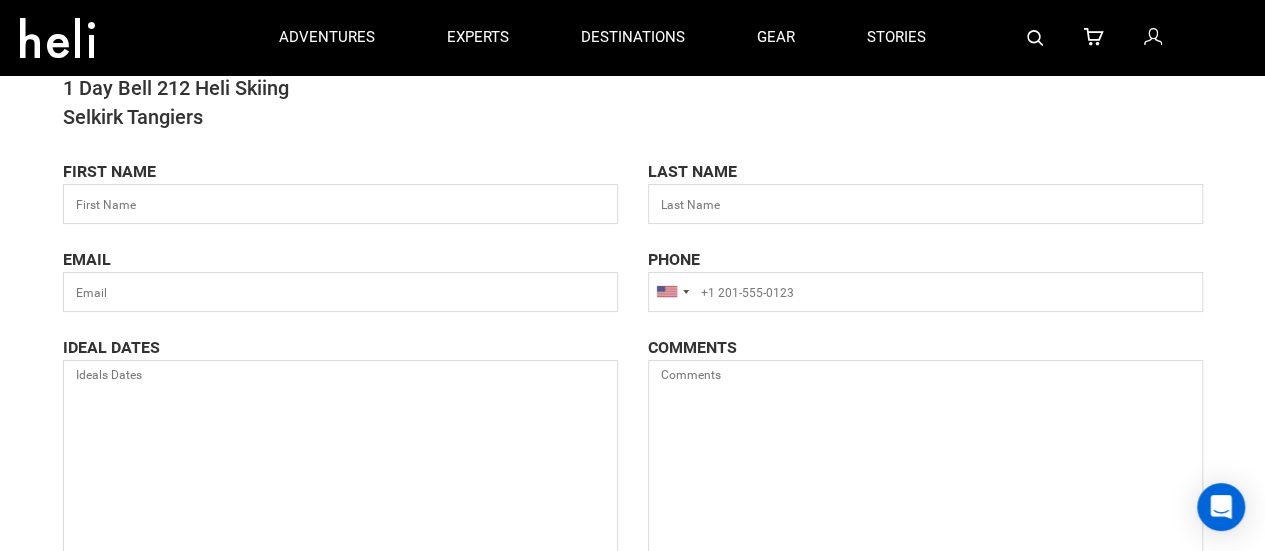 scroll, scrollTop: 100, scrollLeft: 0, axis: vertical 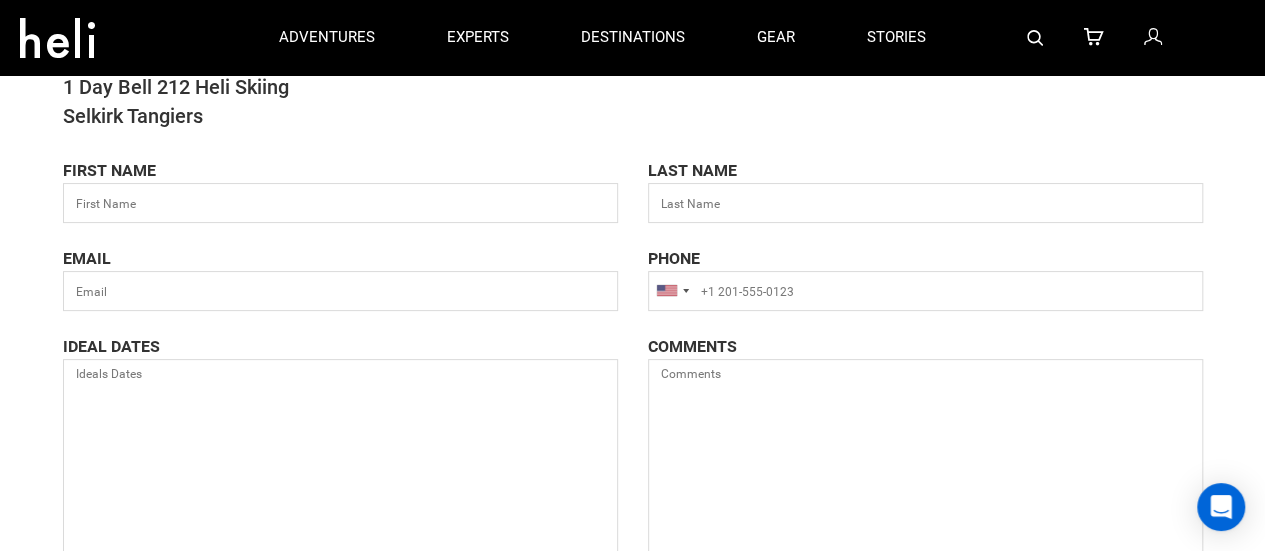click on "FIRST NAME" at bounding box center [340, 191] 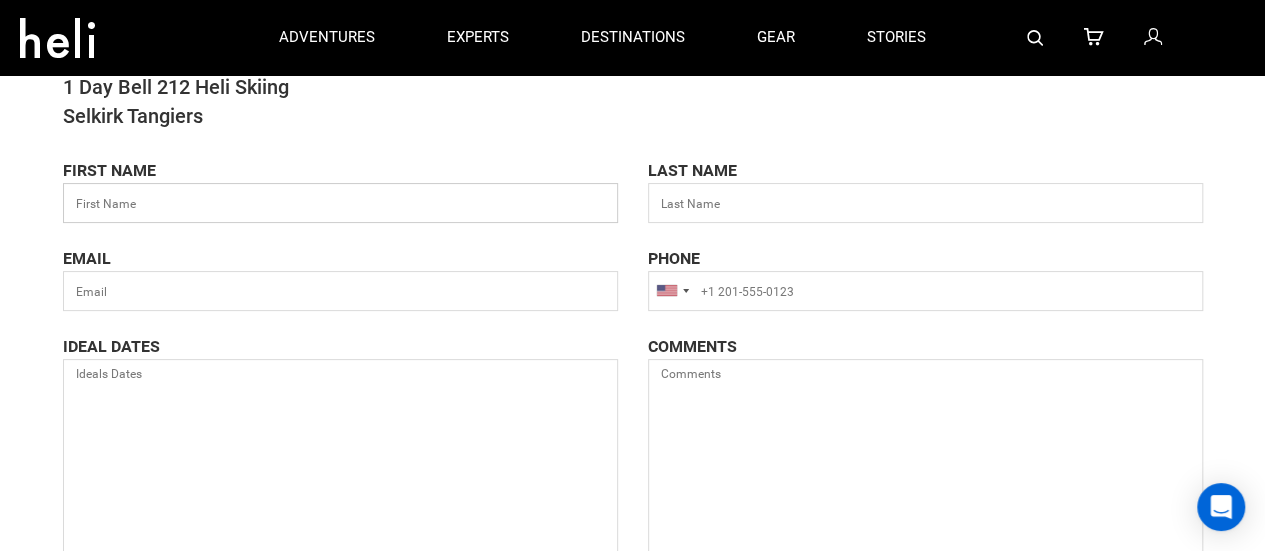click at bounding box center [340, 203] 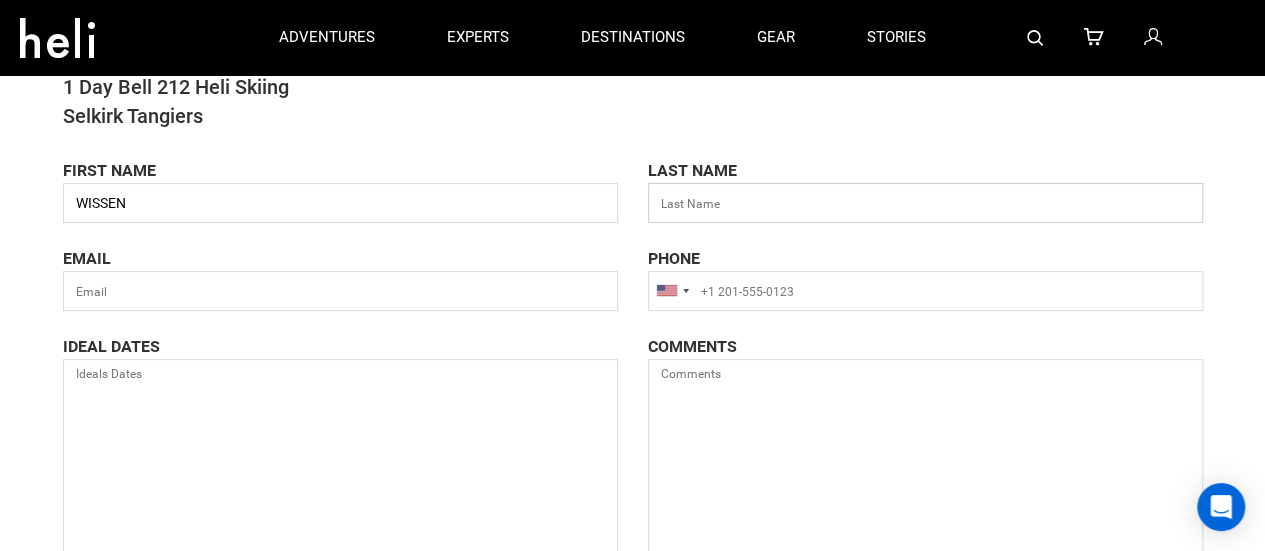 type on "TAM" 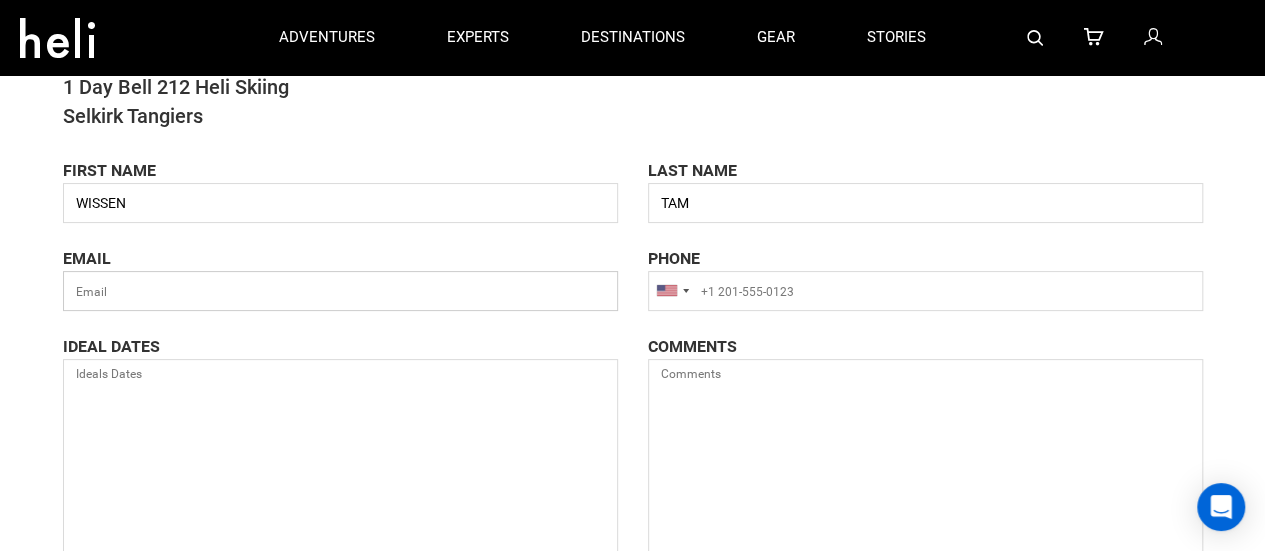 type on "[EMAIL_ADDRESS][DOMAIN_NAME]" 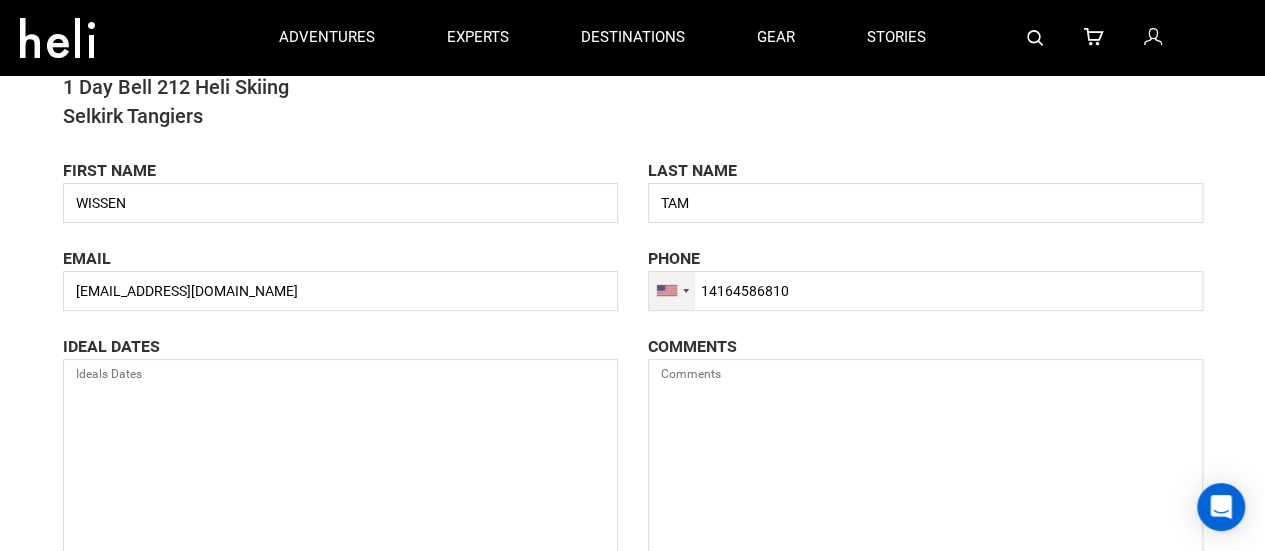 click at bounding box center (672, 291) 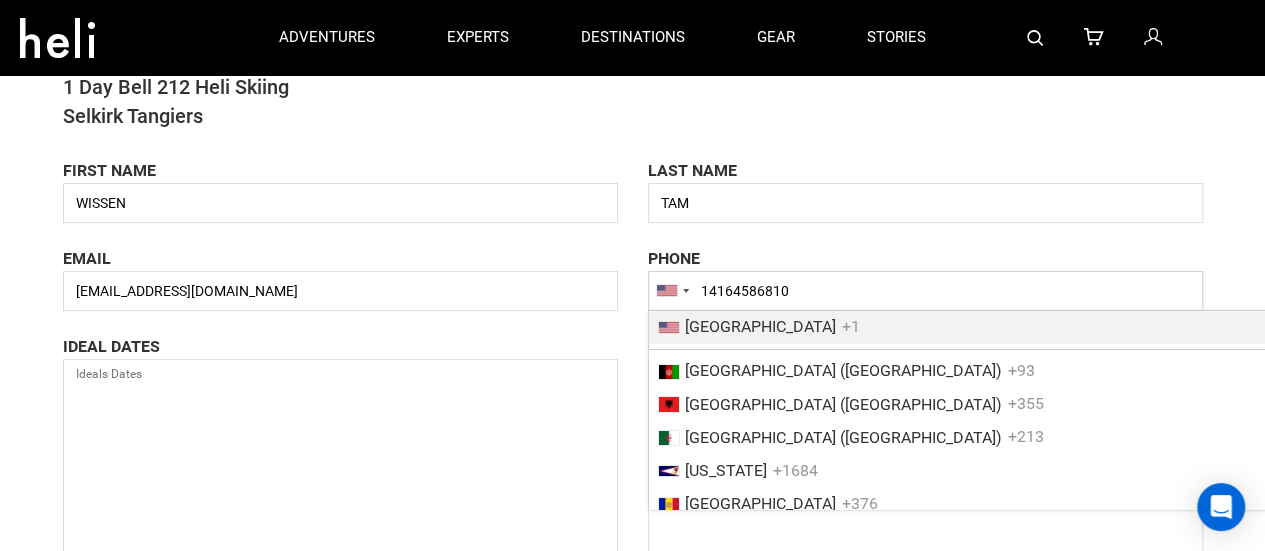 click on "14164586810" at bounding box center [925, 291] 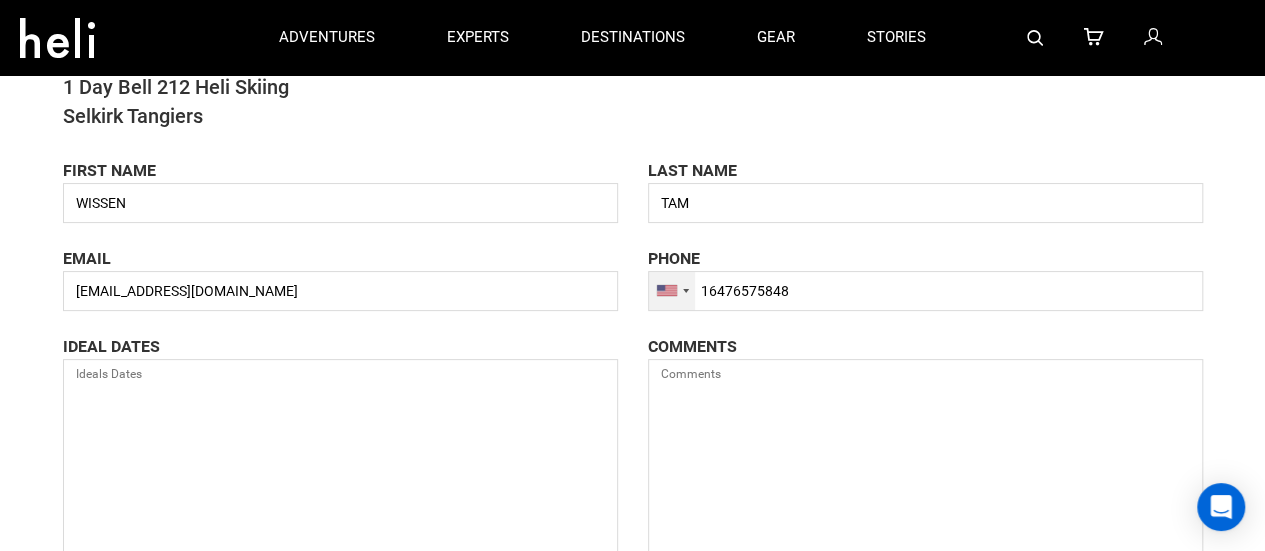 click at bounding box center [672, 291] 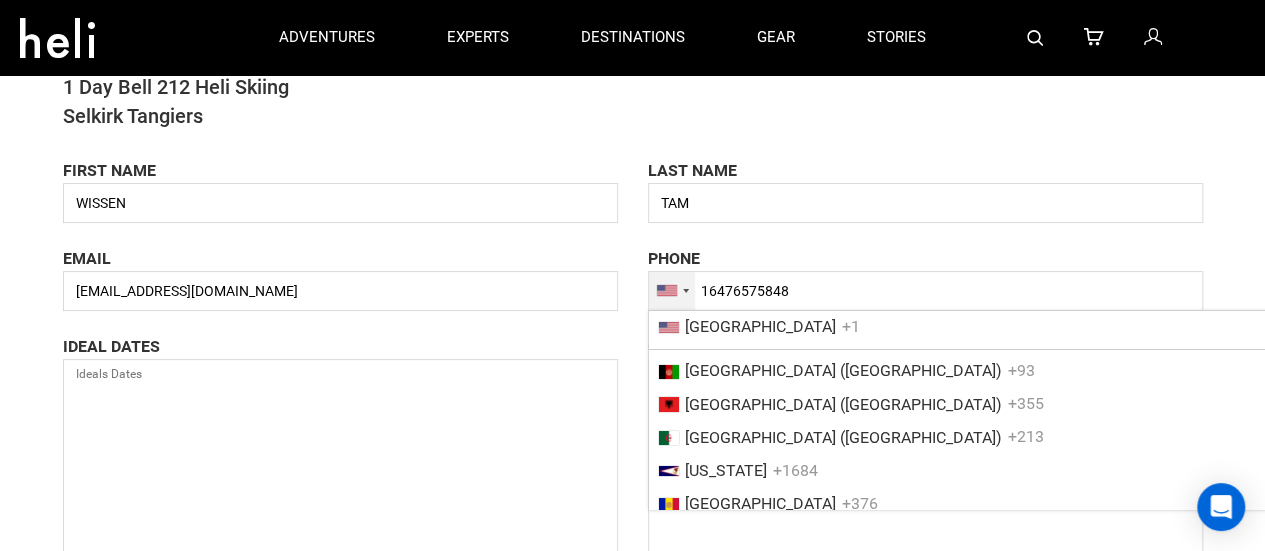 scroll, scrollTop: 1114, scrollLeft: 0, axis: vertical 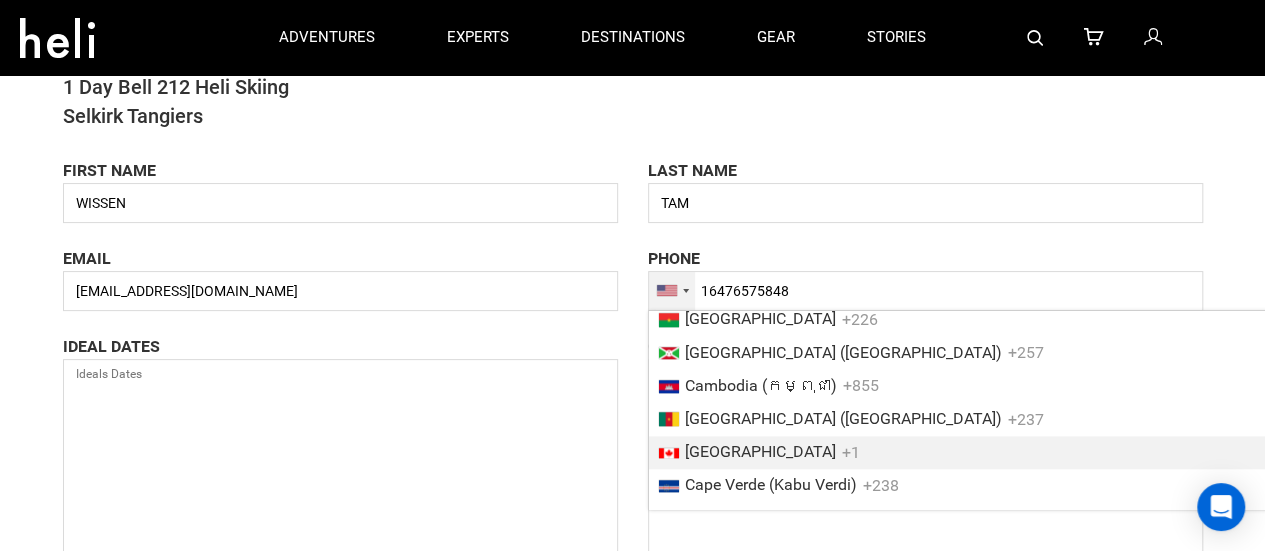 click on "[GEOGRAPHIC_DATA]" at bounding box center [760, 451] 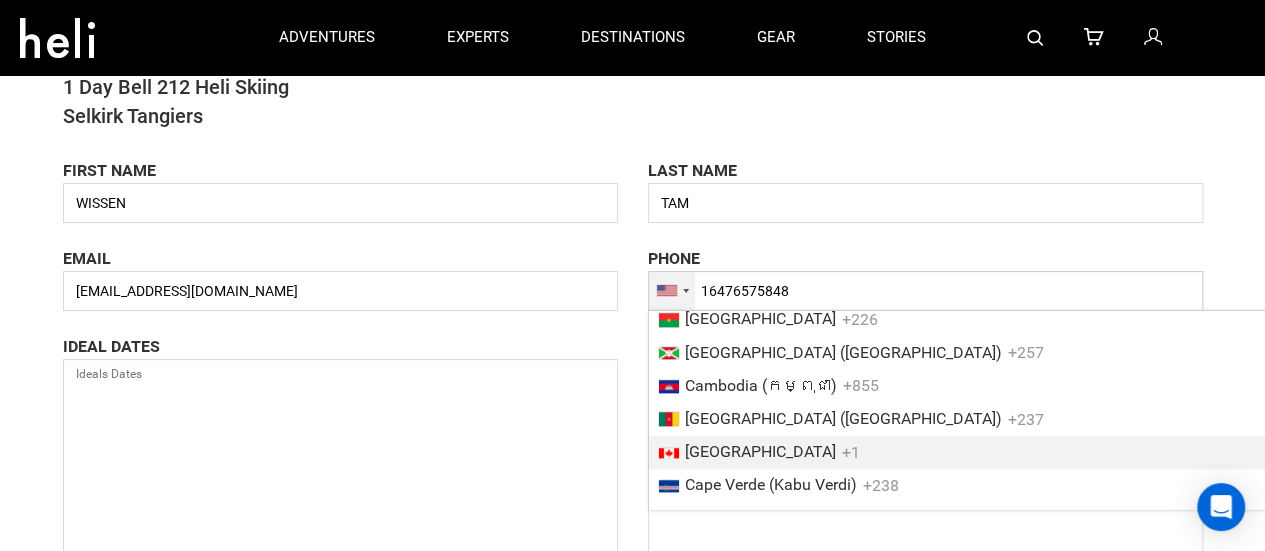 type on "[PHONE_NUMBER]" 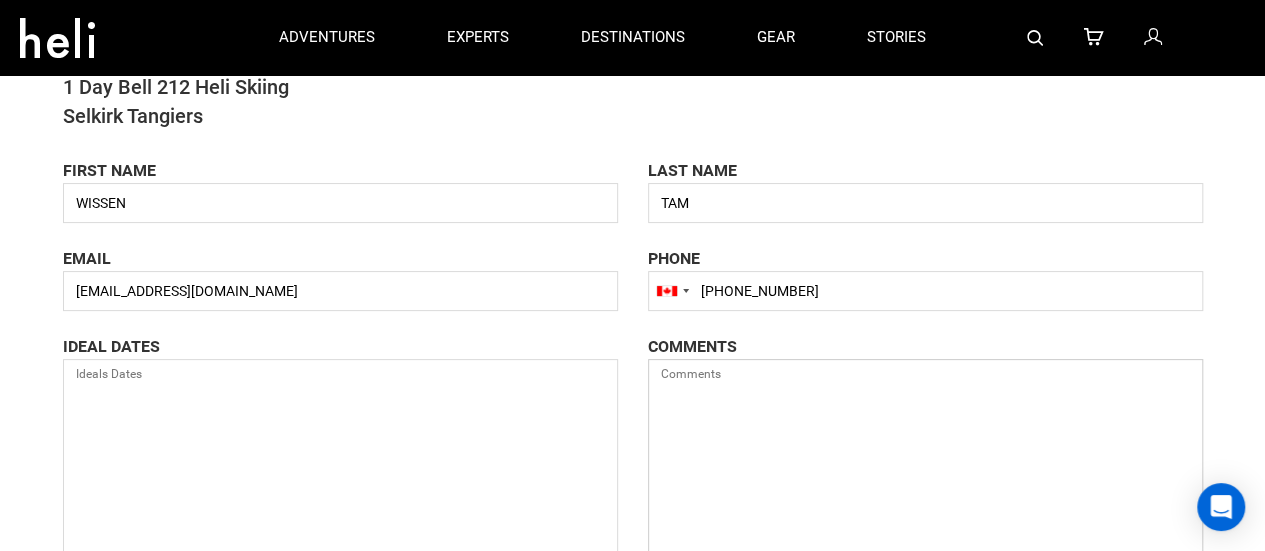 click at bounding box center (925, 466) 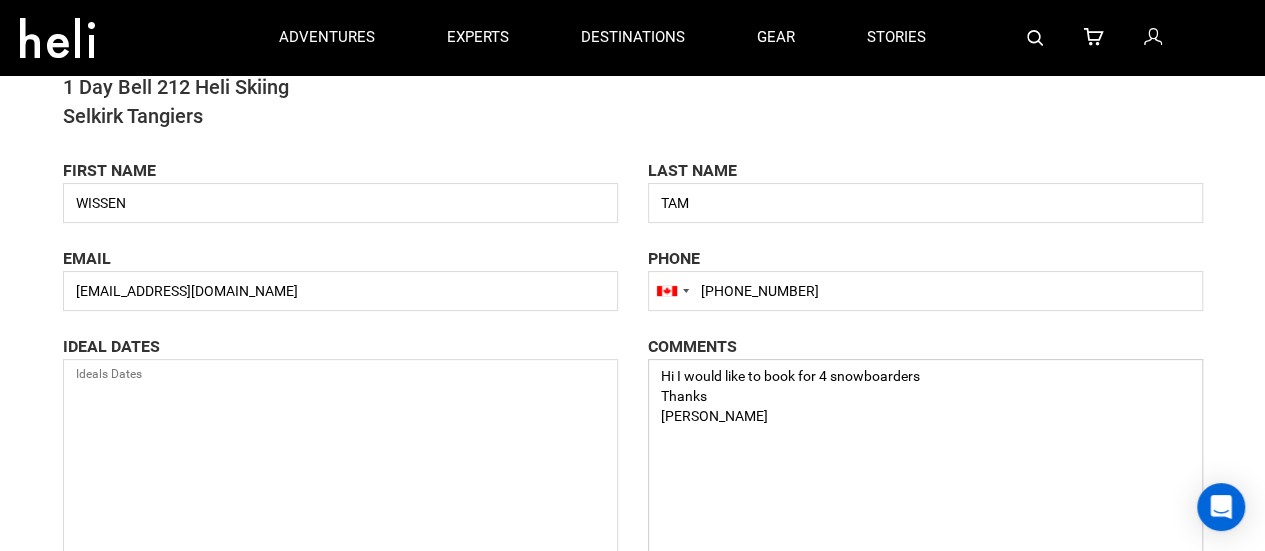 type on "Hi I would like to book for 4 snowboarders
Thanks
[PERSON_NAME]" 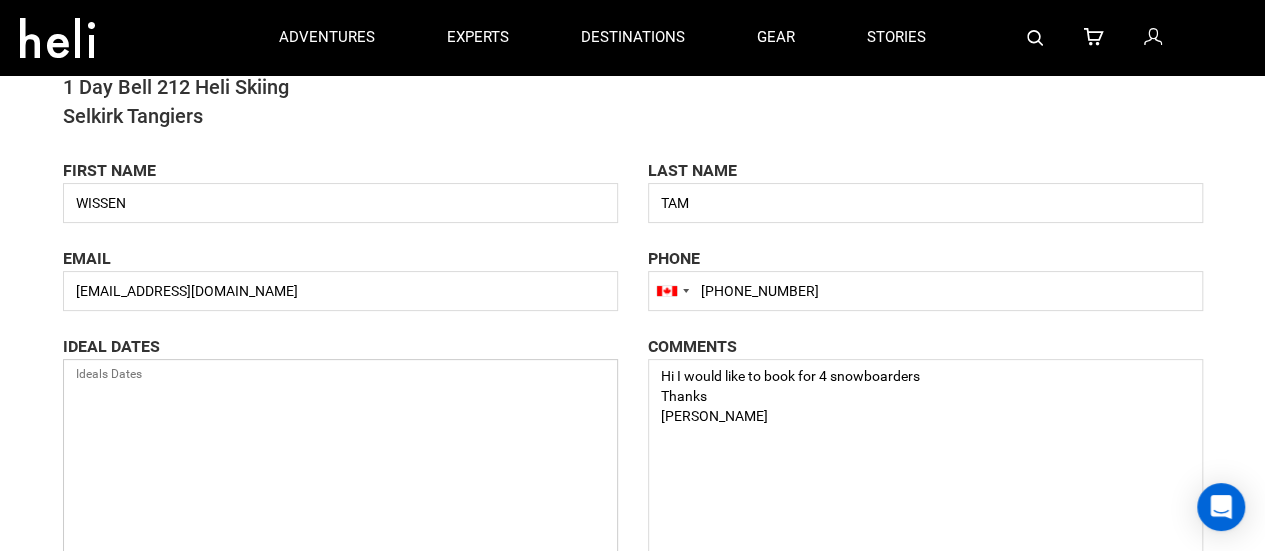 click at bounding box center (340, 466) 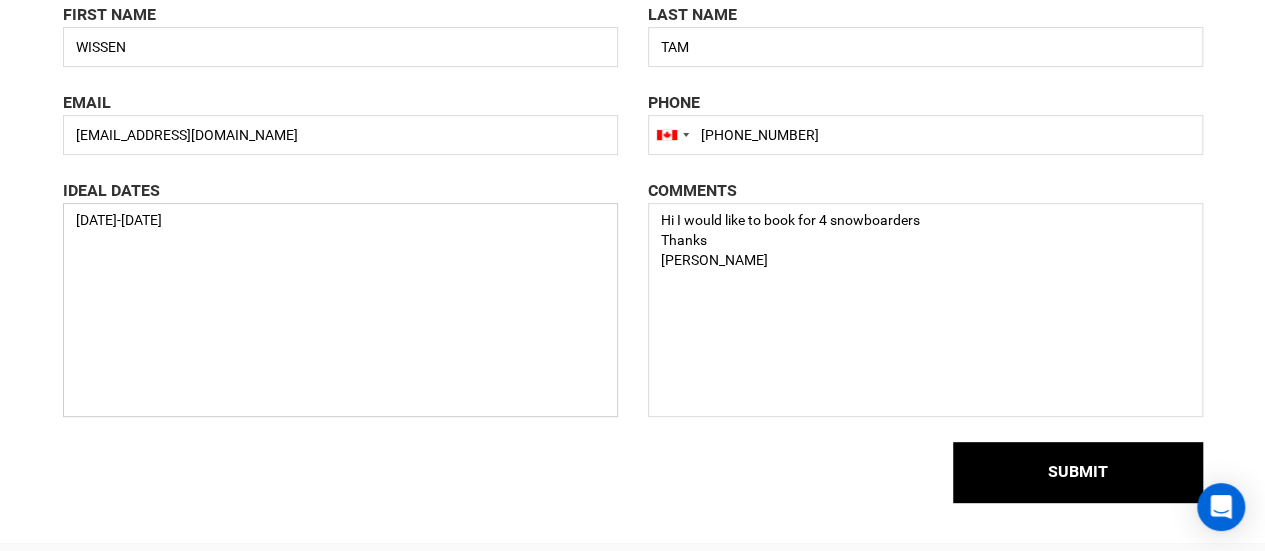 scroll, scrollTop: 257, scrollLeft: 0, axis: vertical 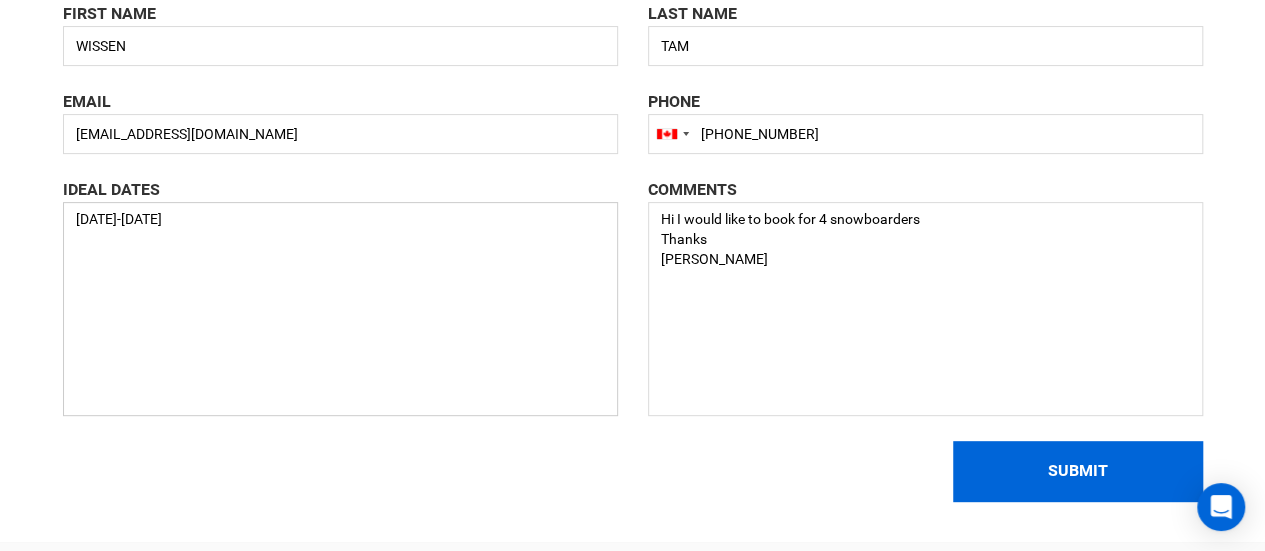 type on "[DATE]-[DATE]" 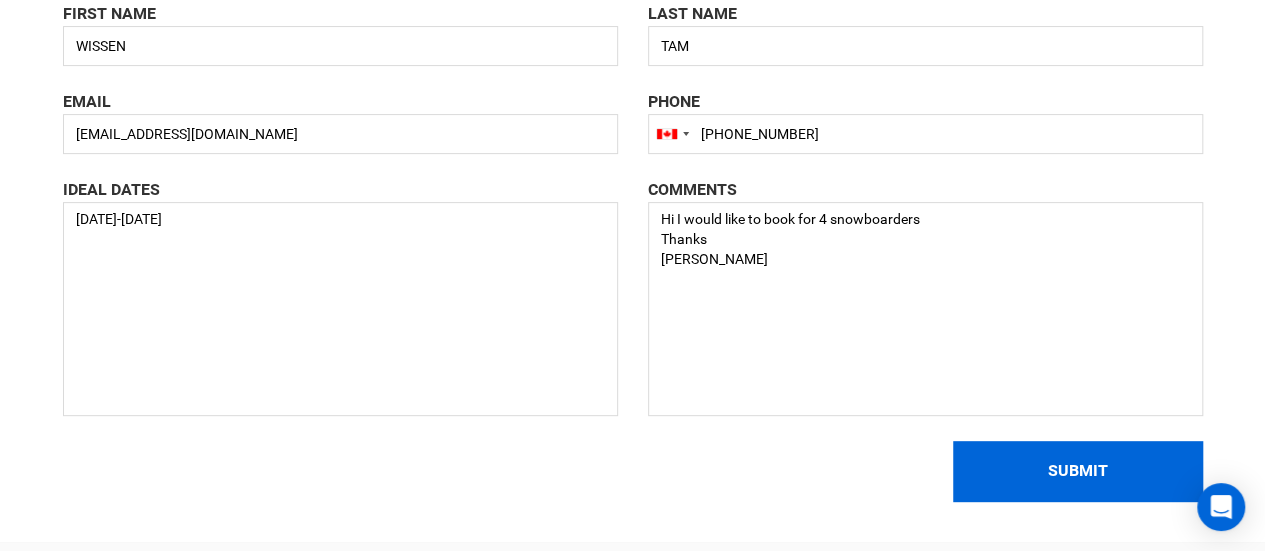 click on "SUBMIT" at bounding box center [1078, 471] 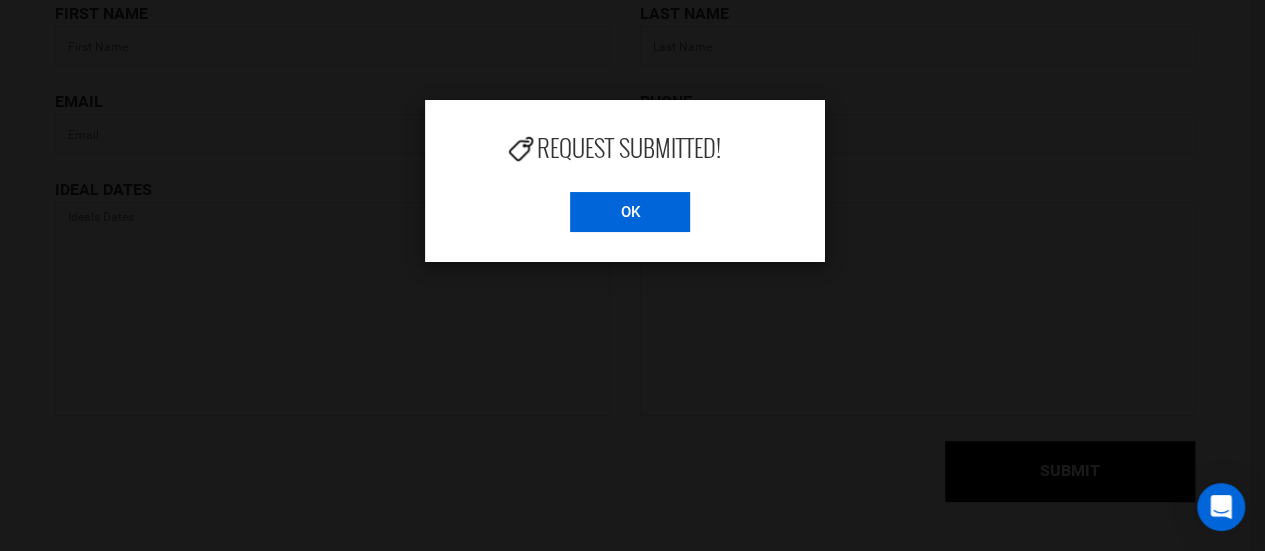 click on "OK" at bounding box center [630, 212] 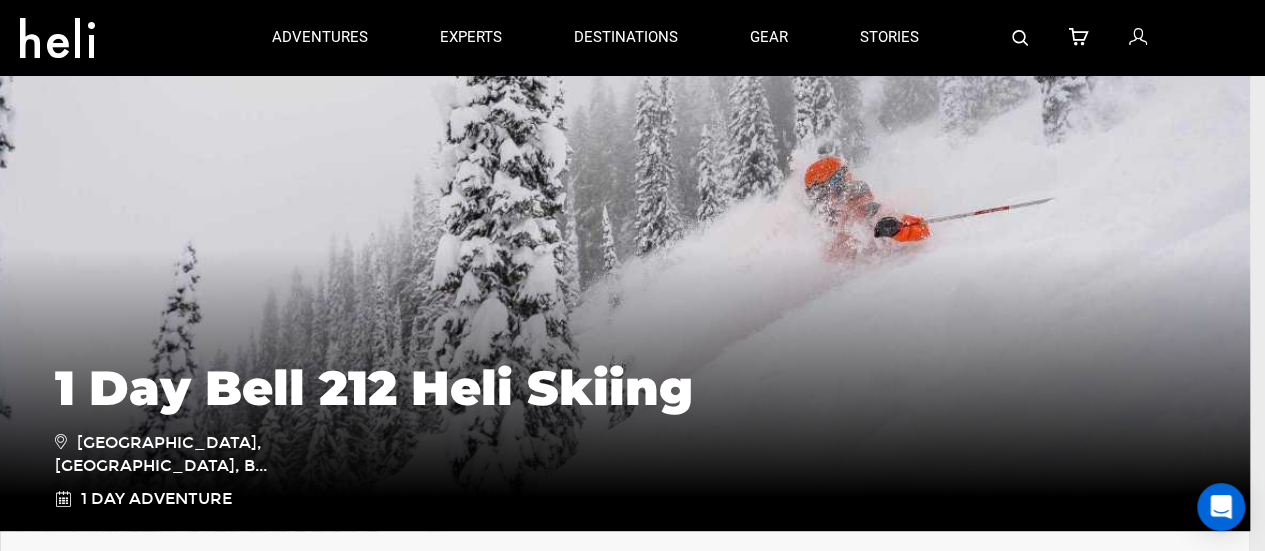 scroll, scrollTop: 146, scrollLeft: 0, axis: vertical 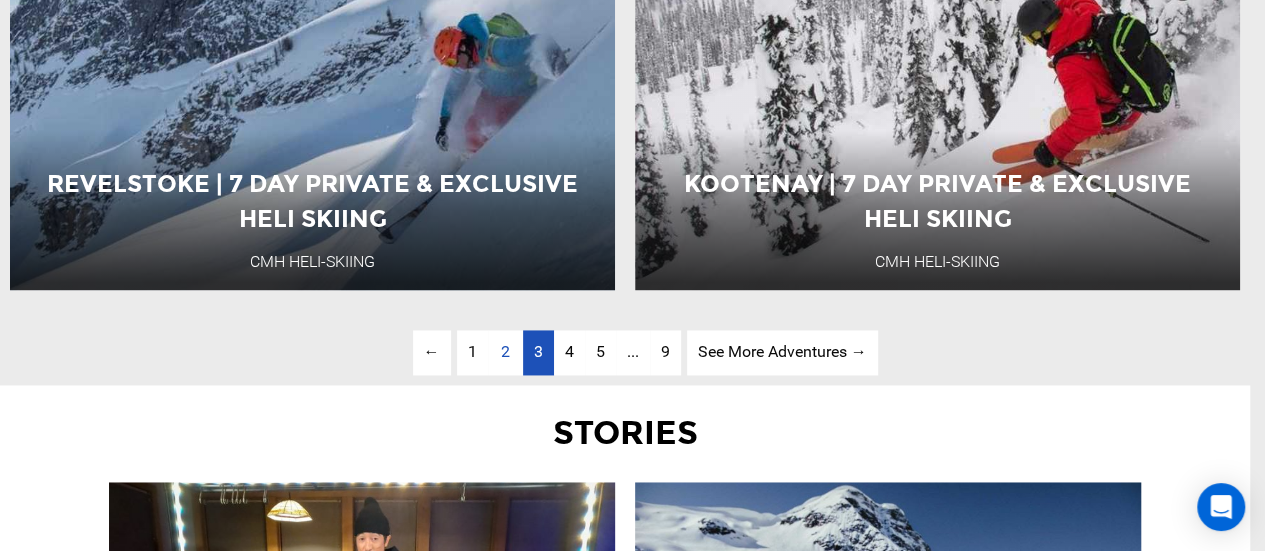 click on "3" at bounding box center [538, 351] 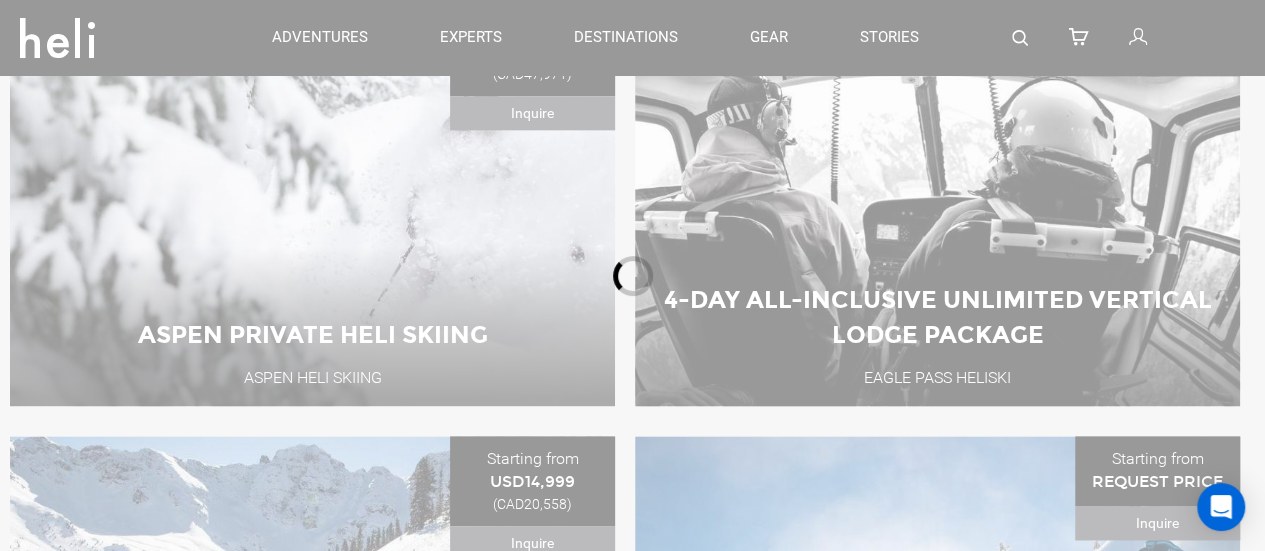 scroll, scrollTop: 604, scrollLeft: 0, axis: vertical 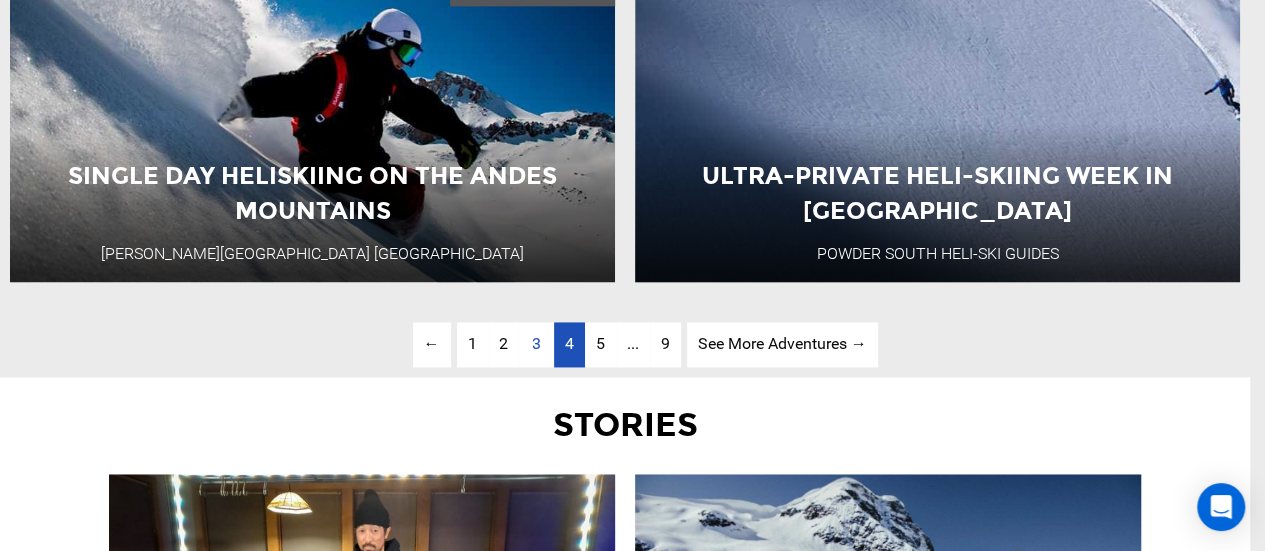 click on "4" at bounding box center (569, 343) 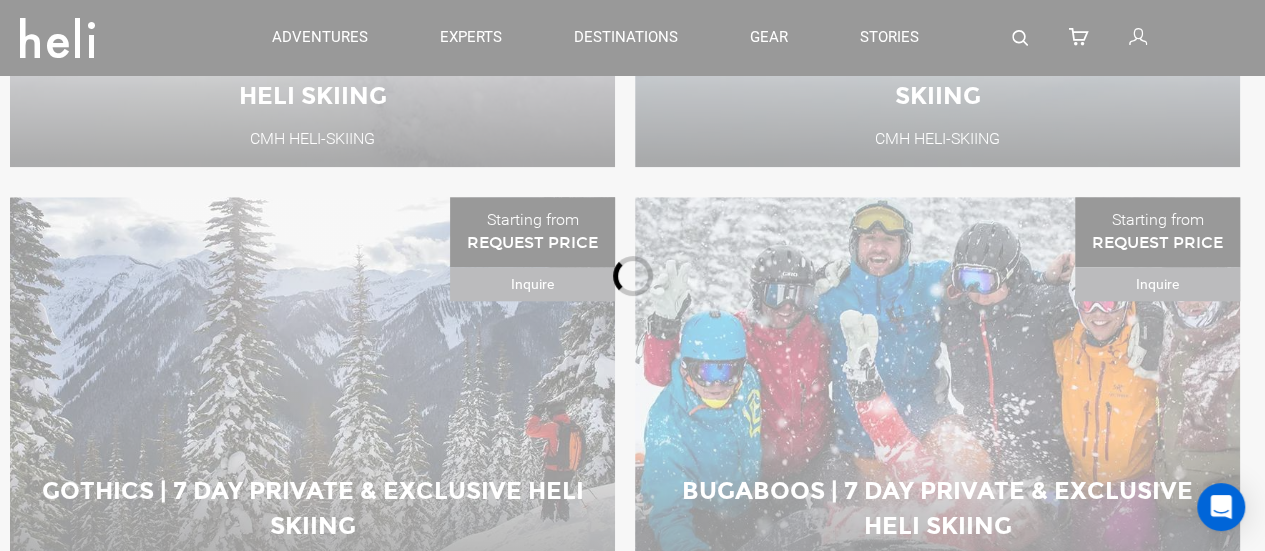 scroll, scrollTop: 604, scrollLeft: 0, axis: vertical 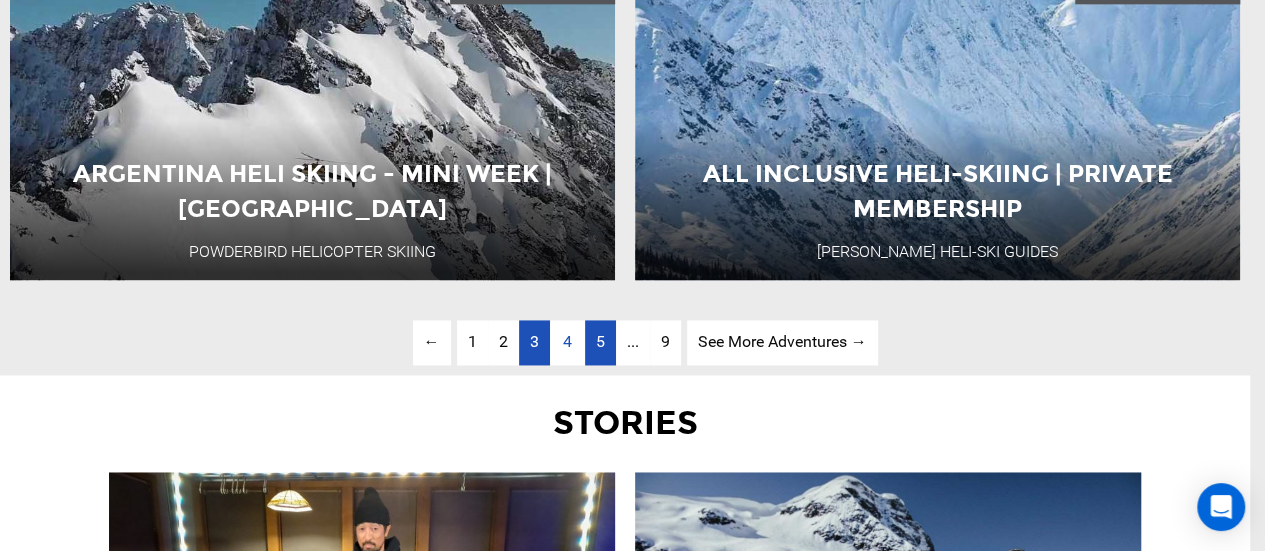 click on "5" at bounding box center (600, 341) 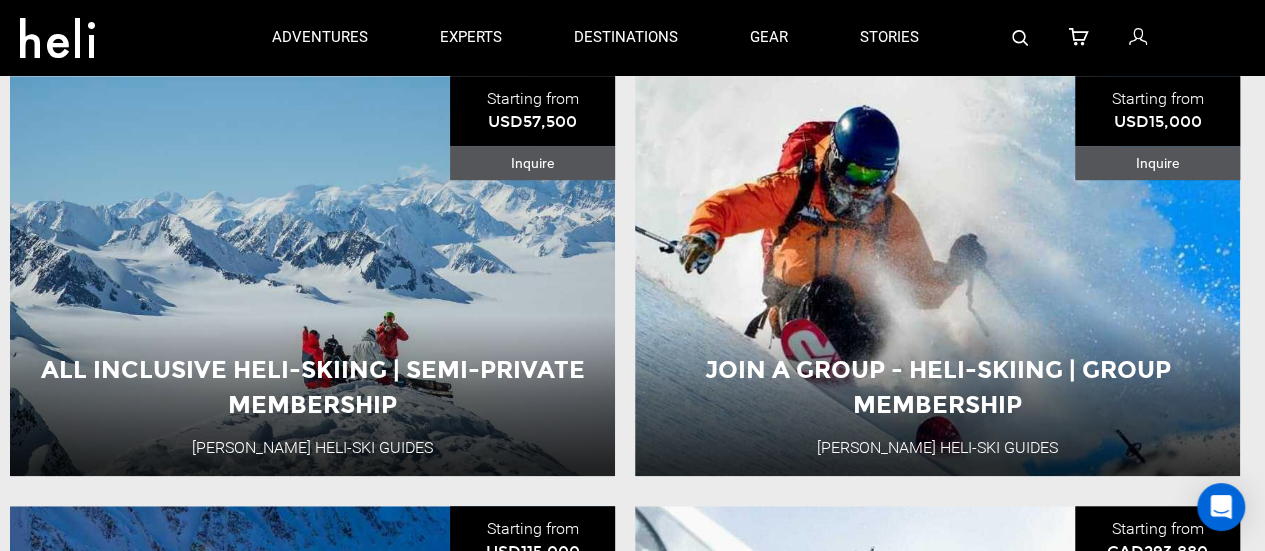 scroll, scrollTop: 604, scrollLeft: 0, axis: vertical 